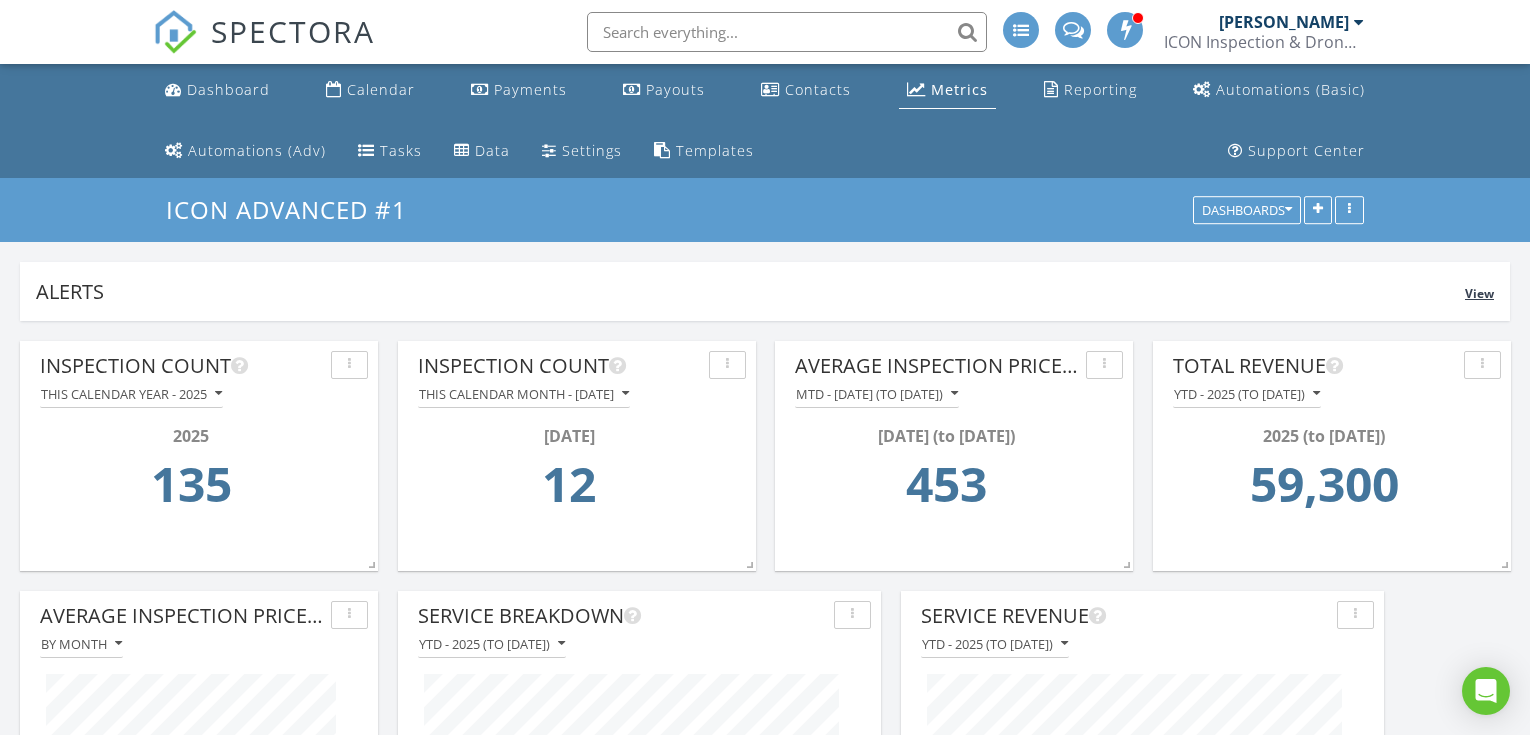 scroll, scrollTop: 0, scrollLeft: 0, axis: both 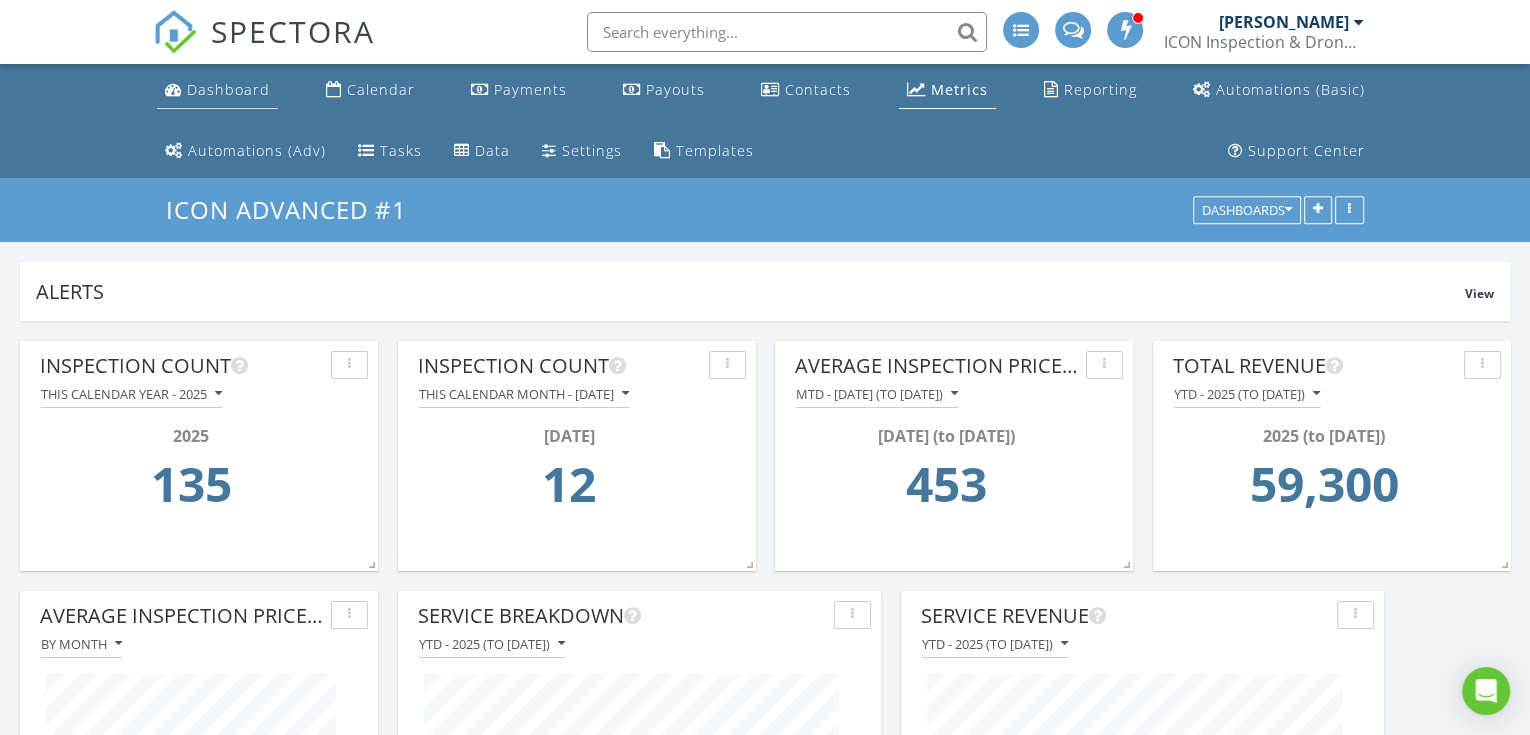 click on "Dashboard" at bounding box center (228, 89) 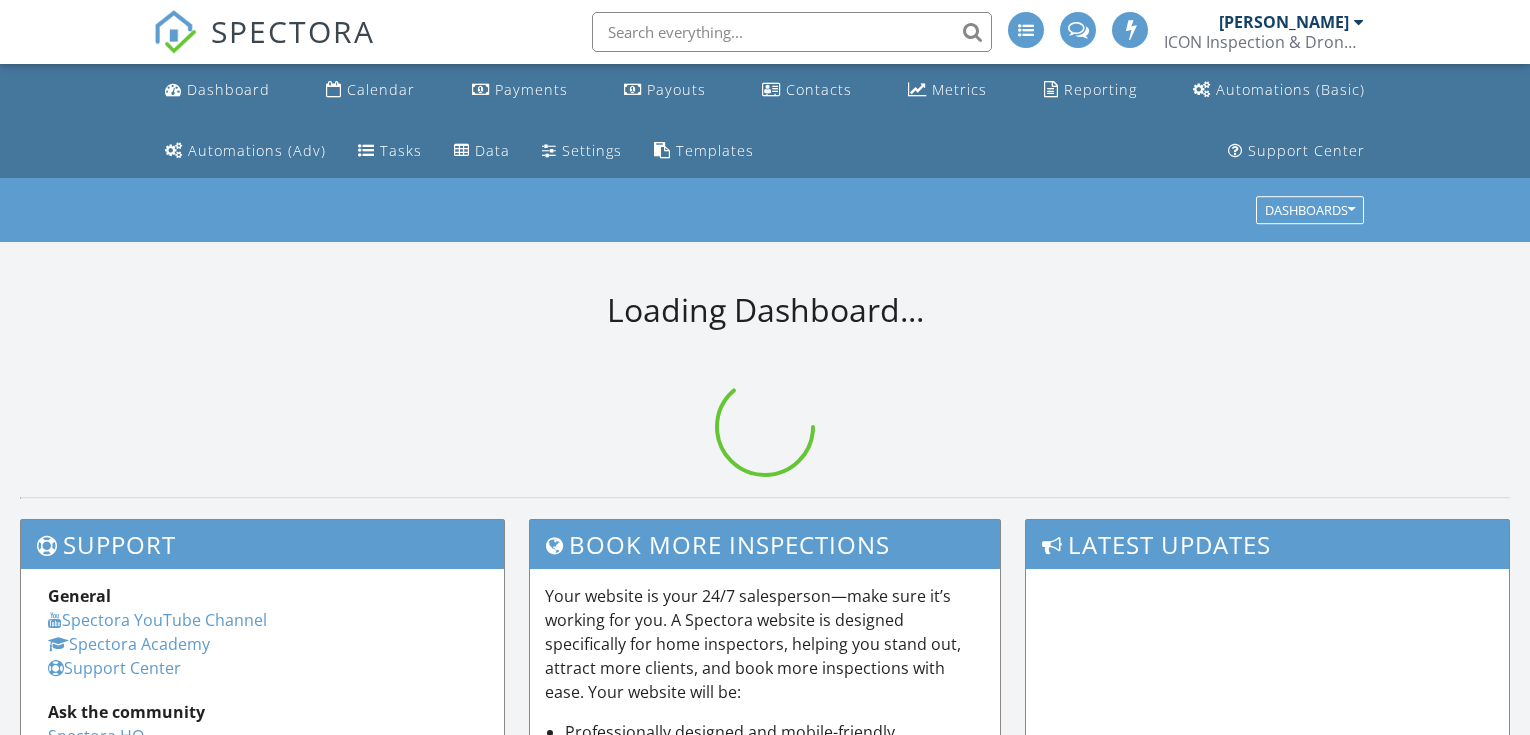 scroll, scrollTop: 0, scrollLeft: 0, axis: both 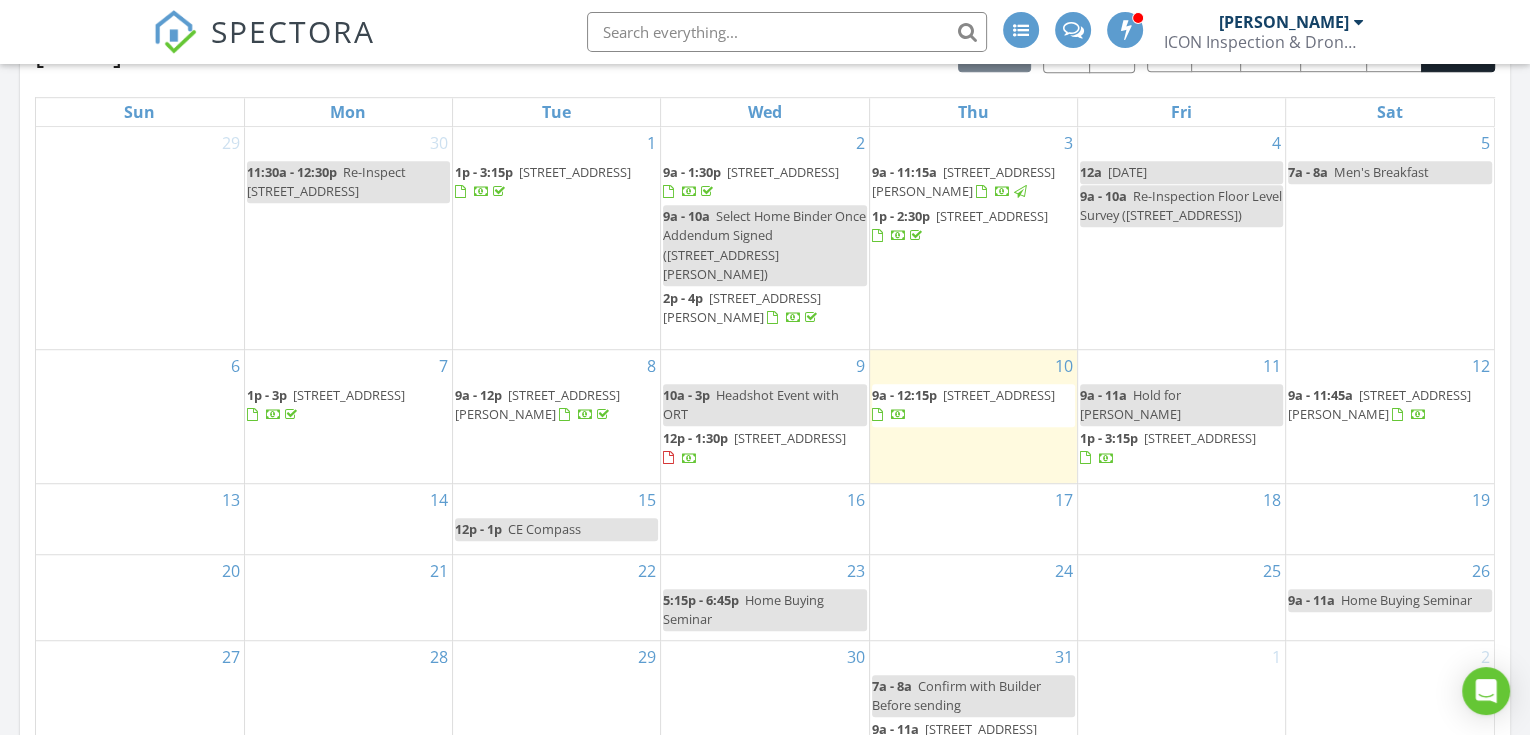 click on "19" at bounding box center [1390, 519] 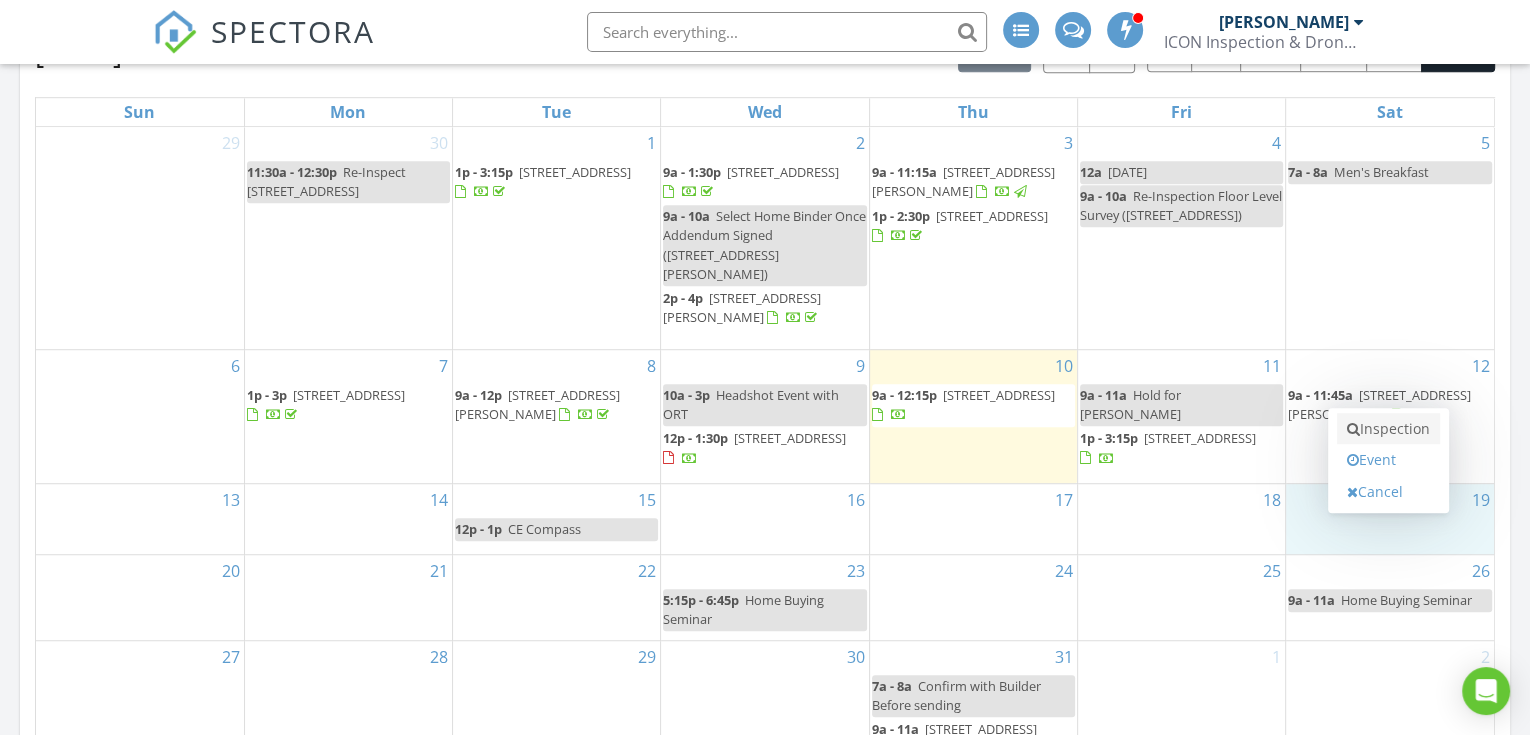 click on "Inspection" at bounding box center [1388, 429] 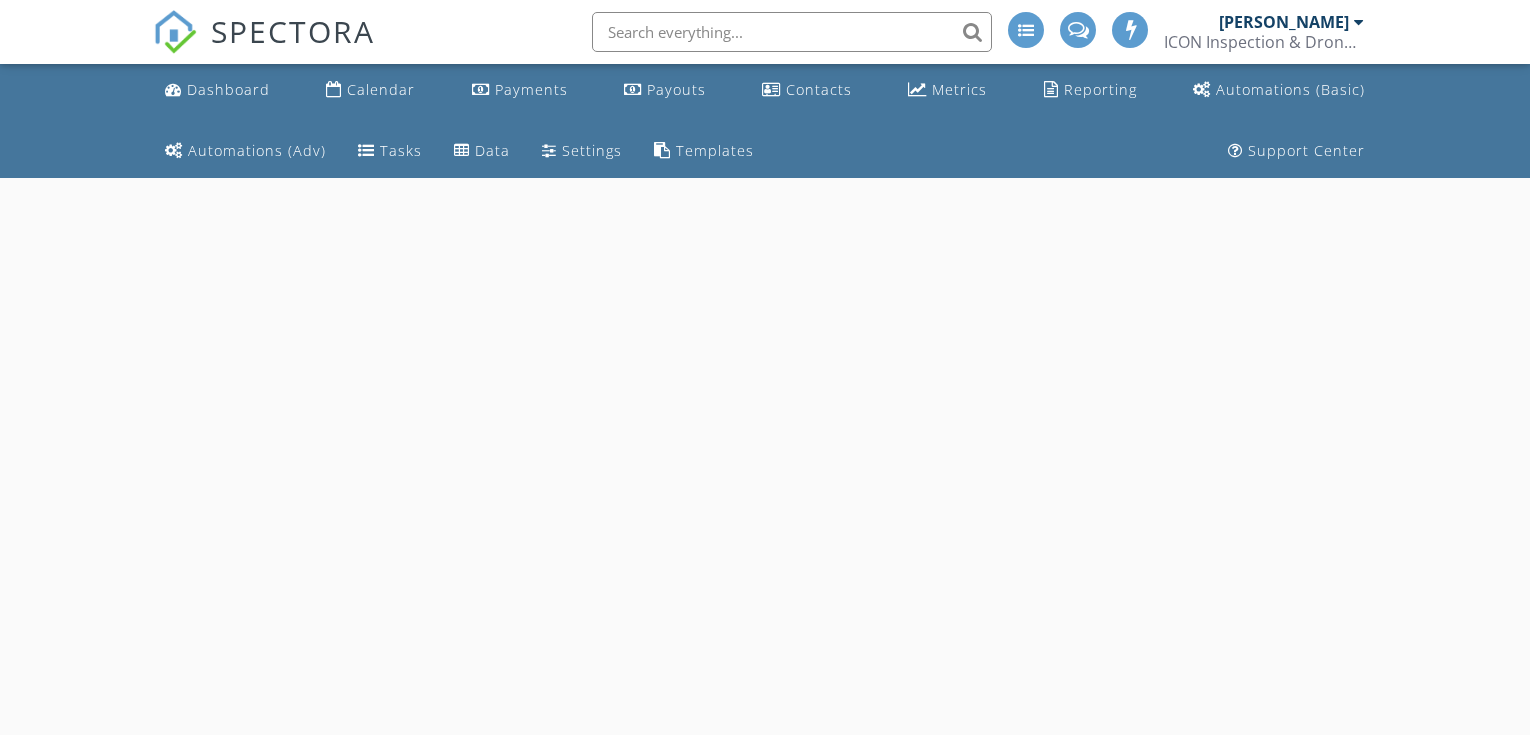 scroll, scrollTop: 0, scrollLeft: 0, axis: both 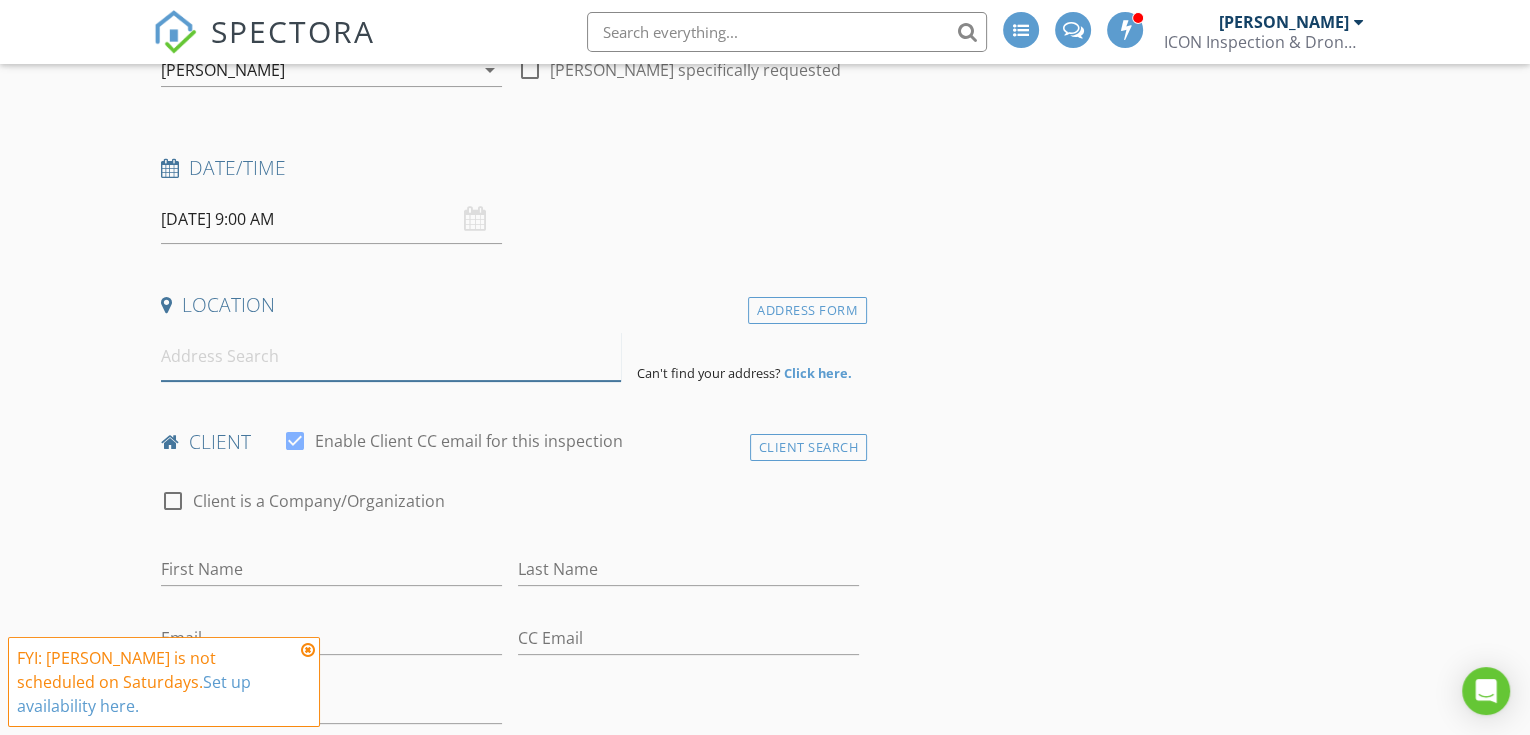 click at bounding box center [391, 356] 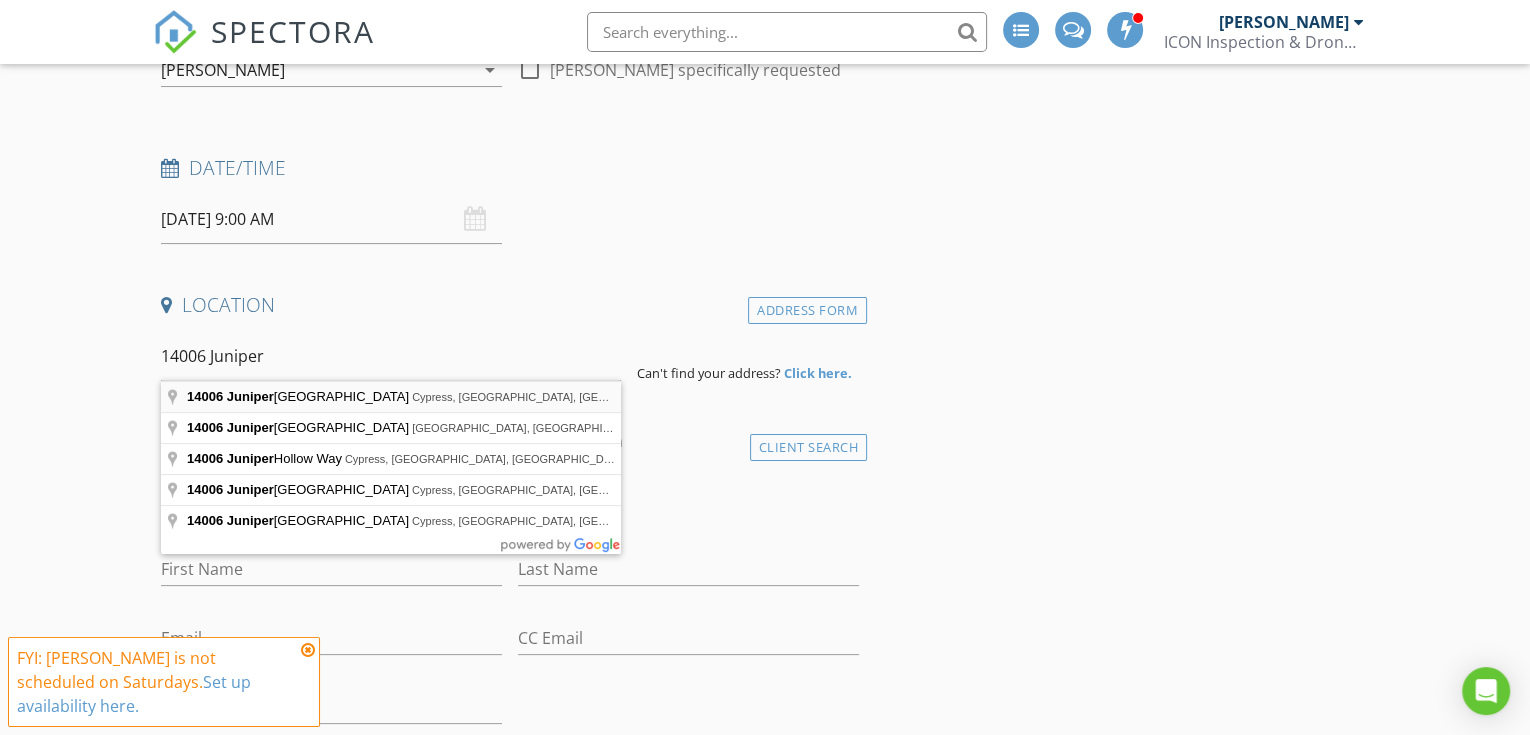 type on "14006 Juniper Bend Lane, Cypress, TX, USA" 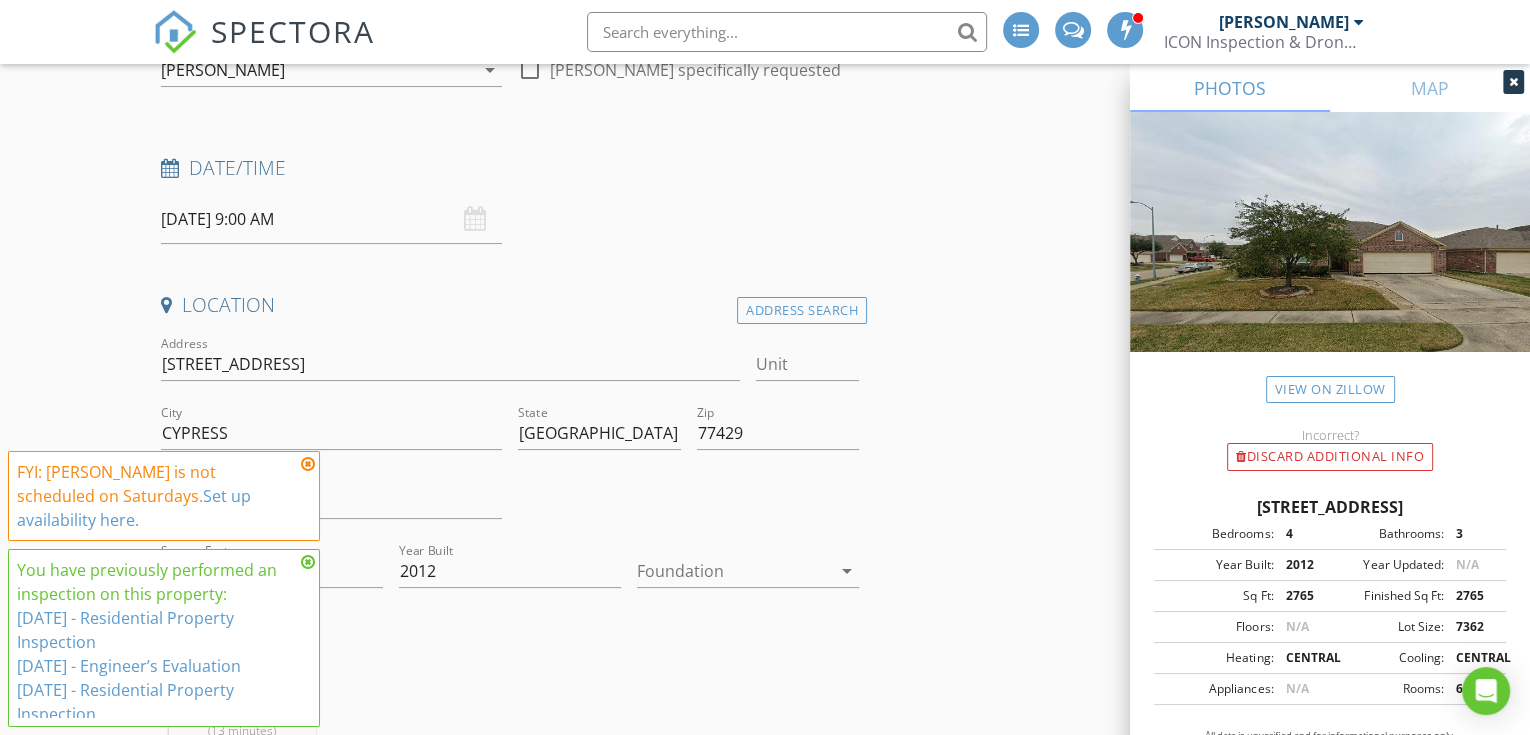 click at bounding box center (734, 571) 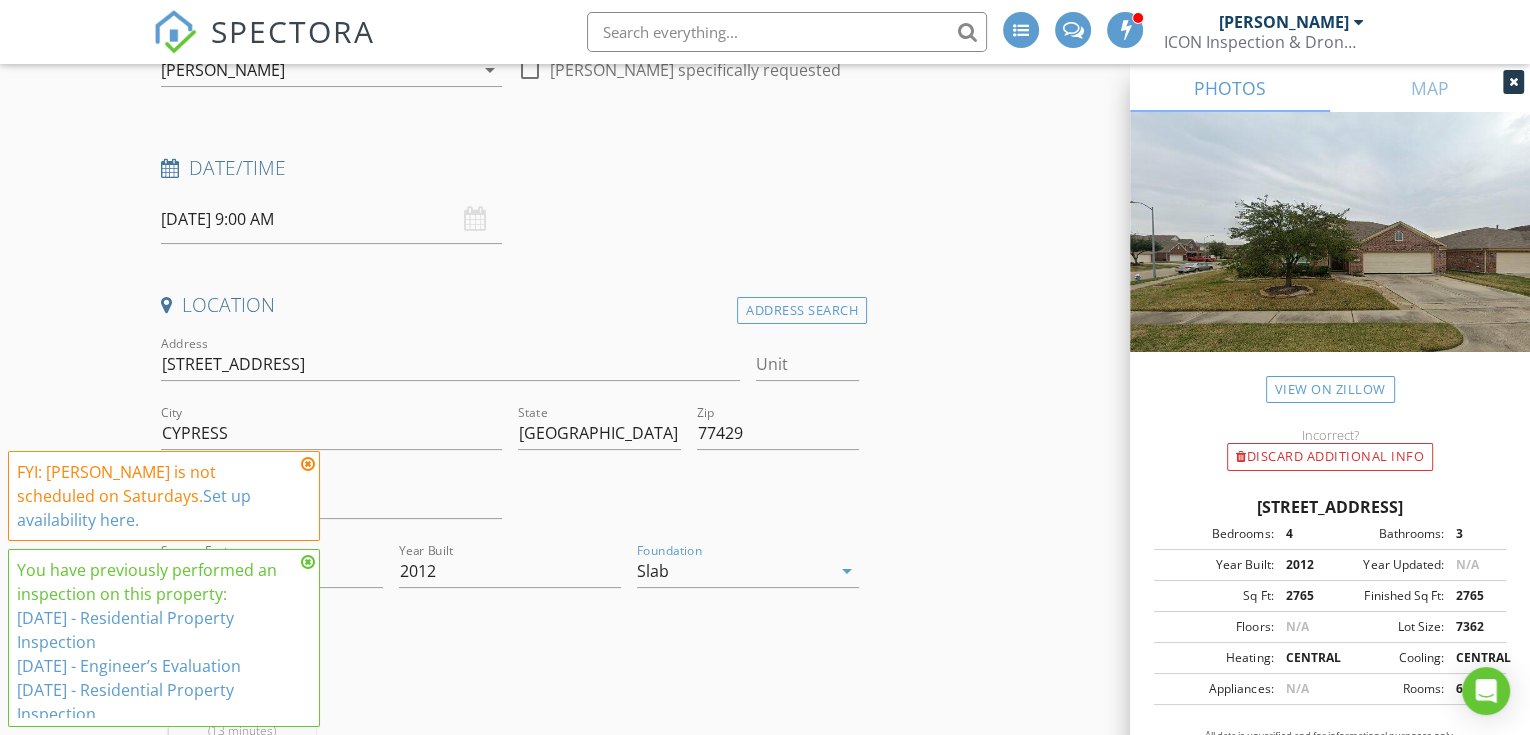 click at bounding box center [308, 464] 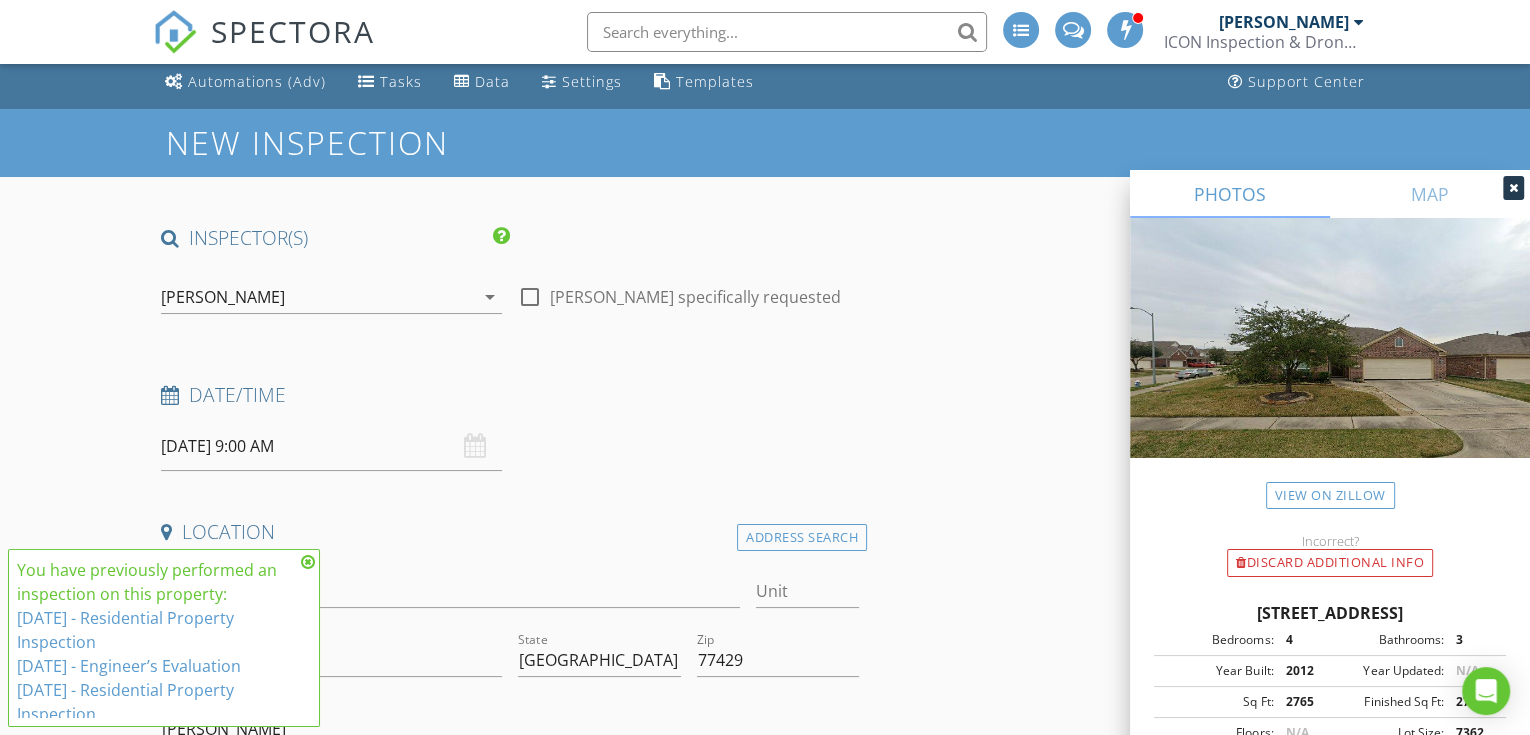 scroll, scrollTop: 0, scrollLeft: 0, axis: both 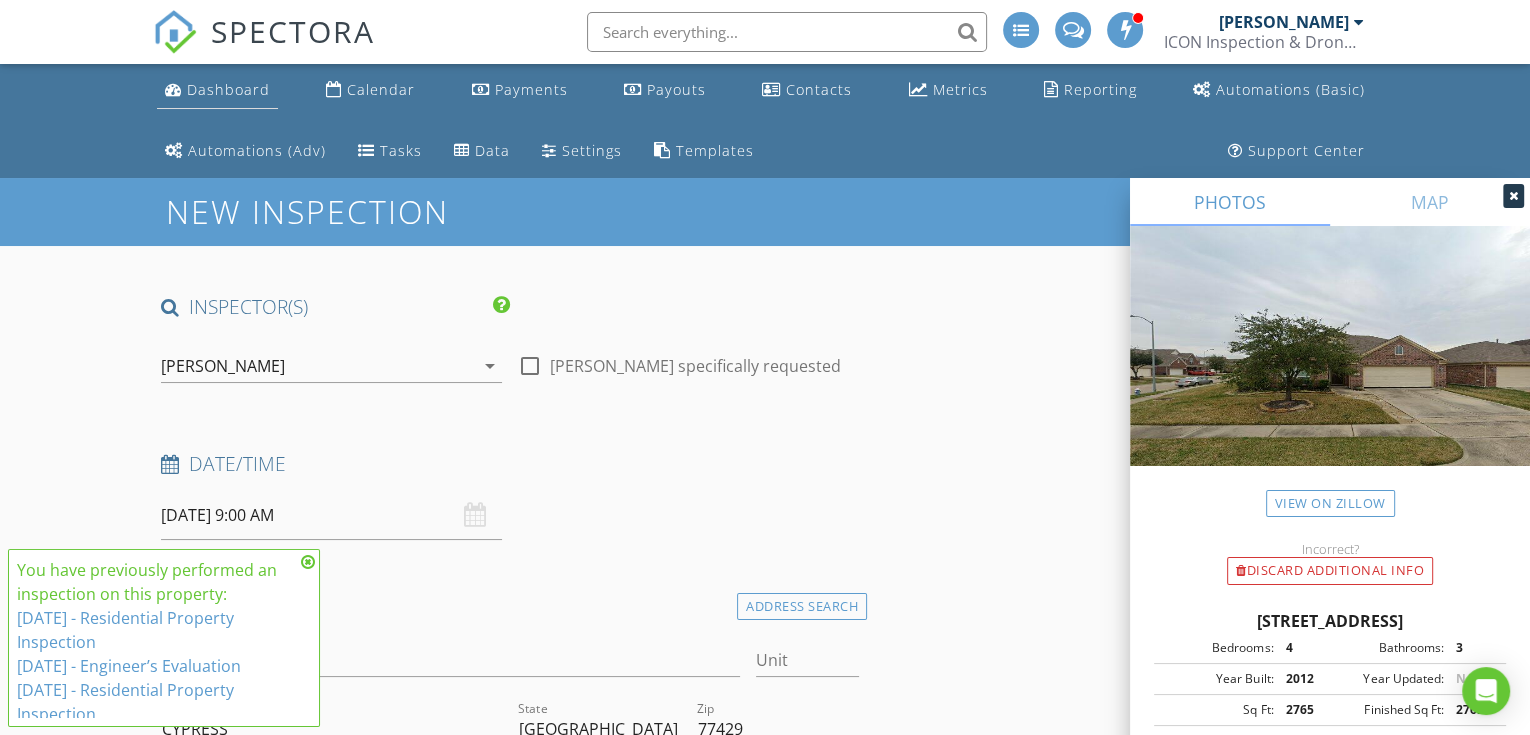 click on "Dashboard" at bounding box center (228, 89) 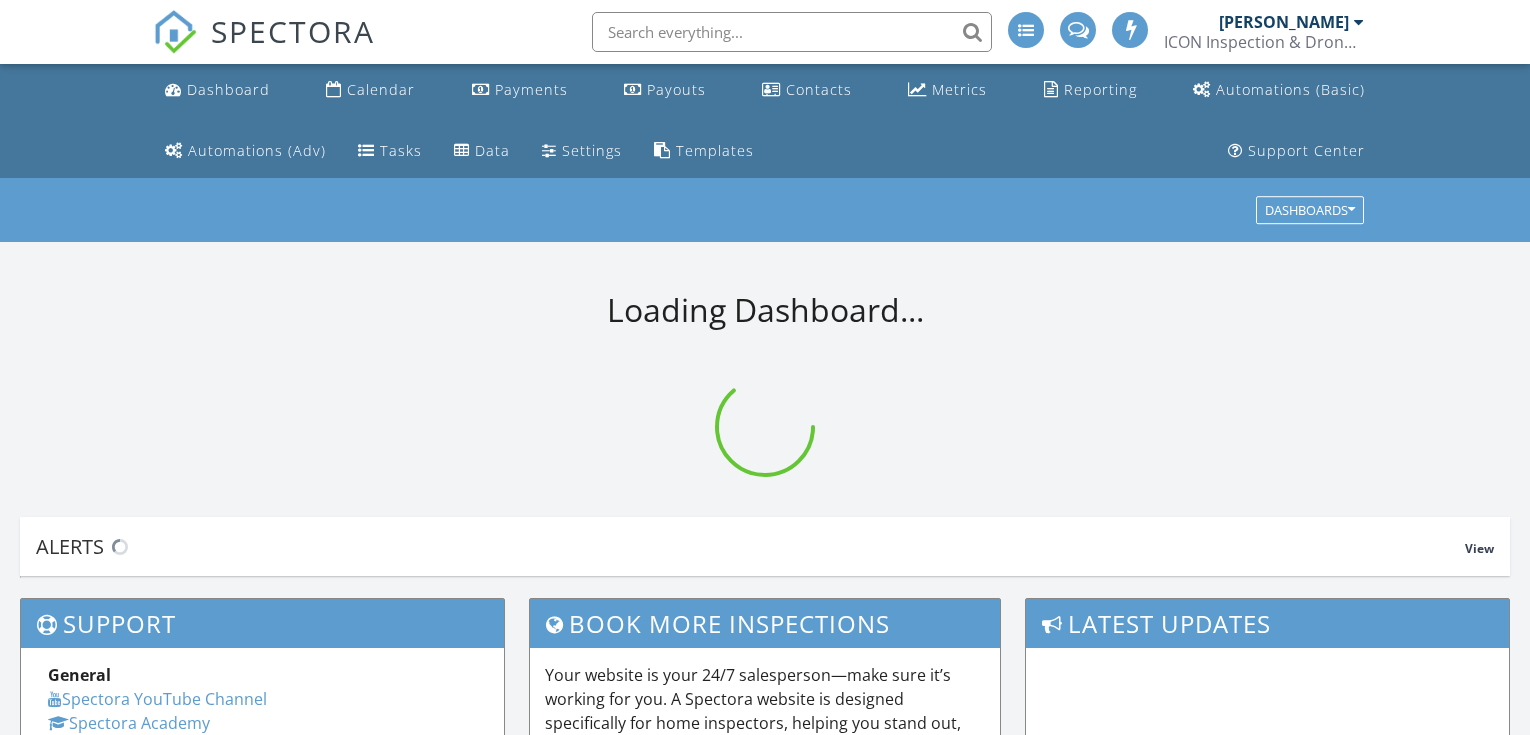 scroll, scrollTop: 0, scrollLeft: 0, axis: both 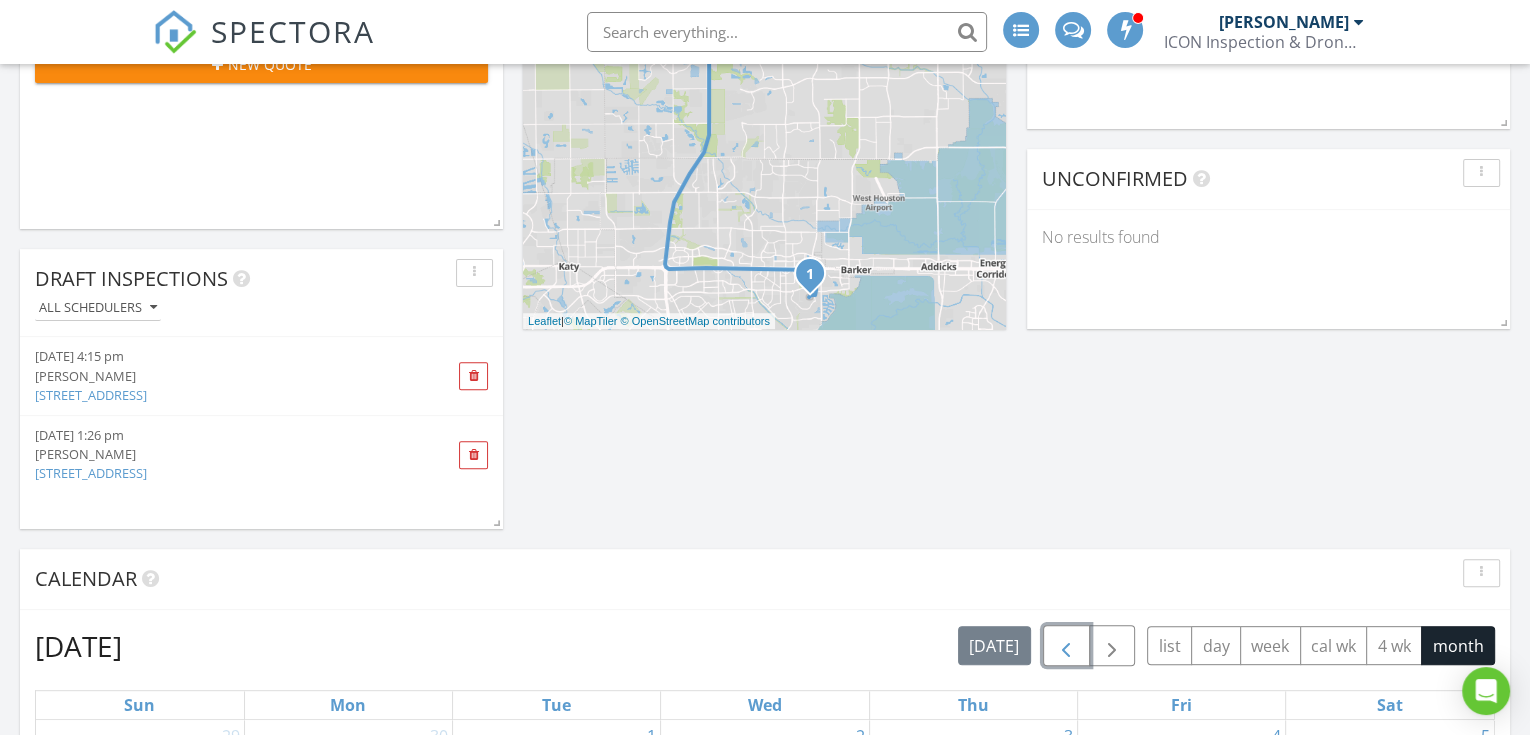 click at bounding box center (1066, 646) 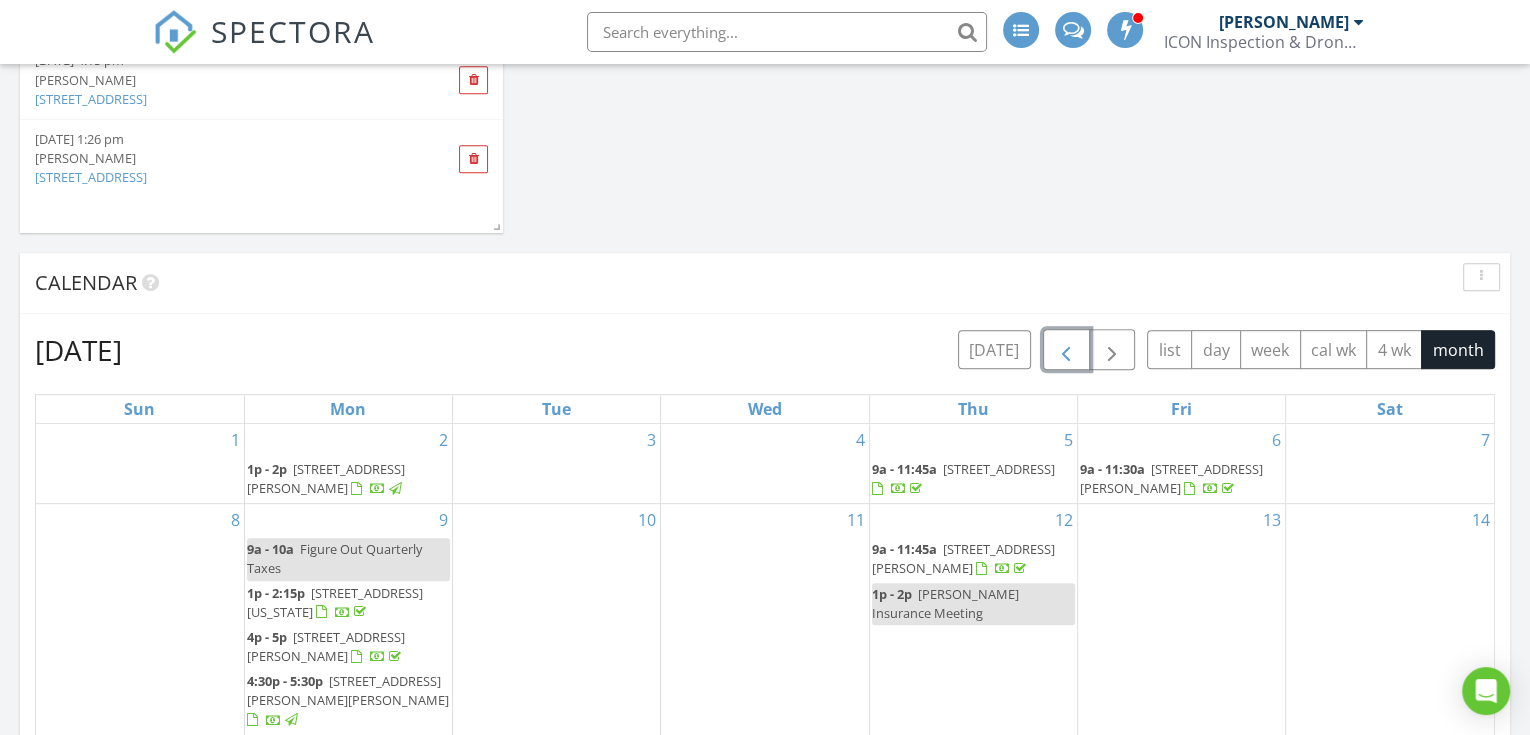 scroll, scrollTop: 1185, scrollLeft: 0, axis: vertical 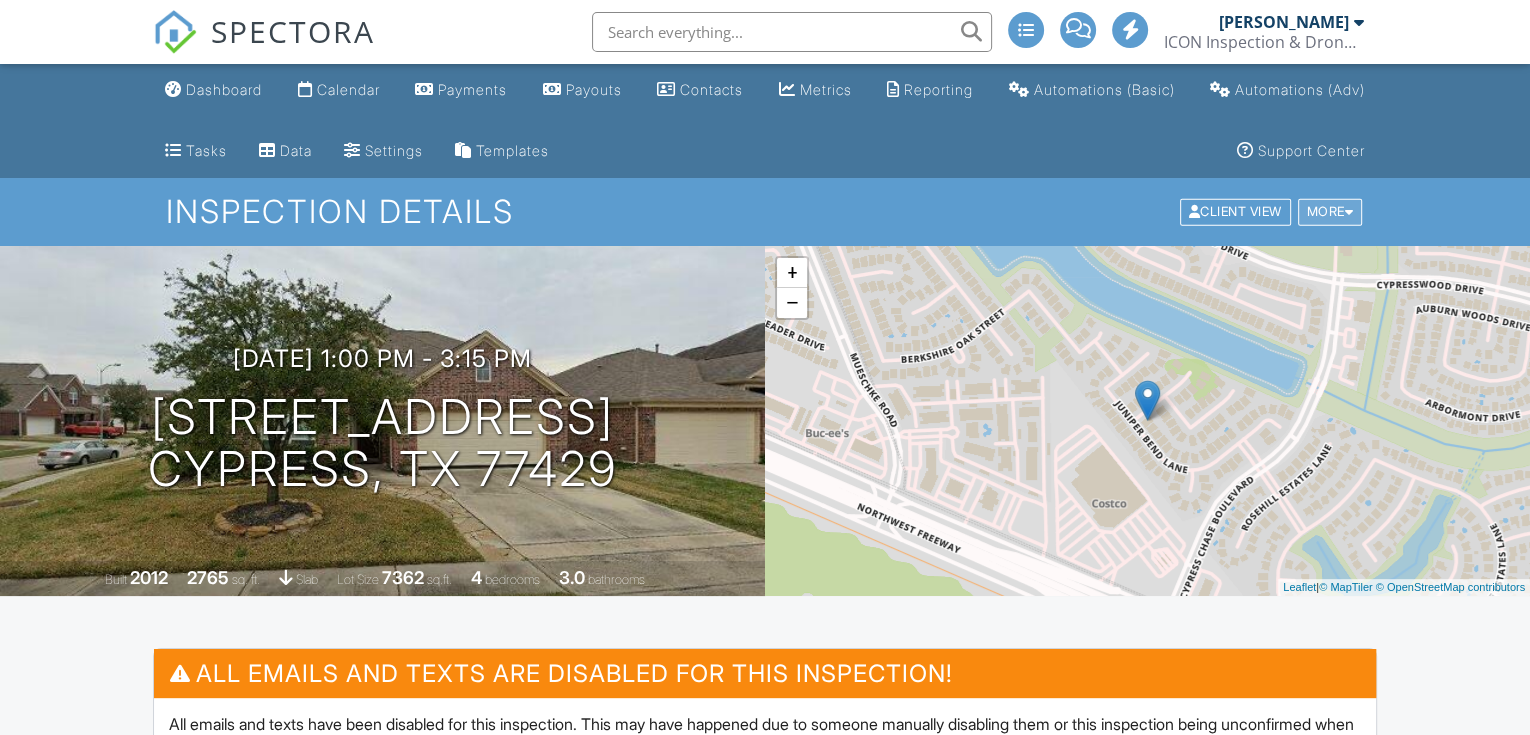 click on "More" at bounding box center (1330, 212) 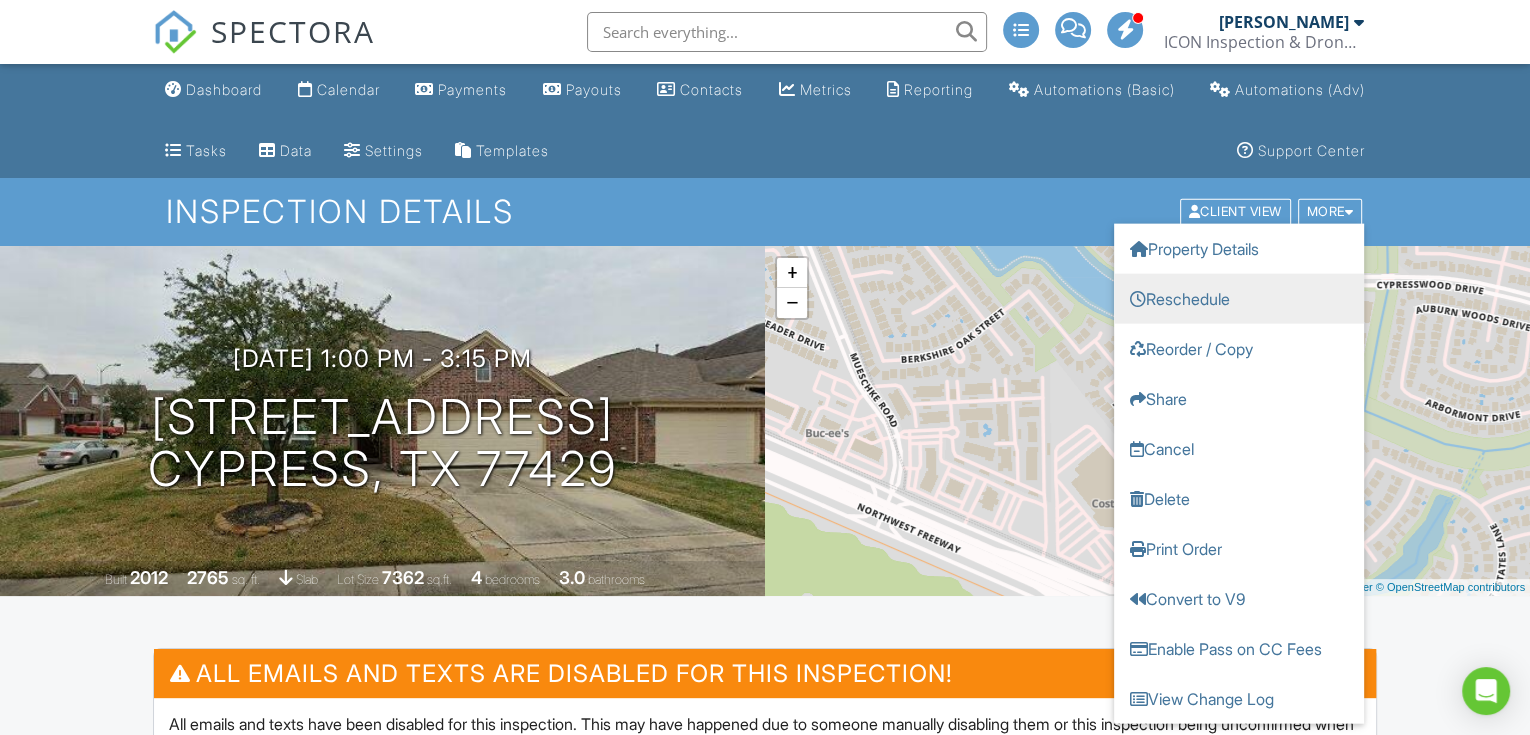 click on "Reschedule" at bounding box center (1239, 299) 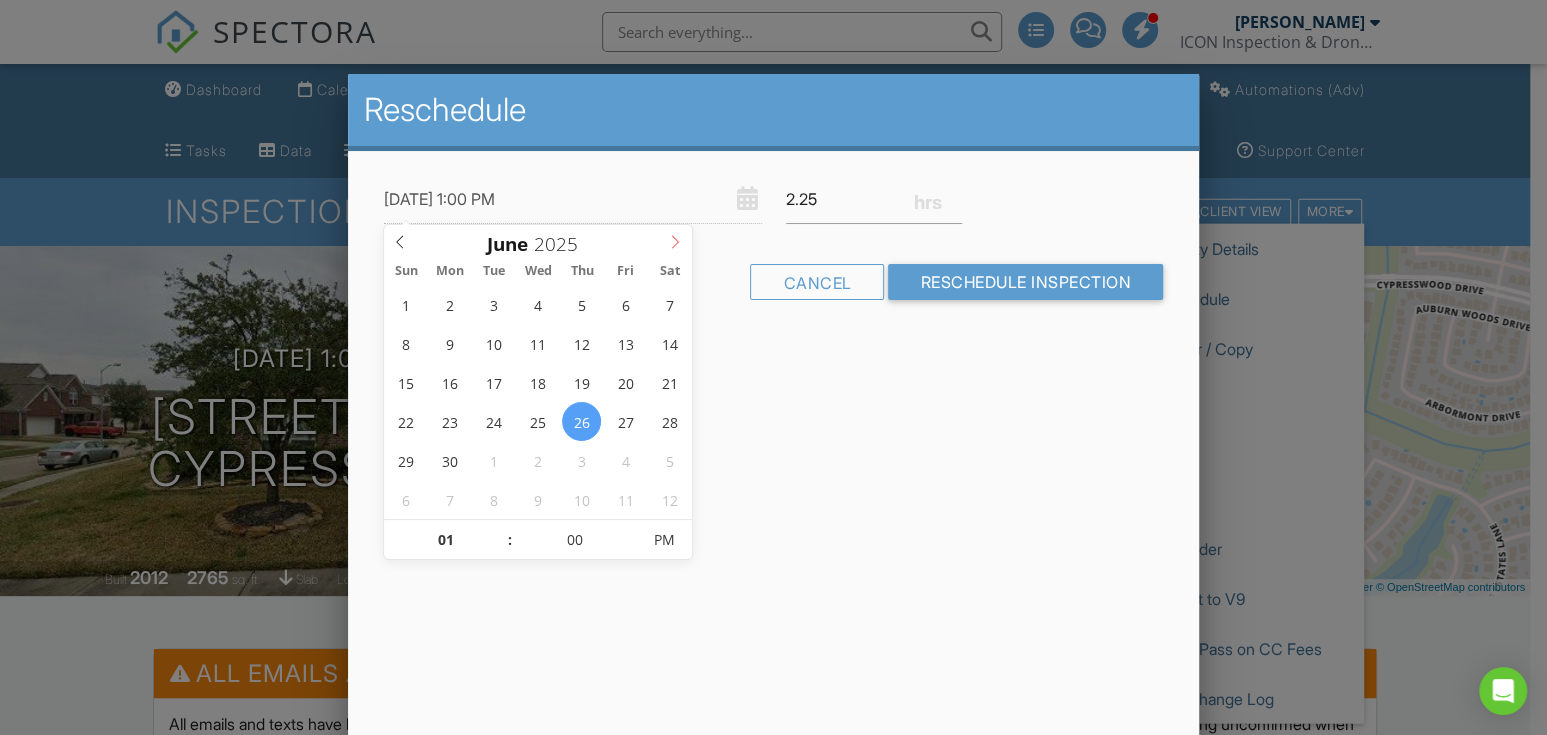 click 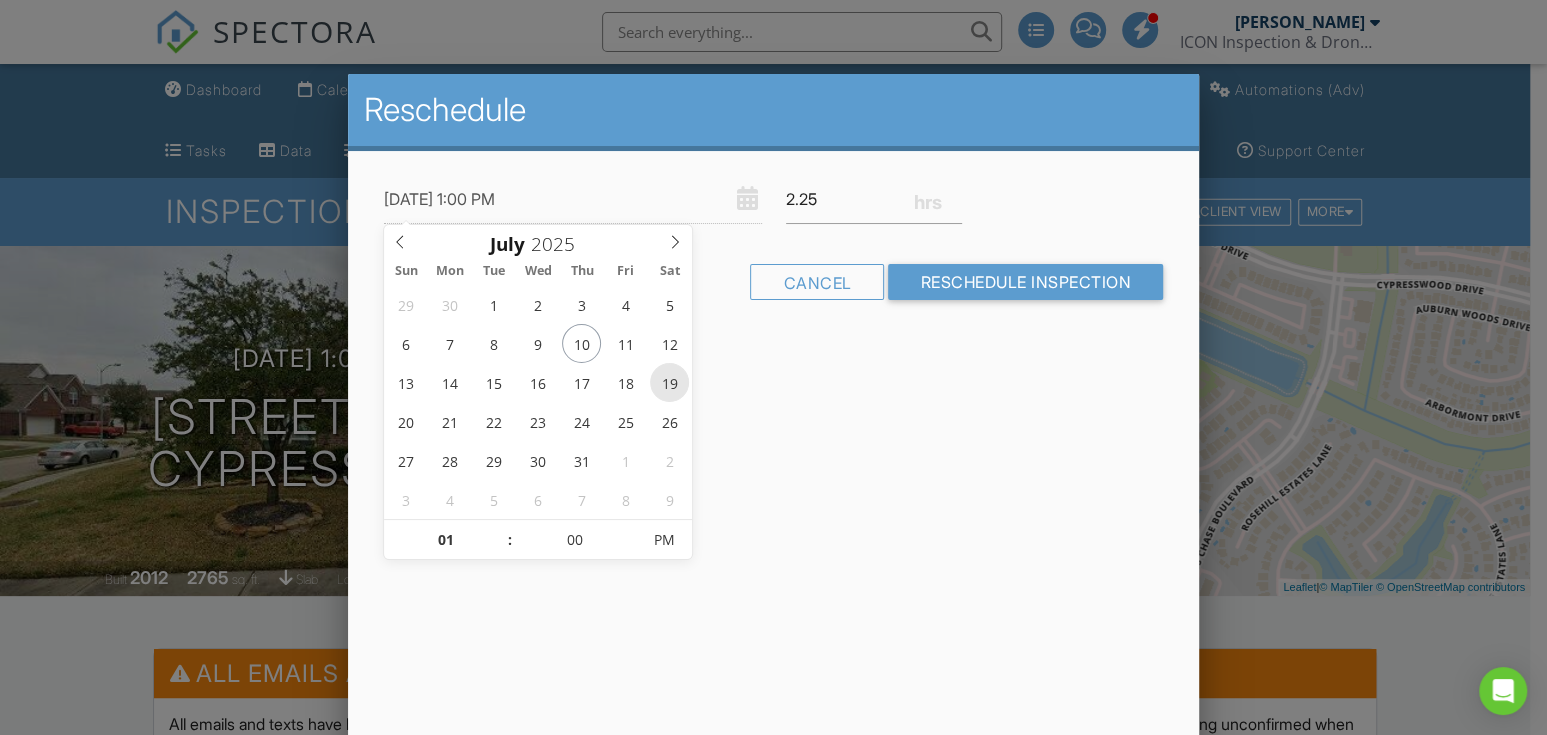 type on "[DATE] 1:00 PM" 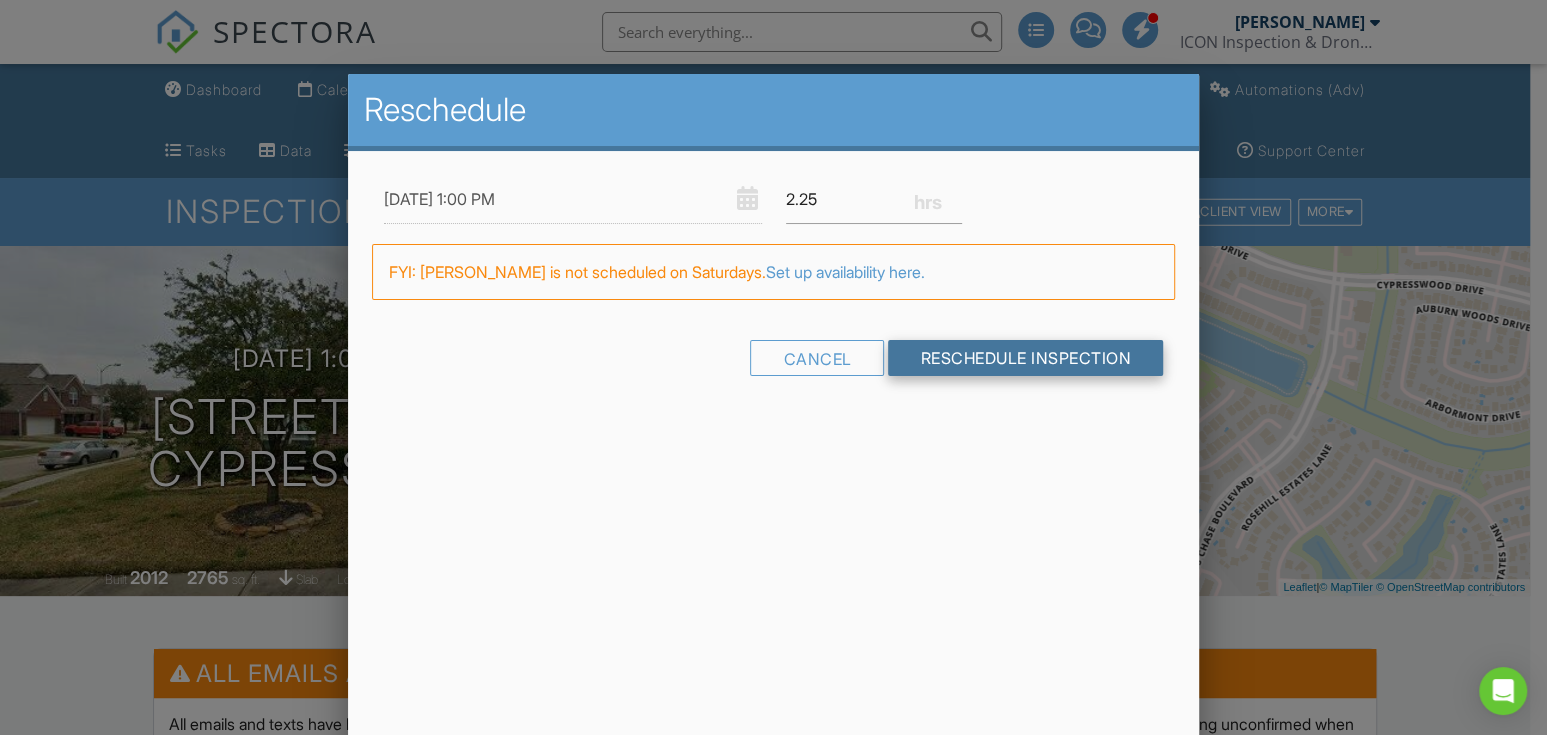 click on "Reschedule Inspection" at bounding box center [1025, 358] 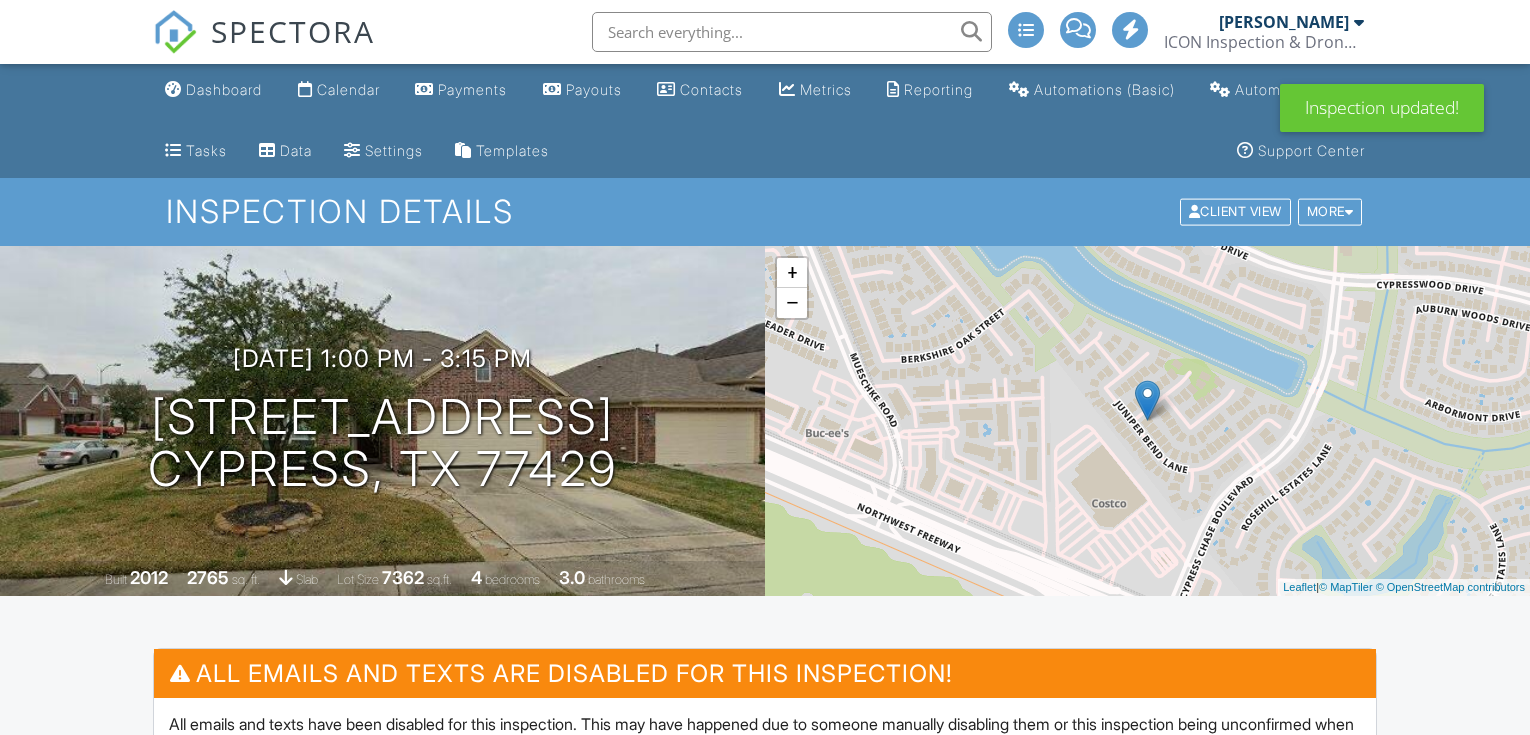 scroll, scrollTop: 0, scrollLeft: 0, axis: both 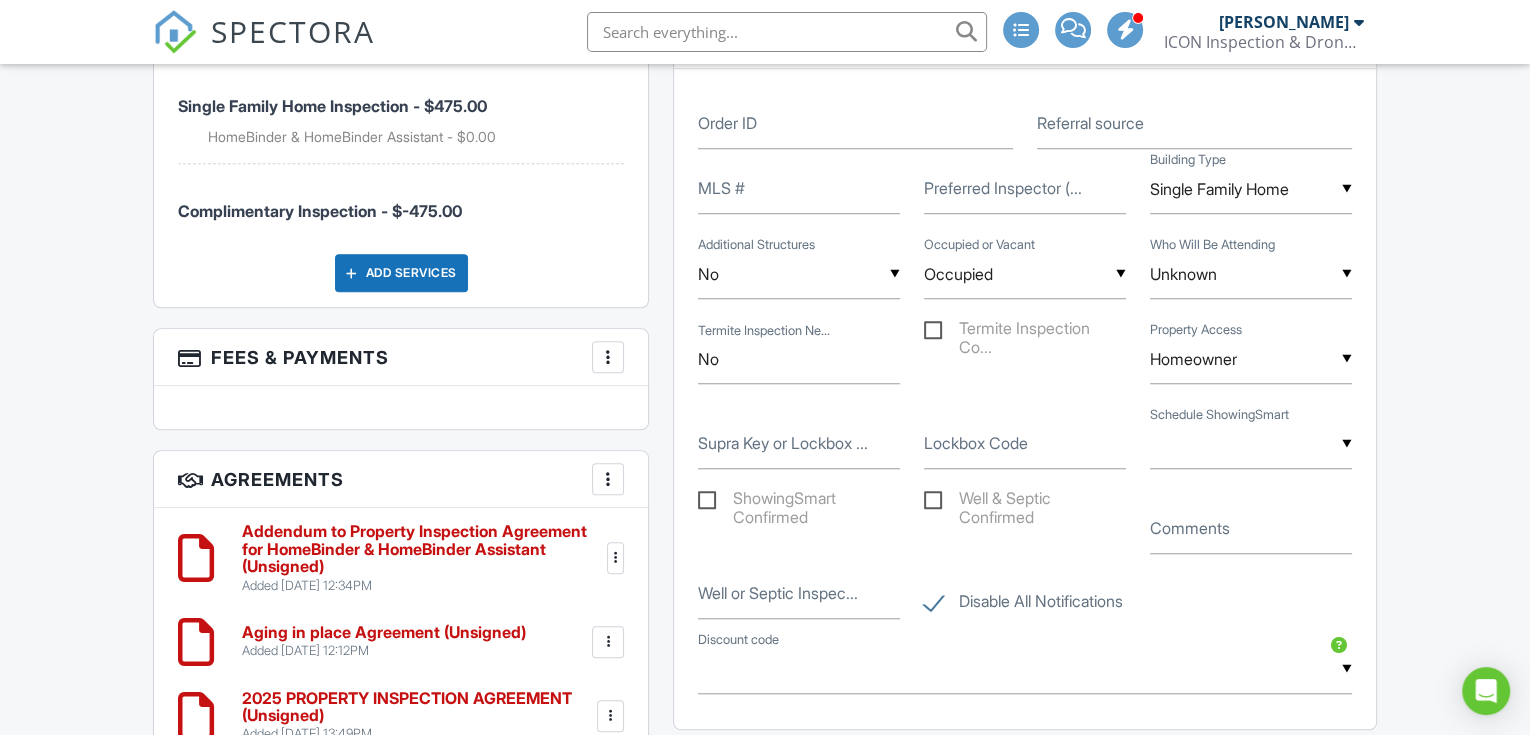 click at bounding box center (616, 558) 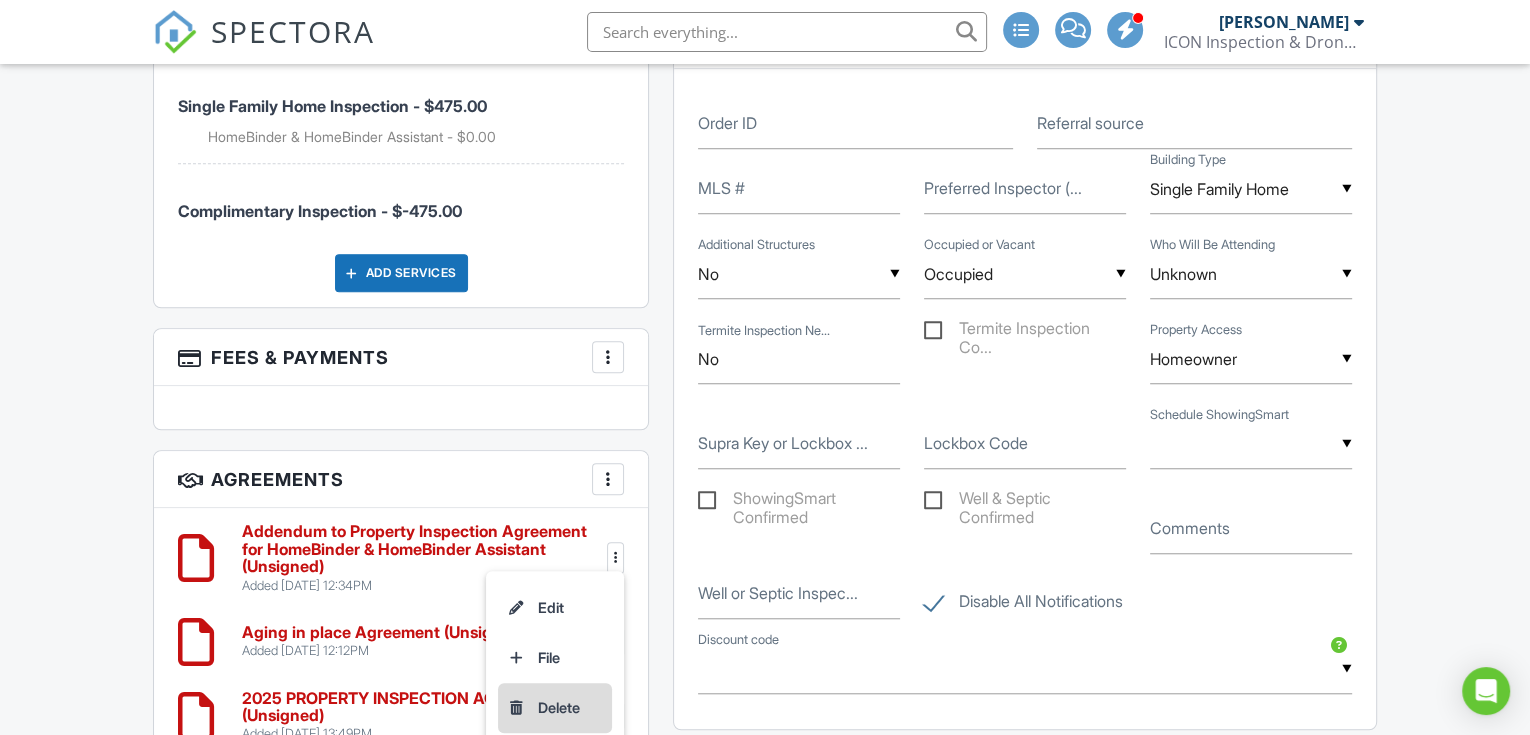 click on "Delete" at bounding box center [555, 708] 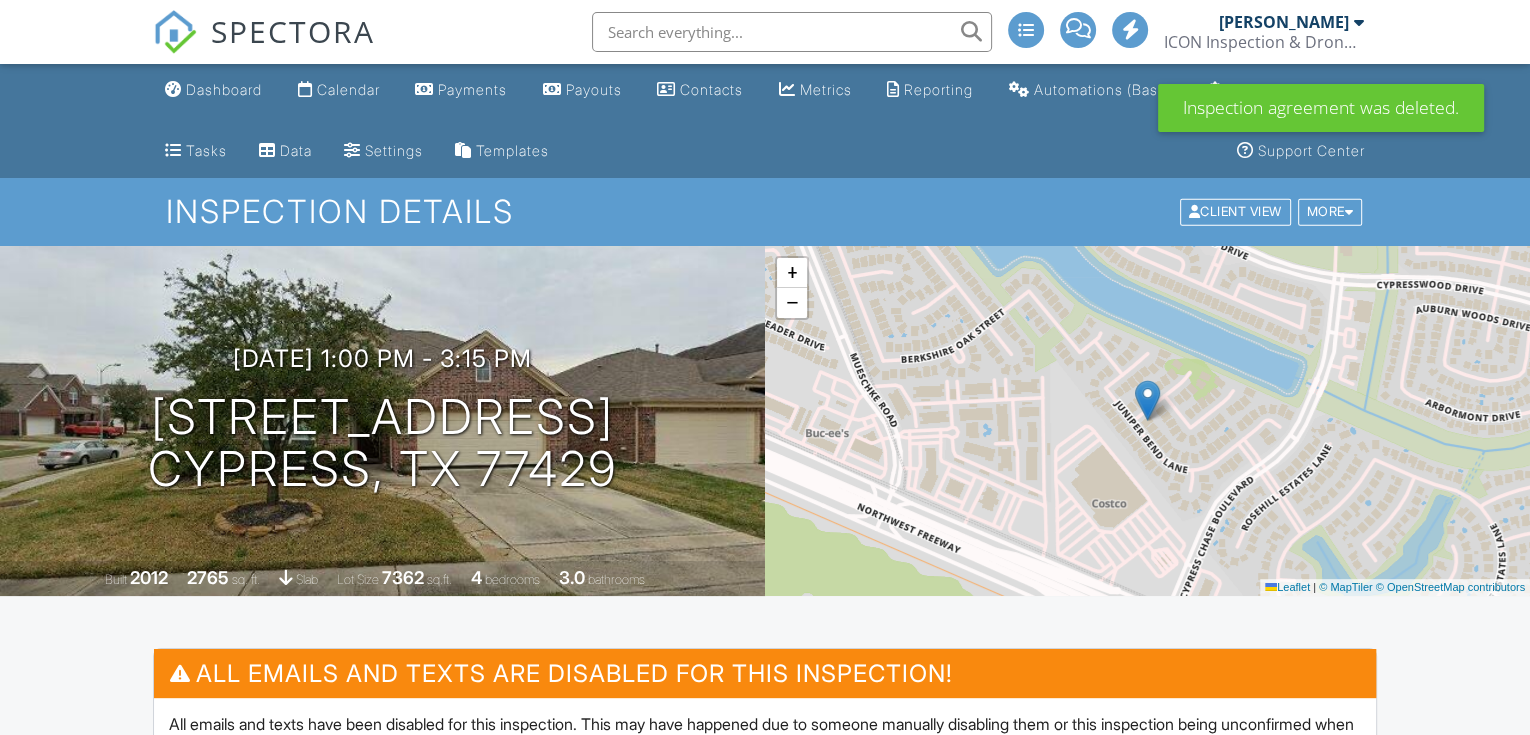 scroll, scrollTop: 888, scrollLeft: 0, axis: vertical 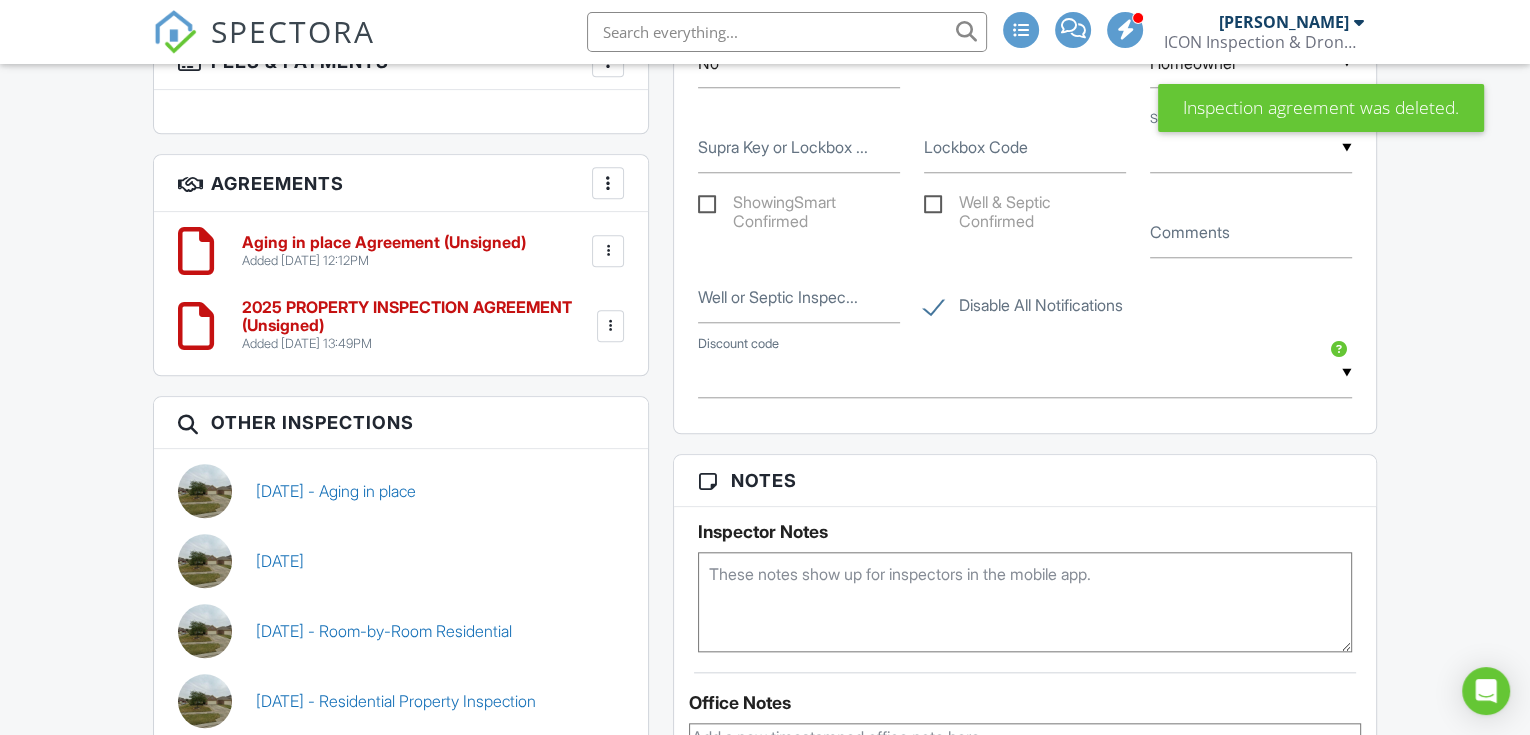 click at bounding box center [608, 251] 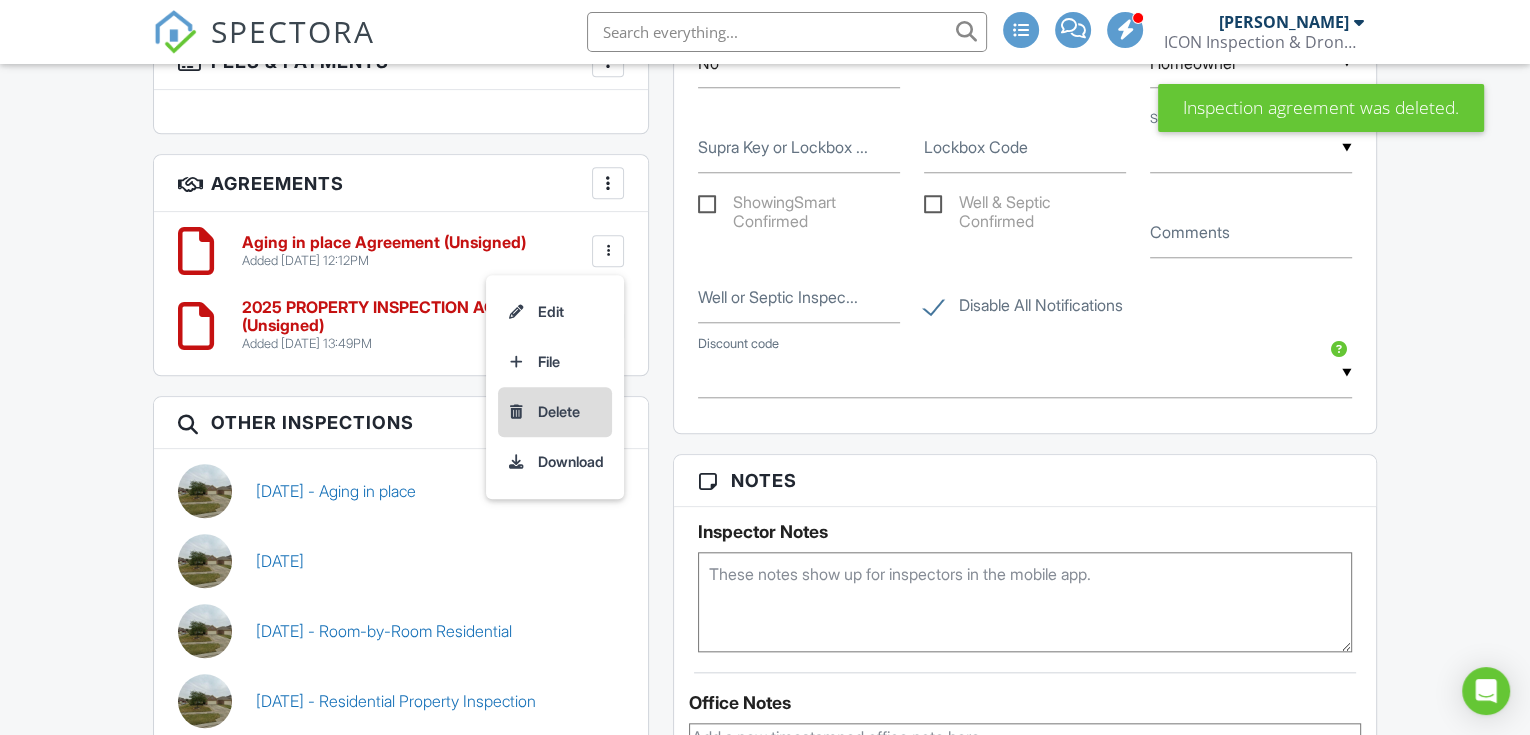 click on "Delete" at bounding box center [555, 412] 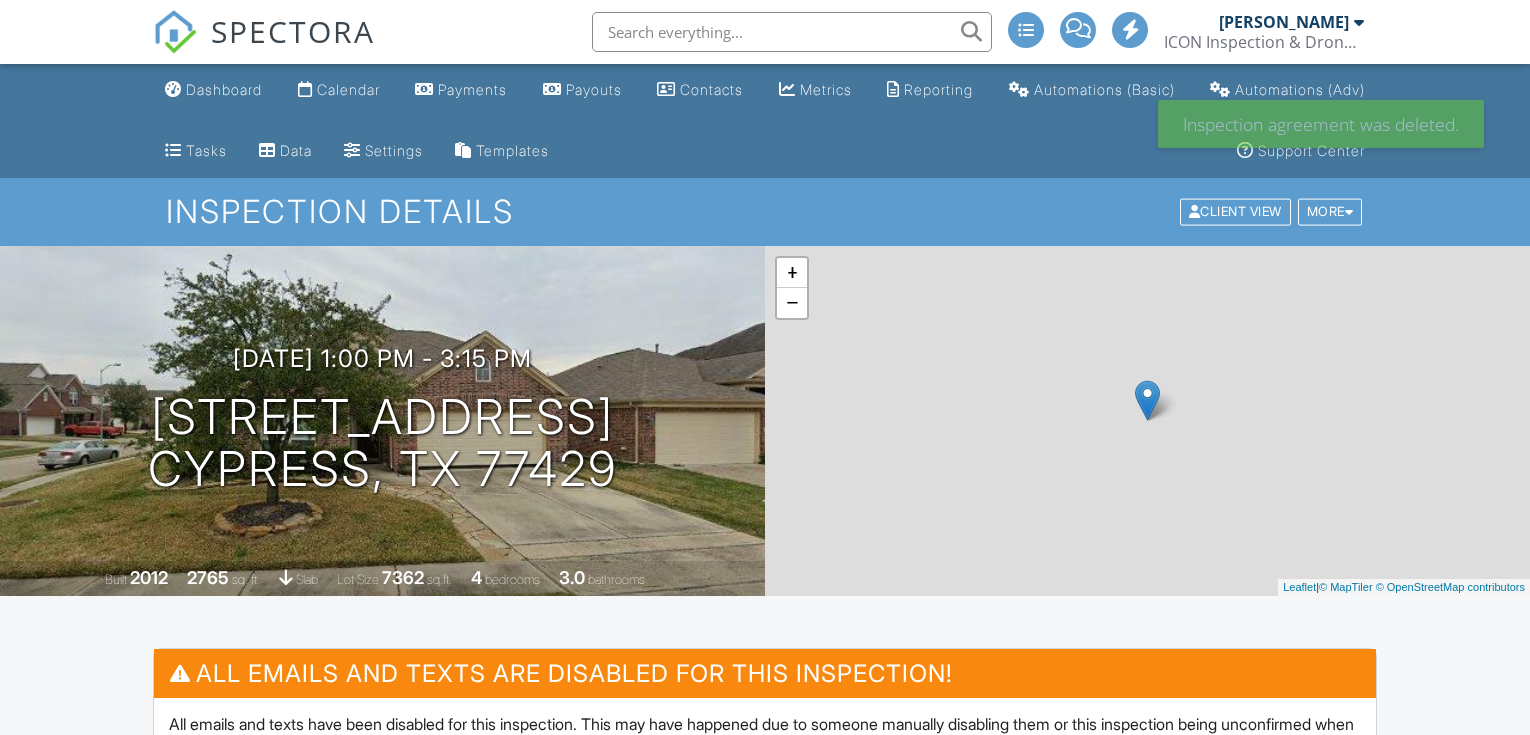 scroll, scrollTop: 0, scrollLeft: 0, axis: both 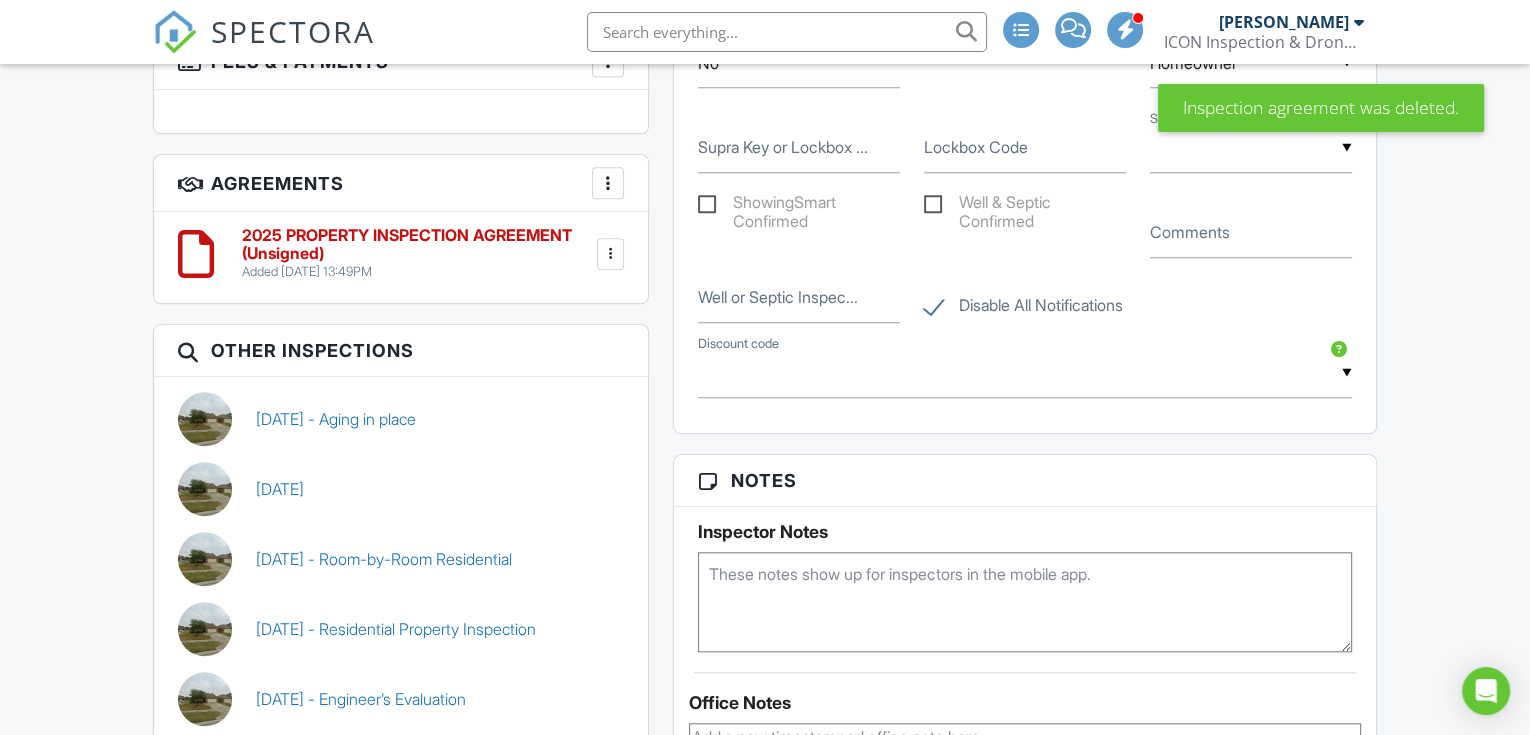 click at bounding box center (610, 254) 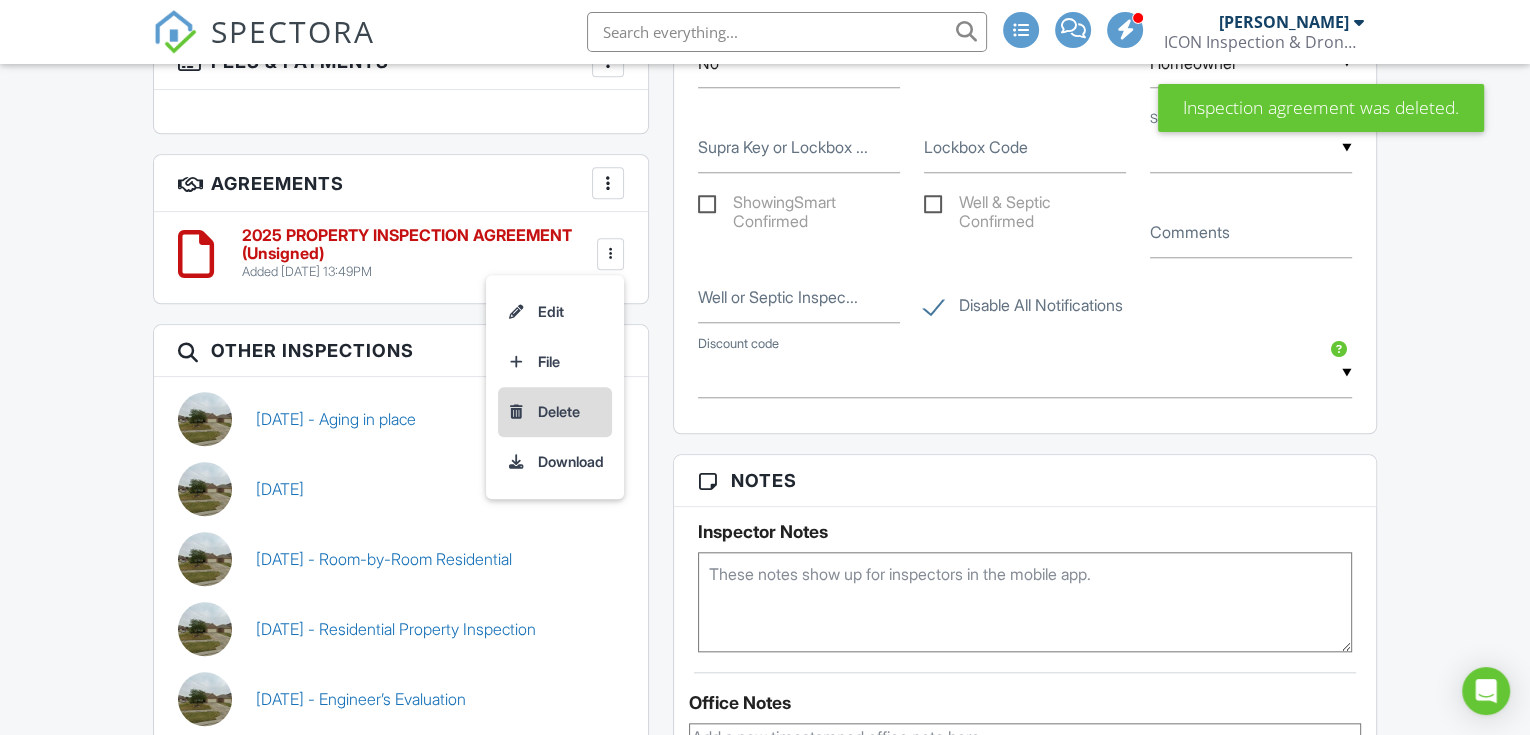 click on "Delete" at bounding box center (555, 412) 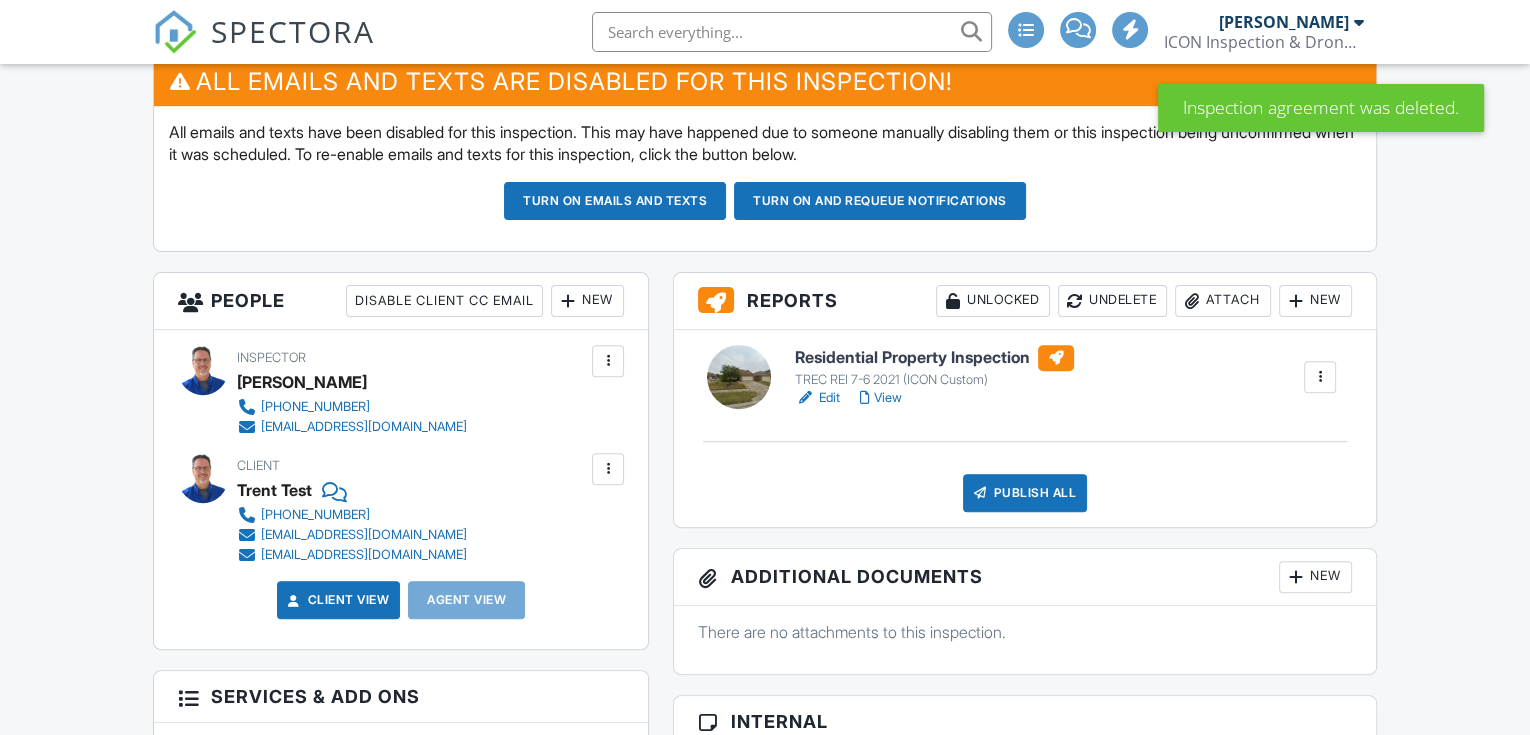 scroll, scrollTop: 592, scrollLeft: 0, axis: vertical 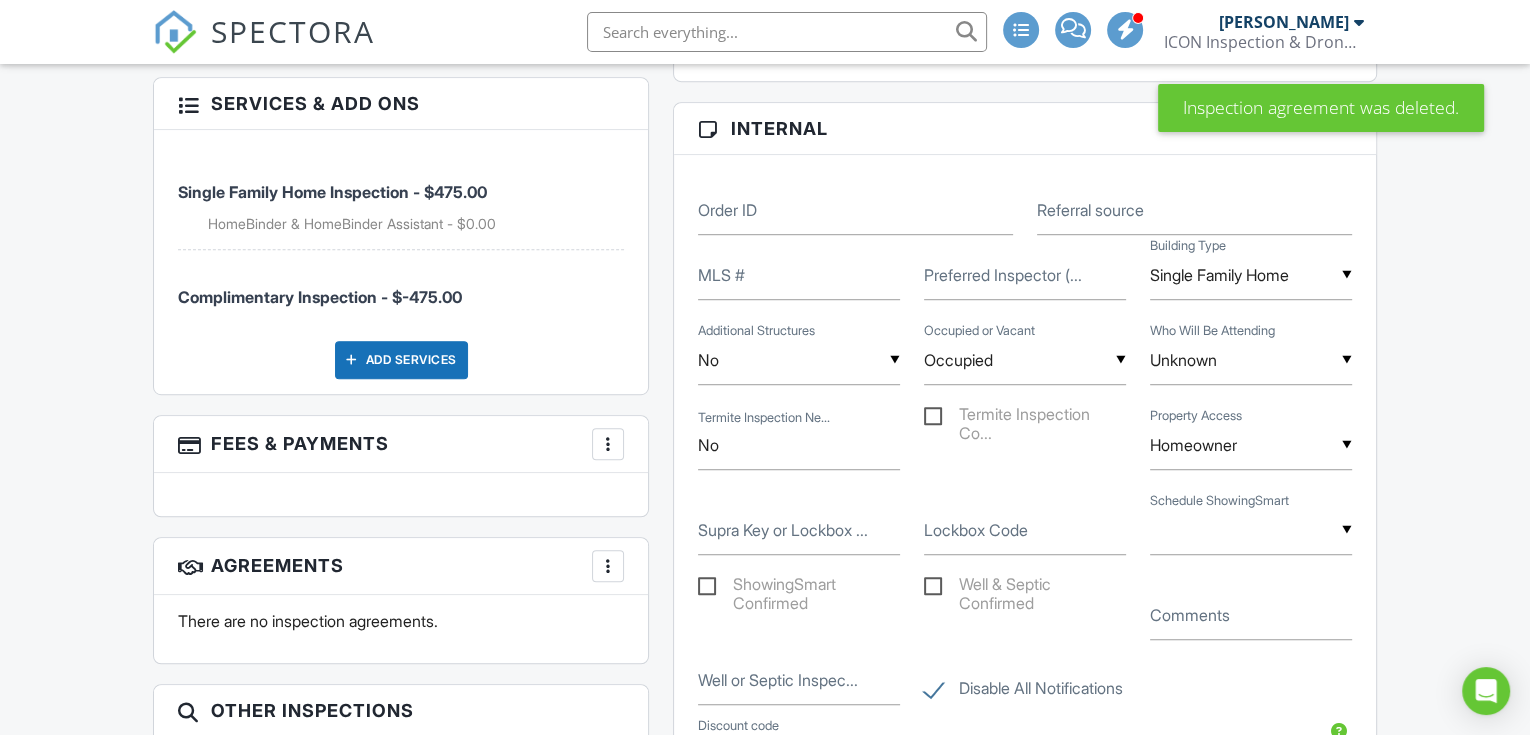 click on "Add Services" at bounding box center (401, 360) 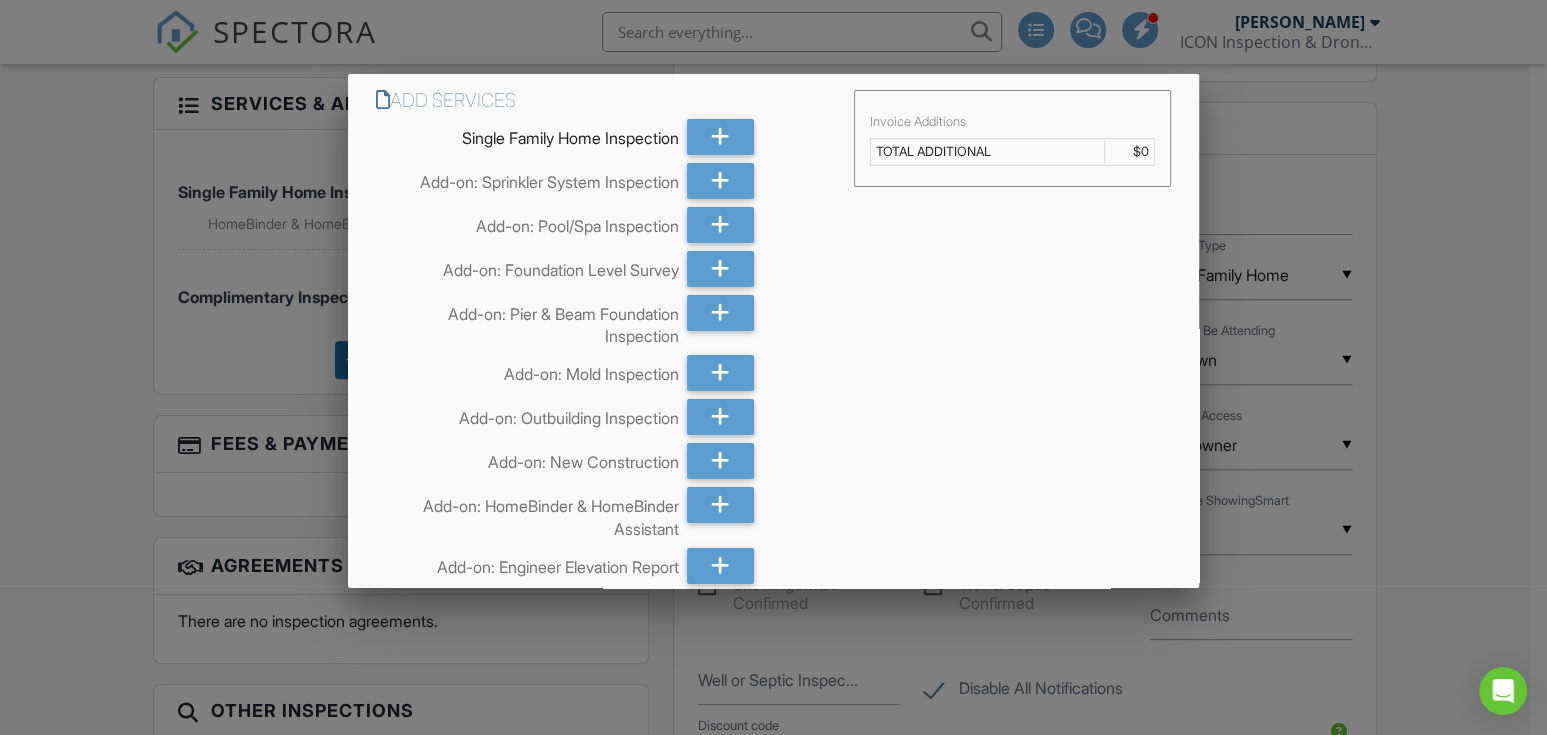click at bounding box center [773, 359] 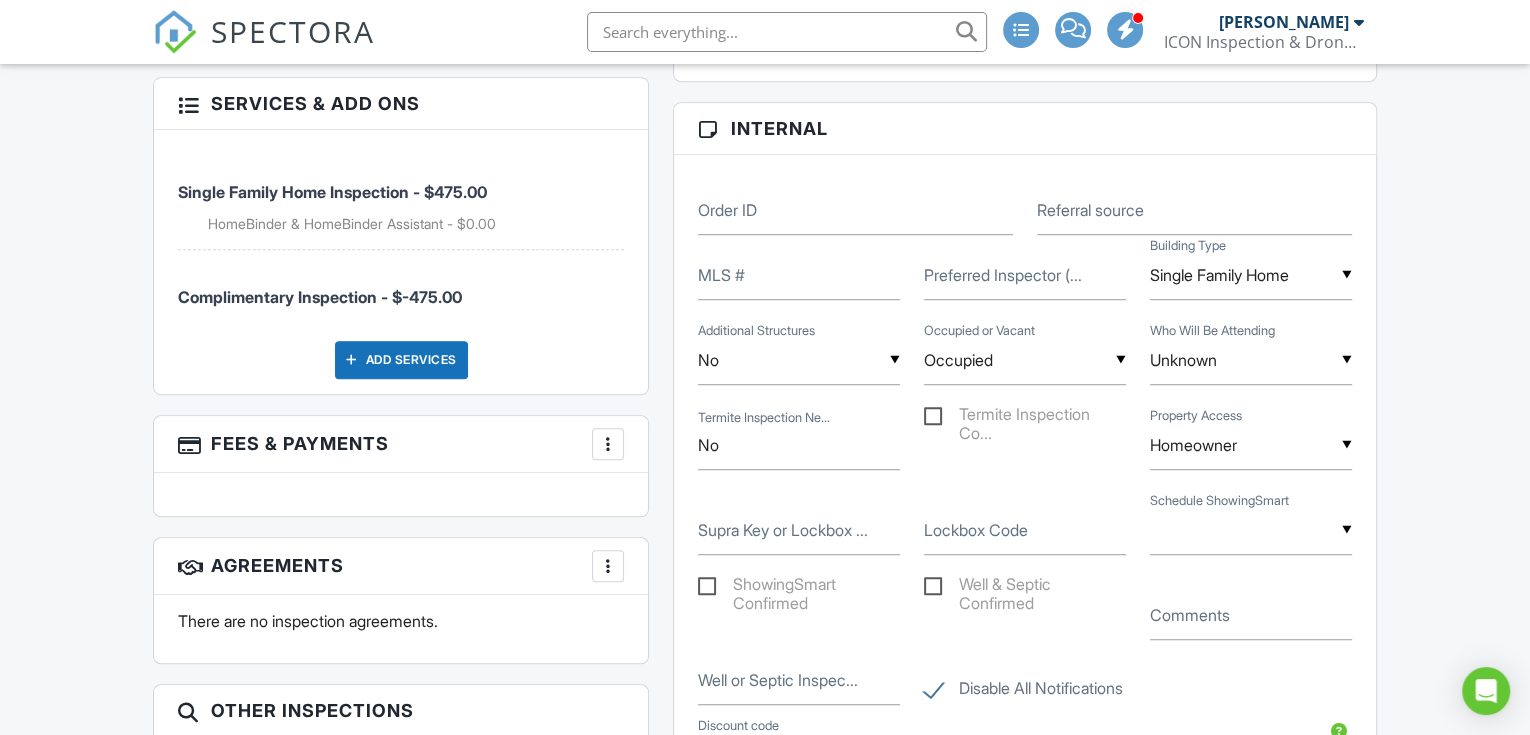 click on "HomeBinder & HomeBinder Assistant - $0.00" at bounding box center [416, 224] 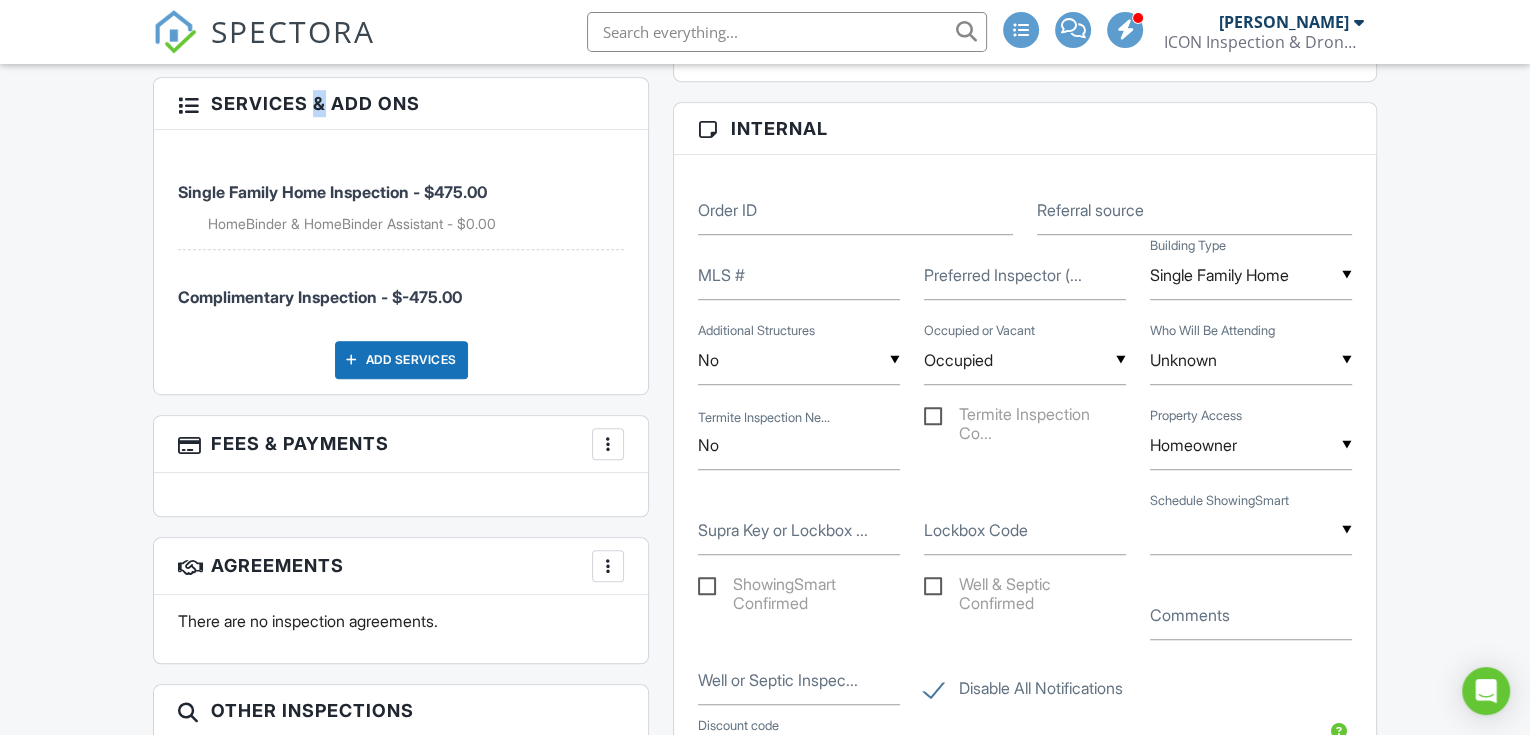 click on "Services & Add ons" at bounding box center [401, 104] 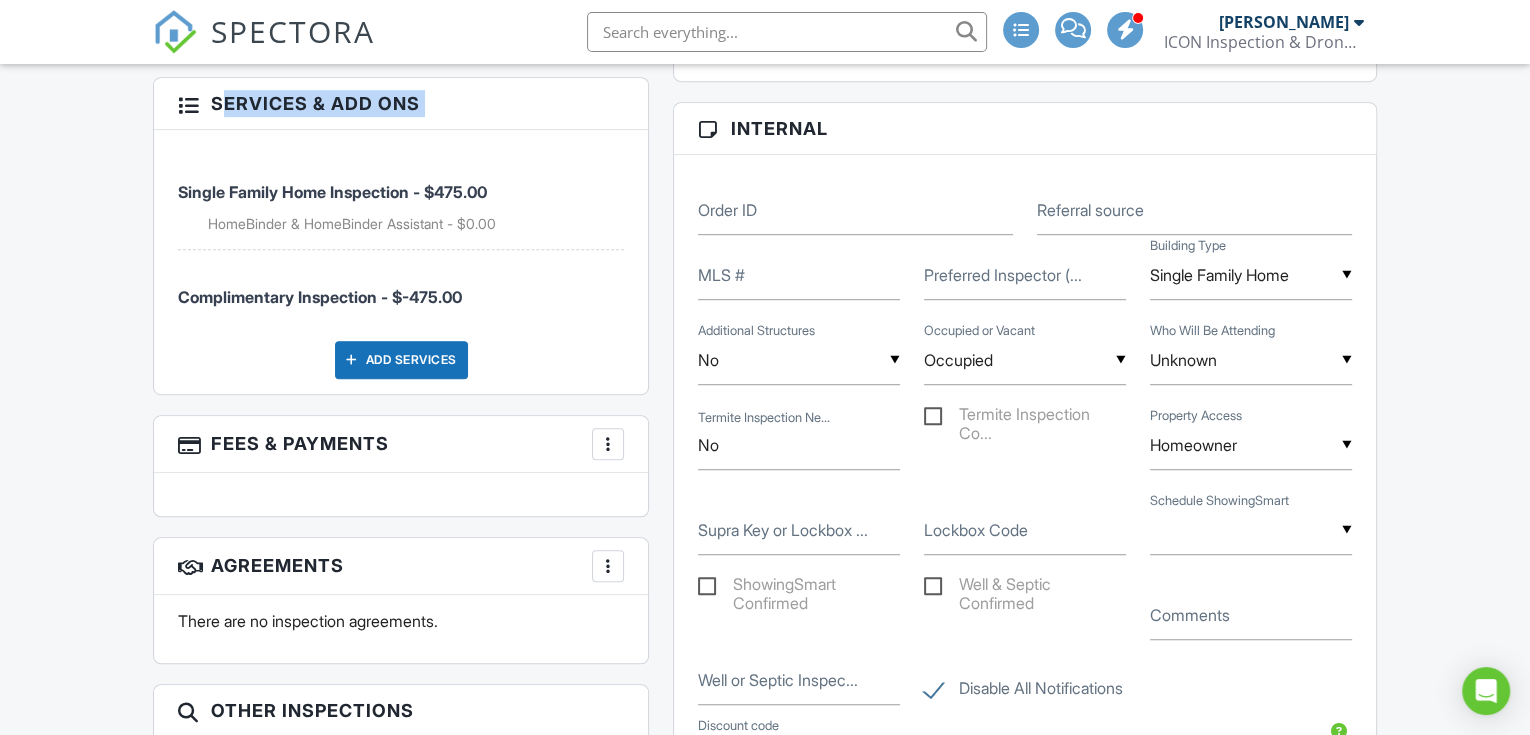 click on "Services & Add ons" at bounding box center (401, 104) 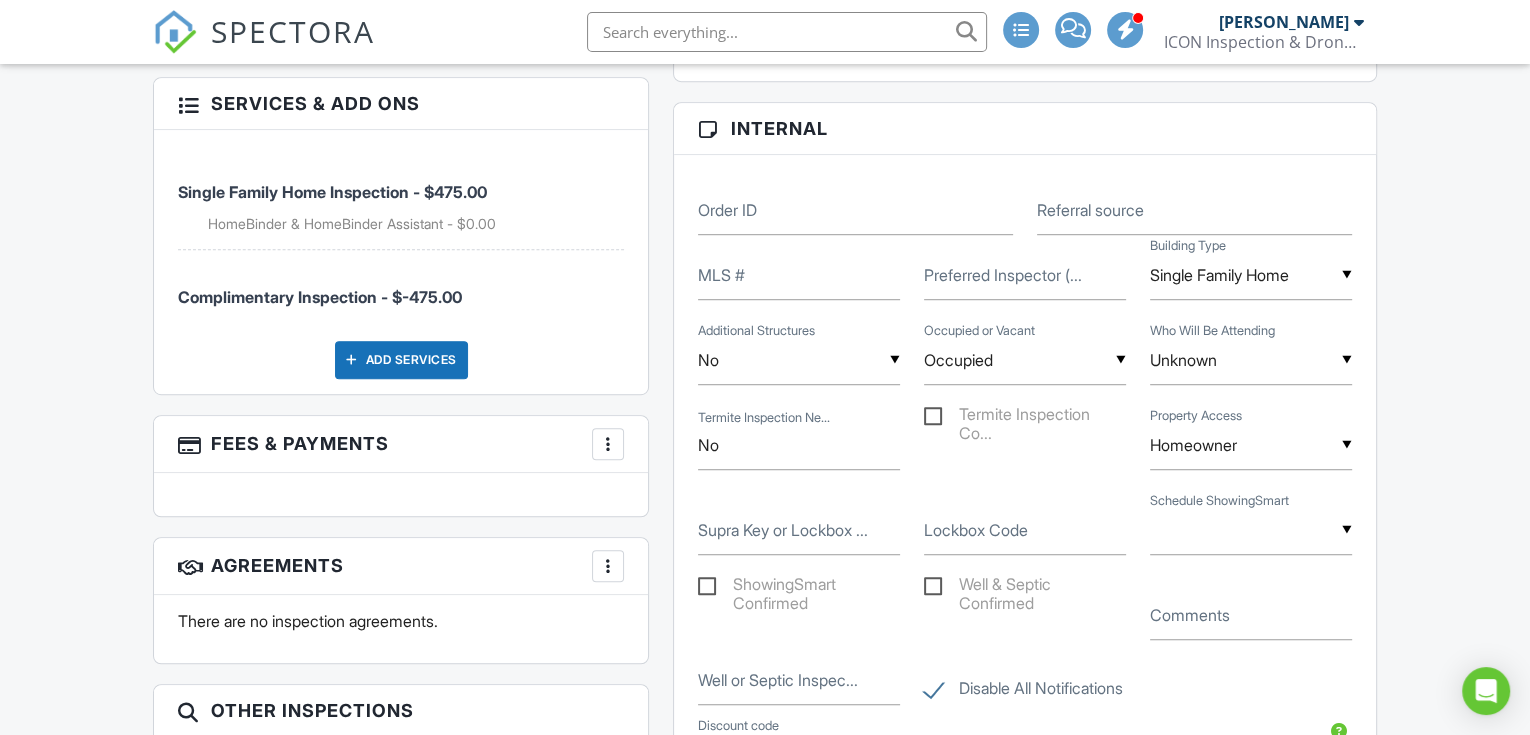click on "Add Services" at bounding box center [401, 360] 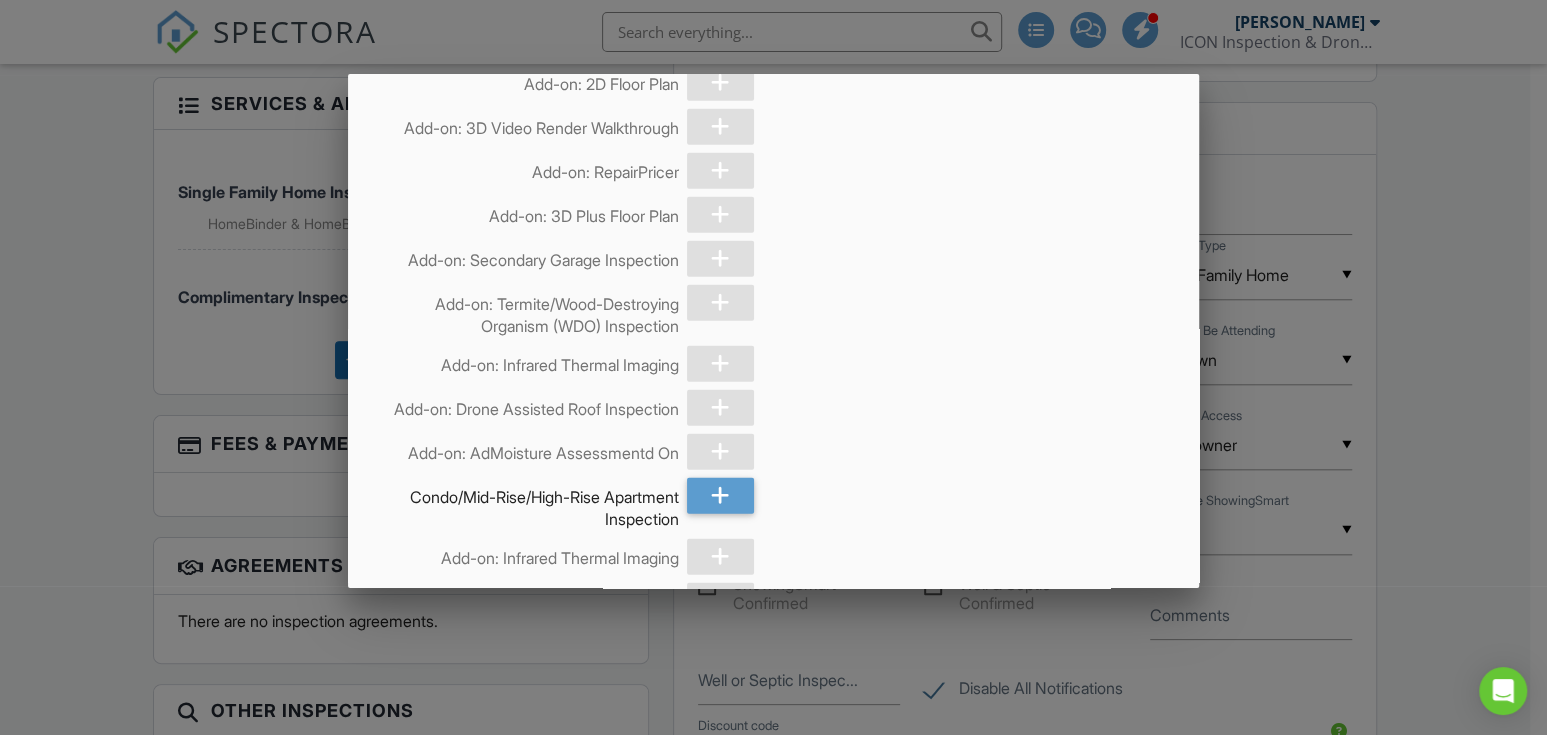 scroll, scrollTop: 3851, scrollLeft: 0, axis: vertical 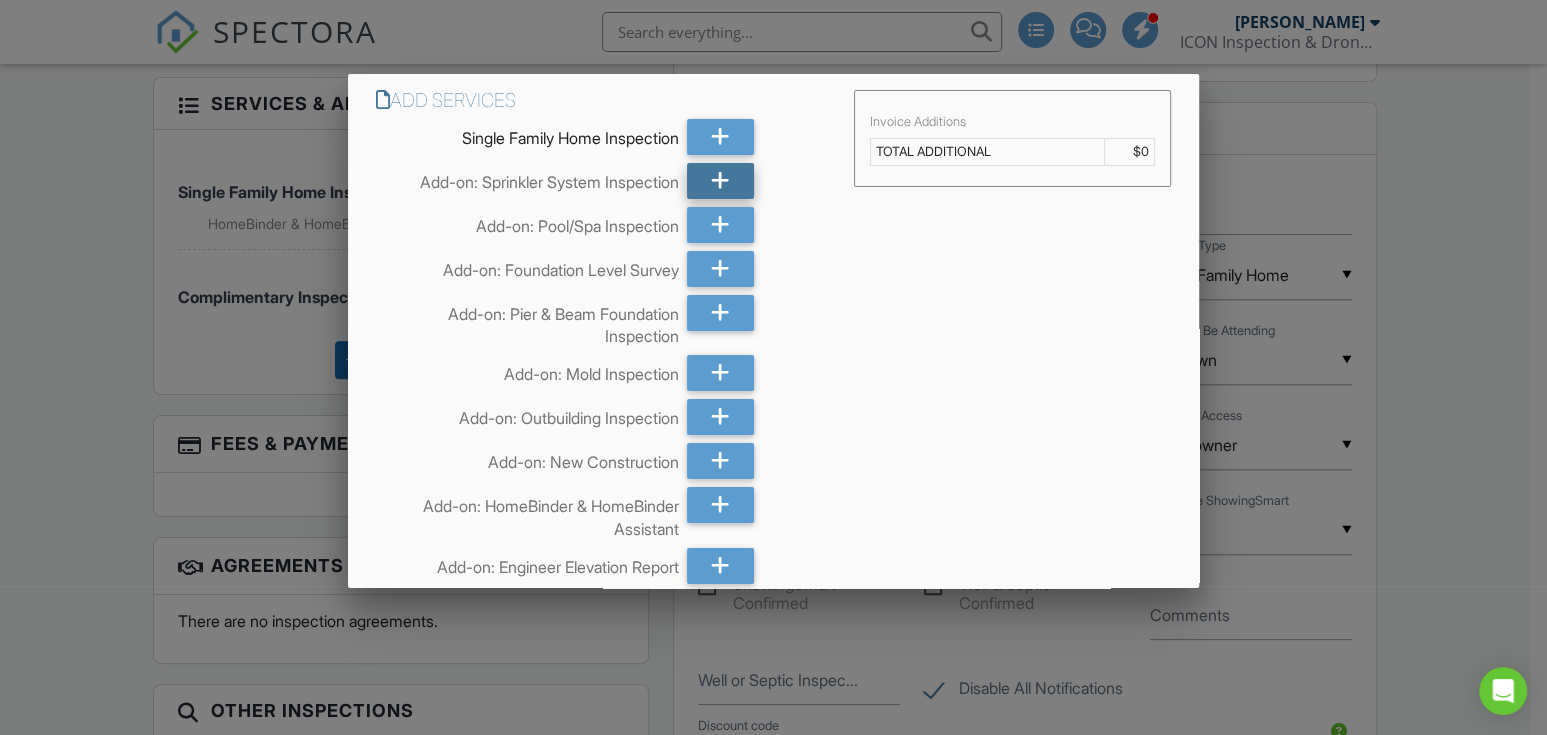 click at bounding box center [720, 181] 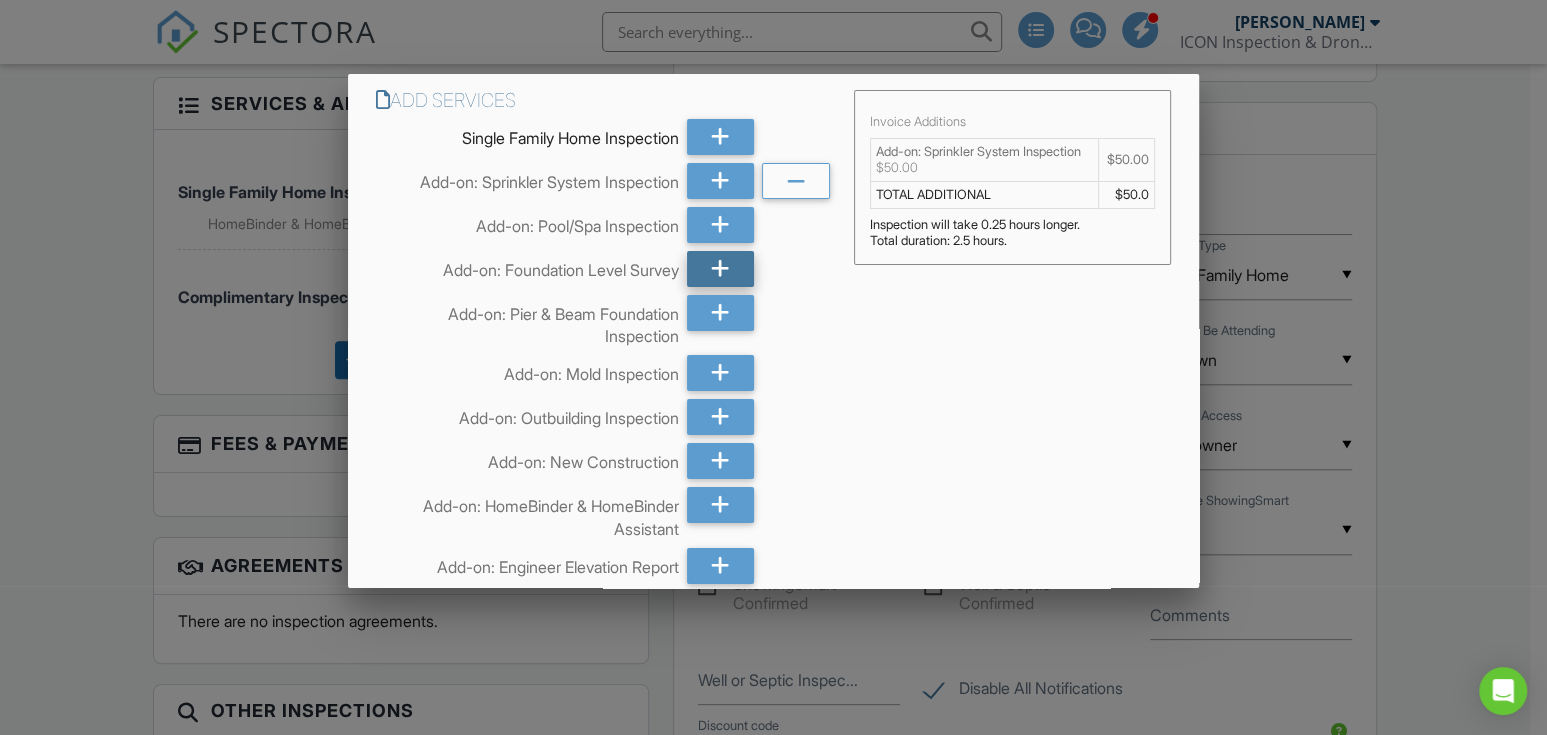 click at bounding box center [720, 269] 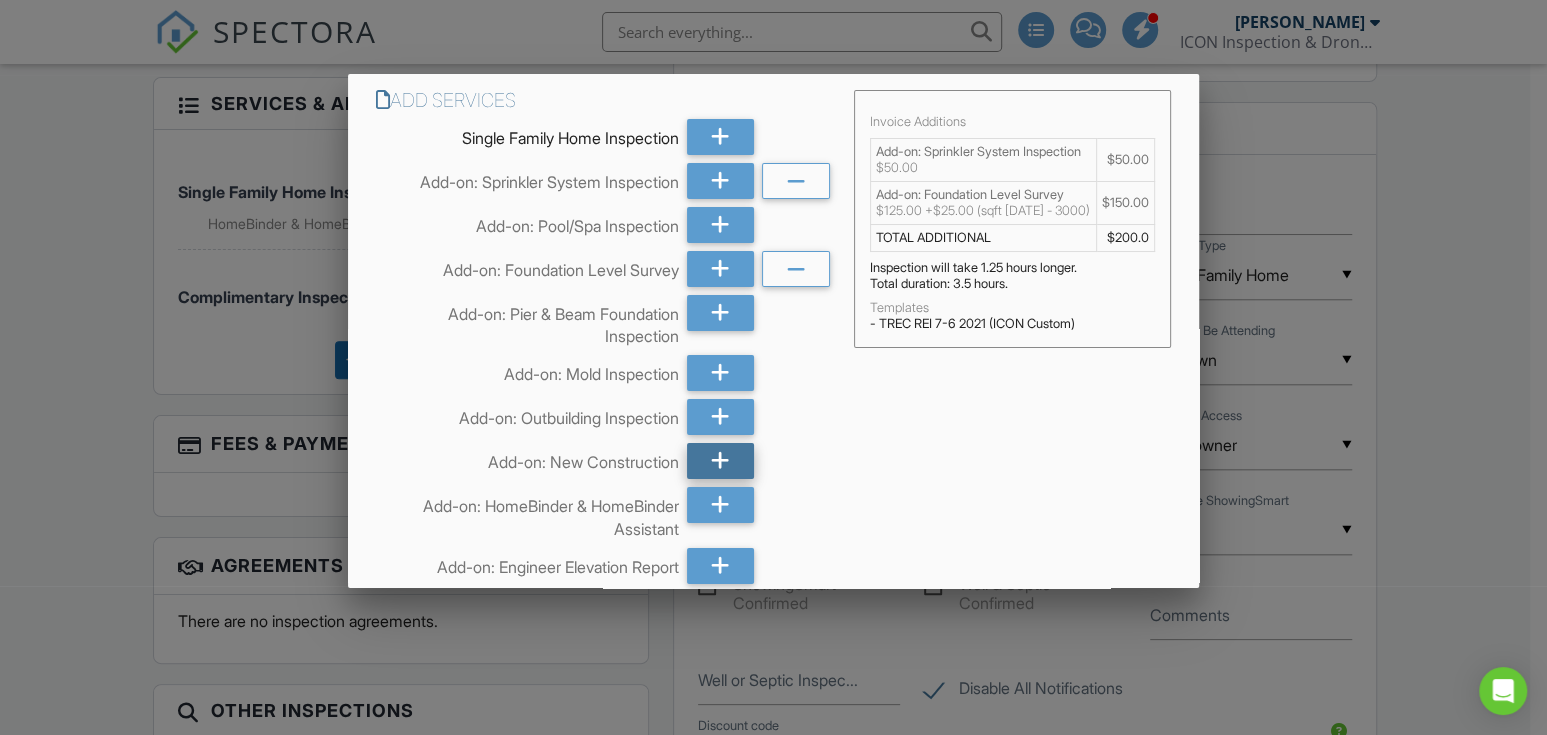 scroll, scrollTop: 296, scrollLeft: 0, axis: vertical 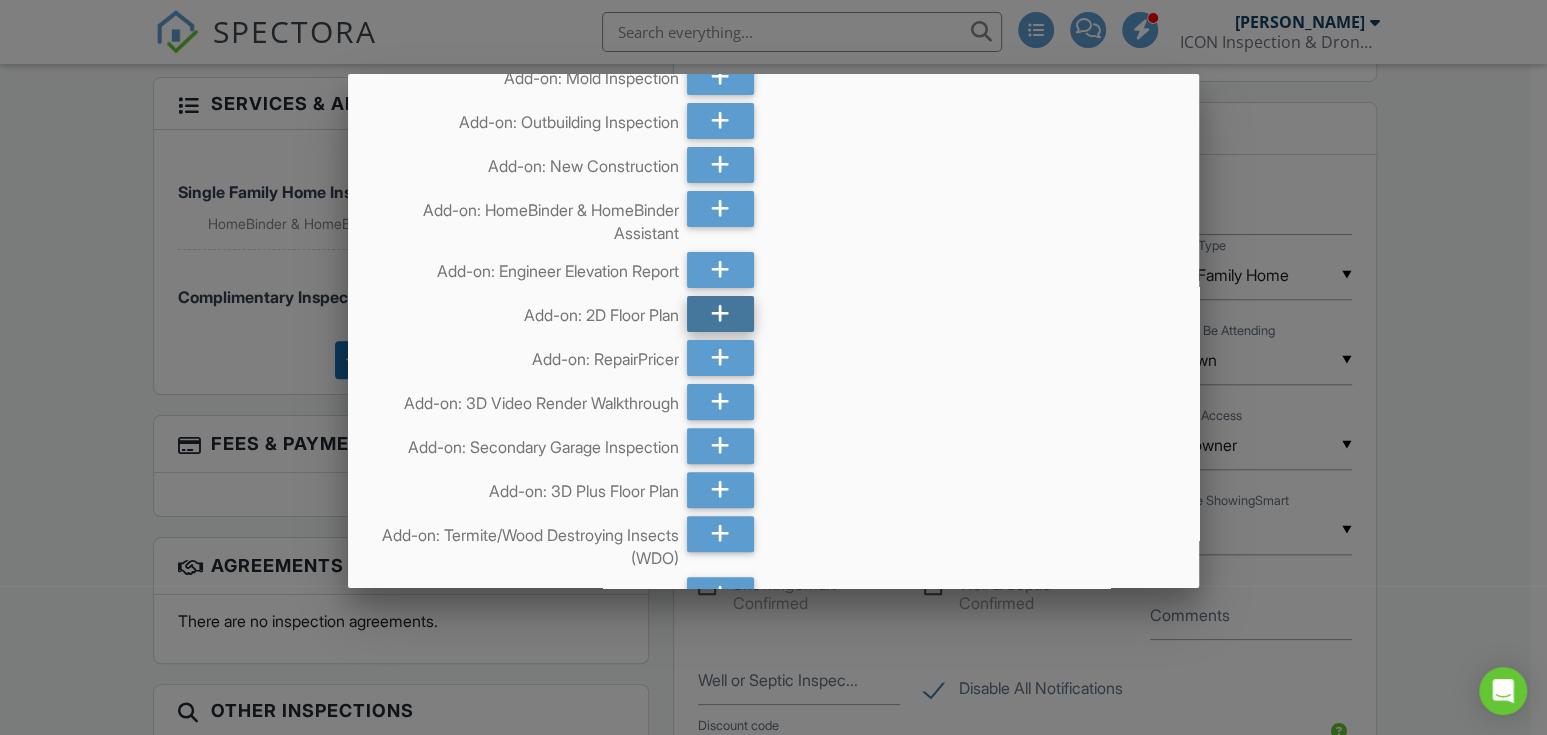 click at bounding box center [720, 314] 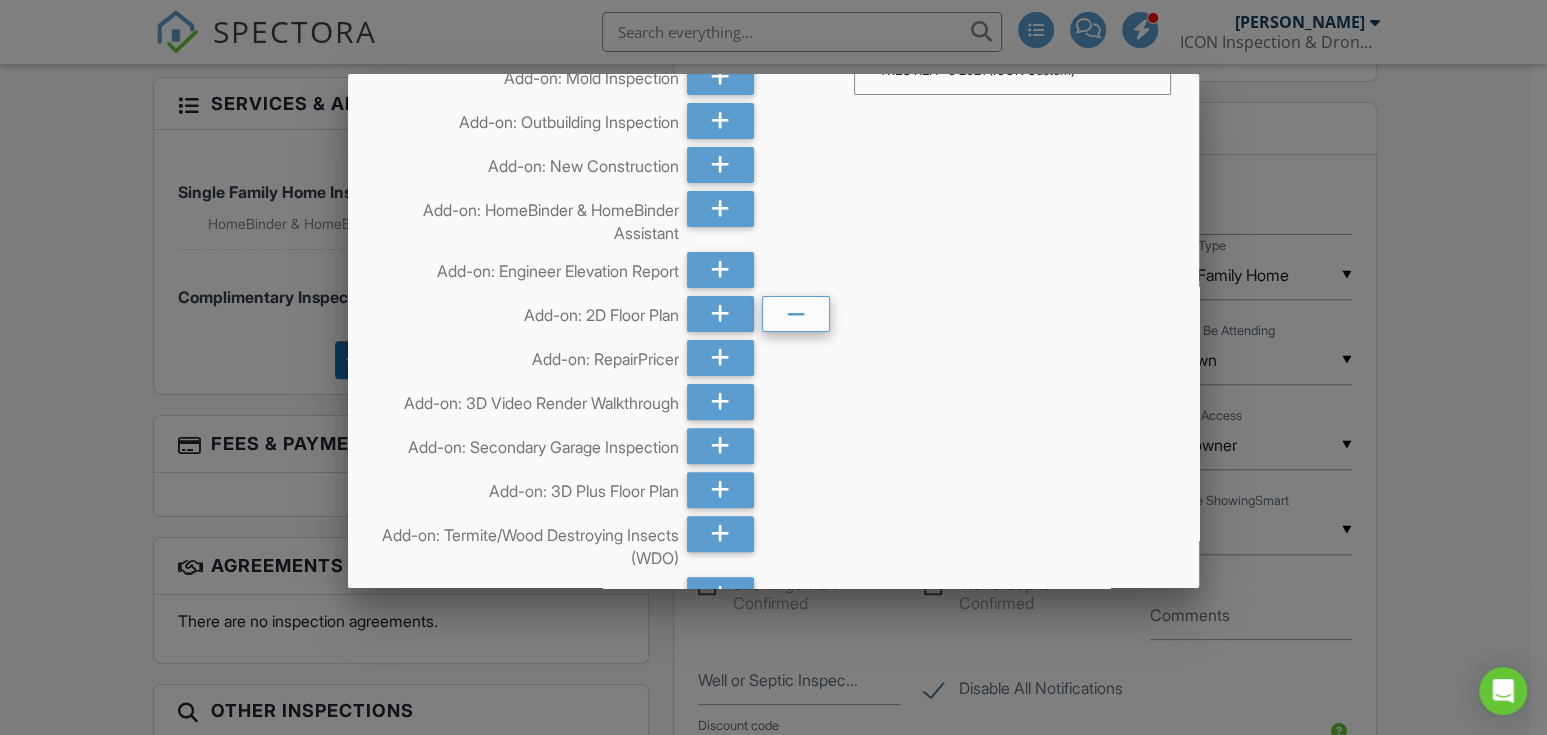 click at bounding box center (796, 314) 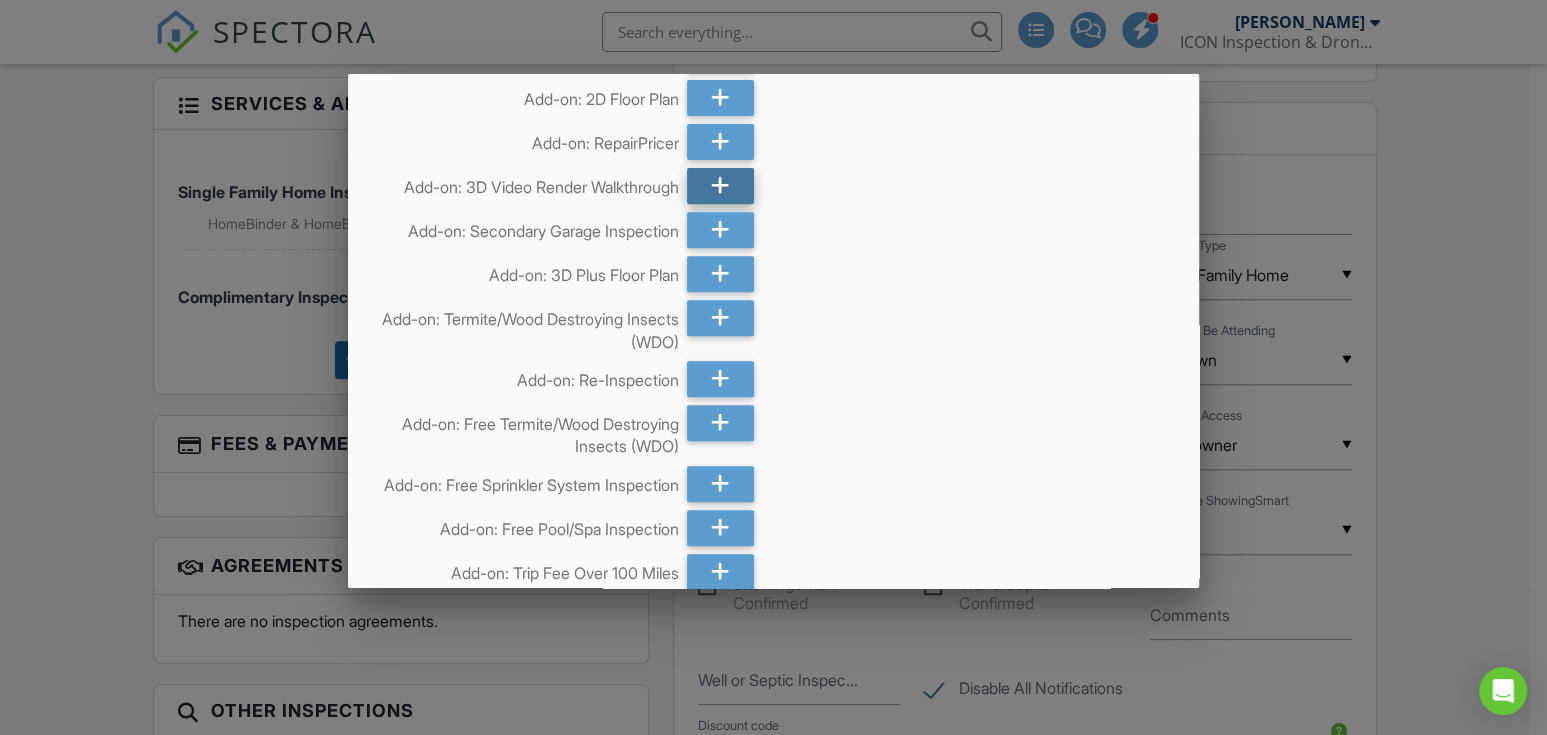 scroll, scrollTop: 592, scrollLeft: 0, axis: vertical 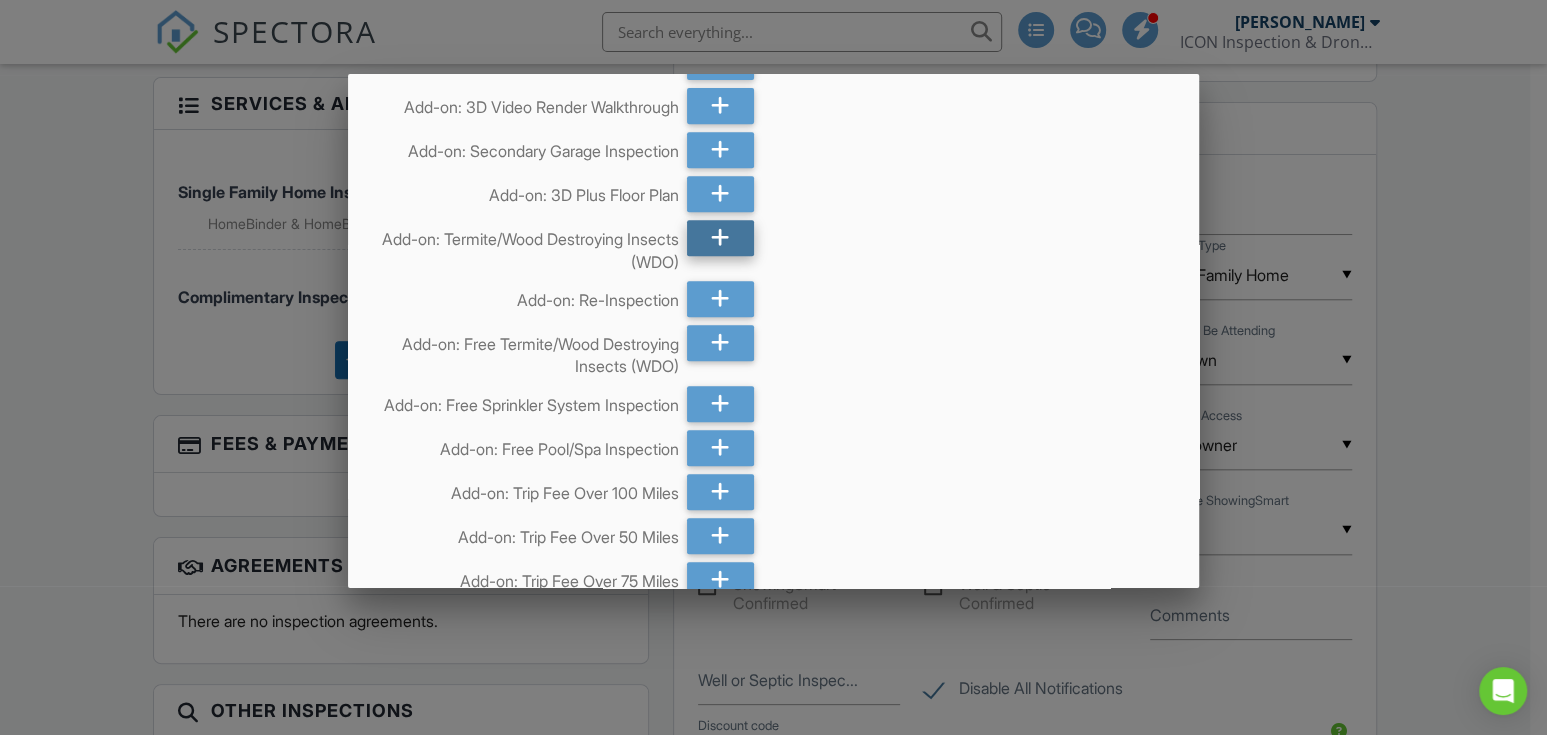 click at bounding box center (721, 238) 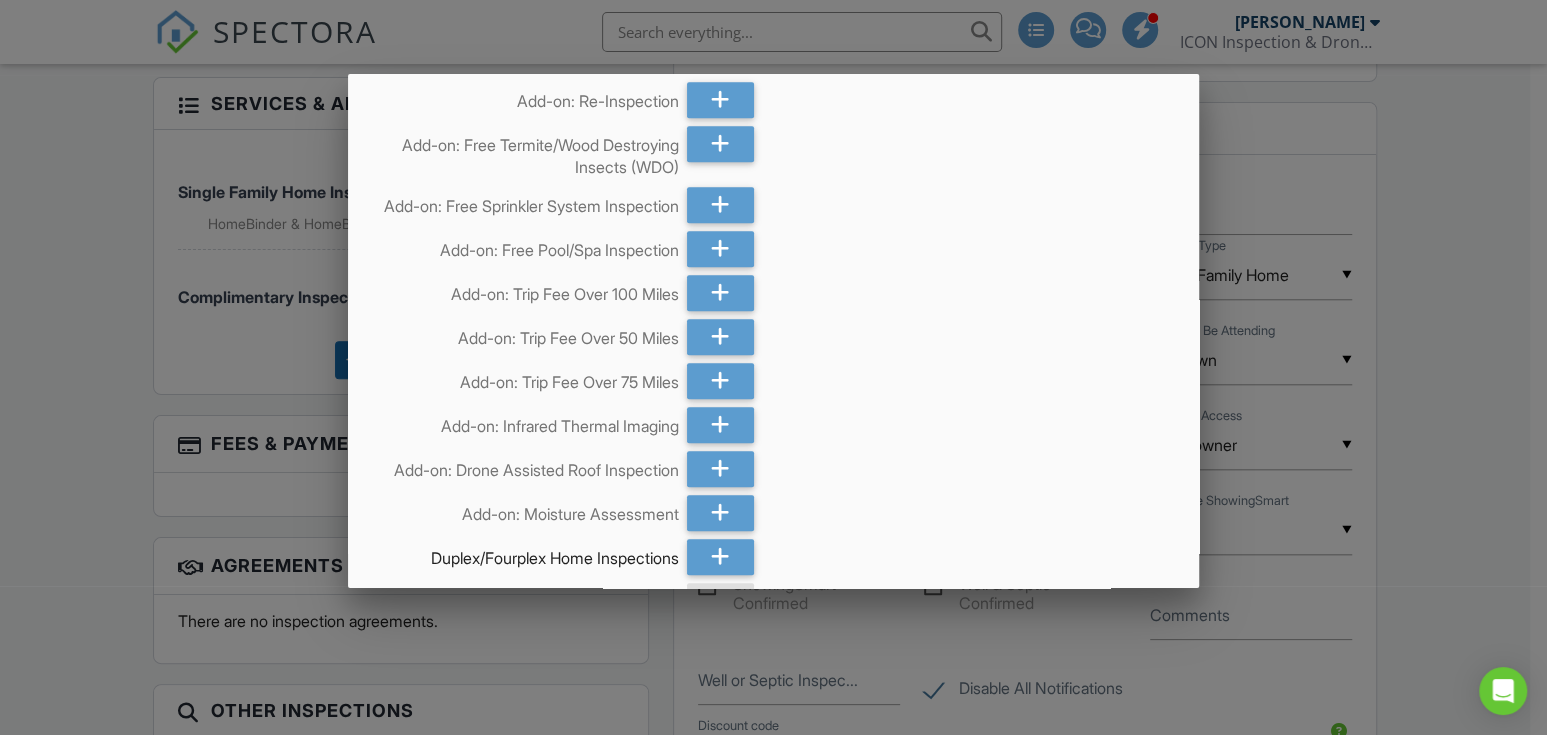 scroll, scrollTop: 888, scrollLeft: 0, axis: vertical 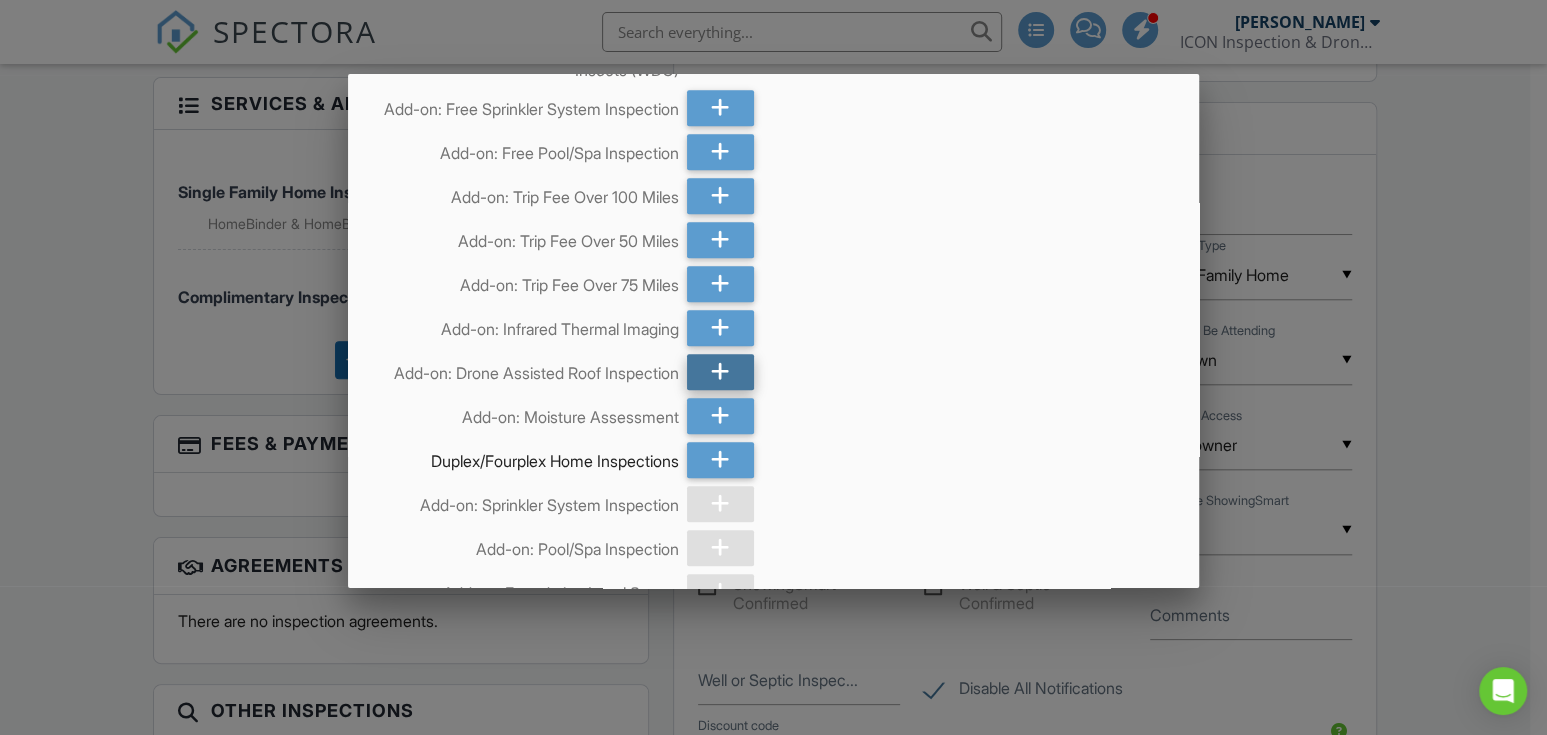 click at bounding box center [720, 372] 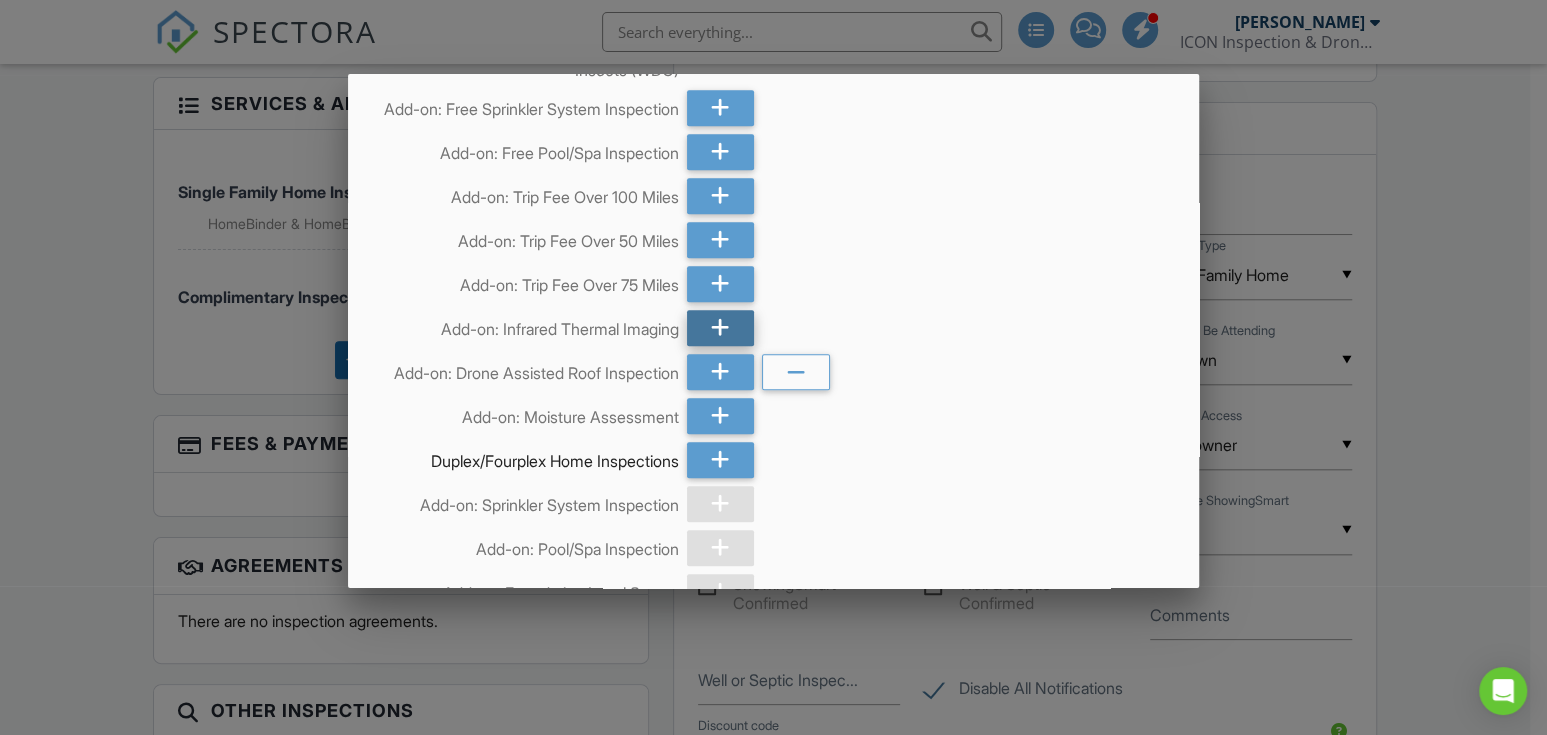 click at bounding box center [720, 328] 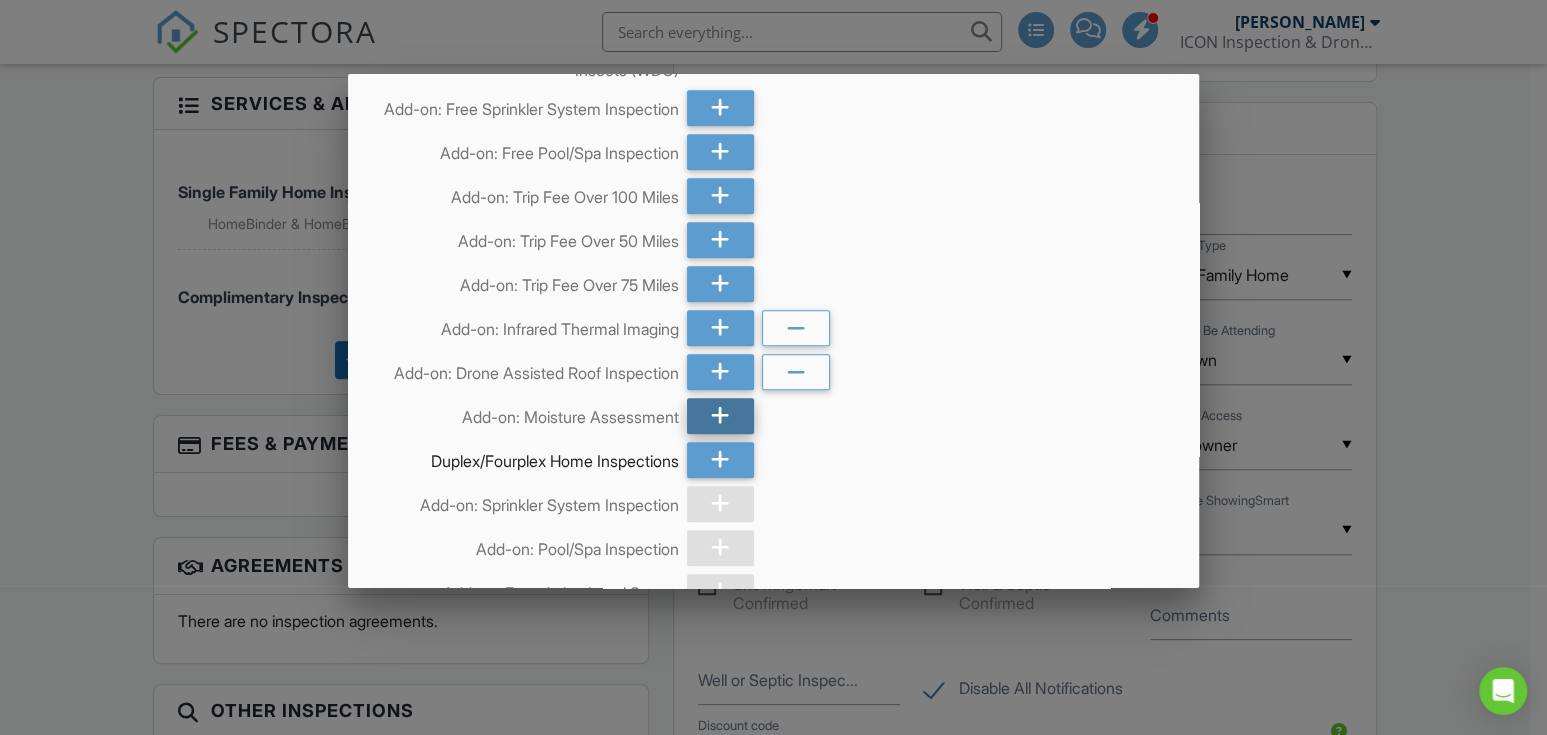 click at bounding box center (720, 416) 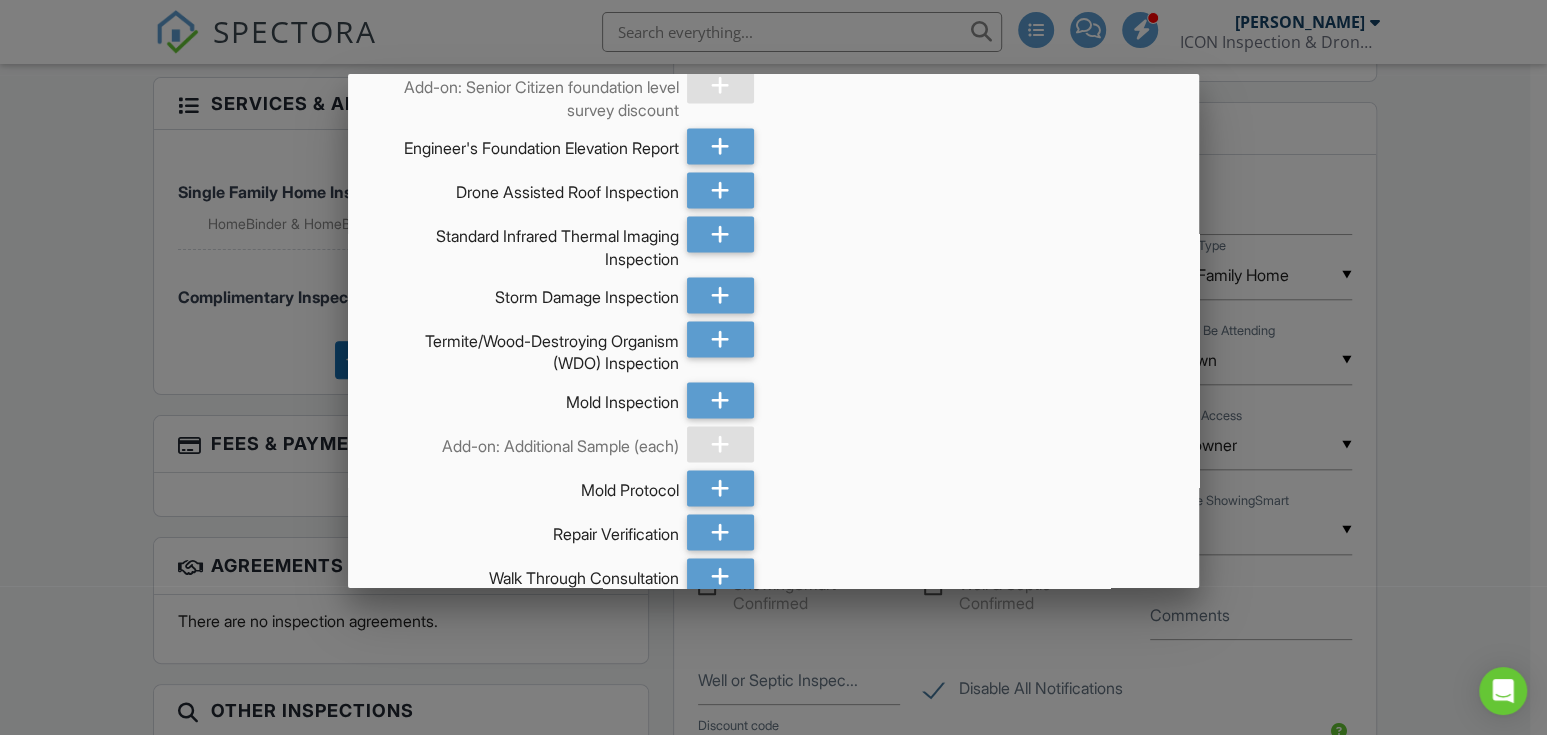 scroll, scrollTop: 8305, scrollLeft: 0, axis: vertical 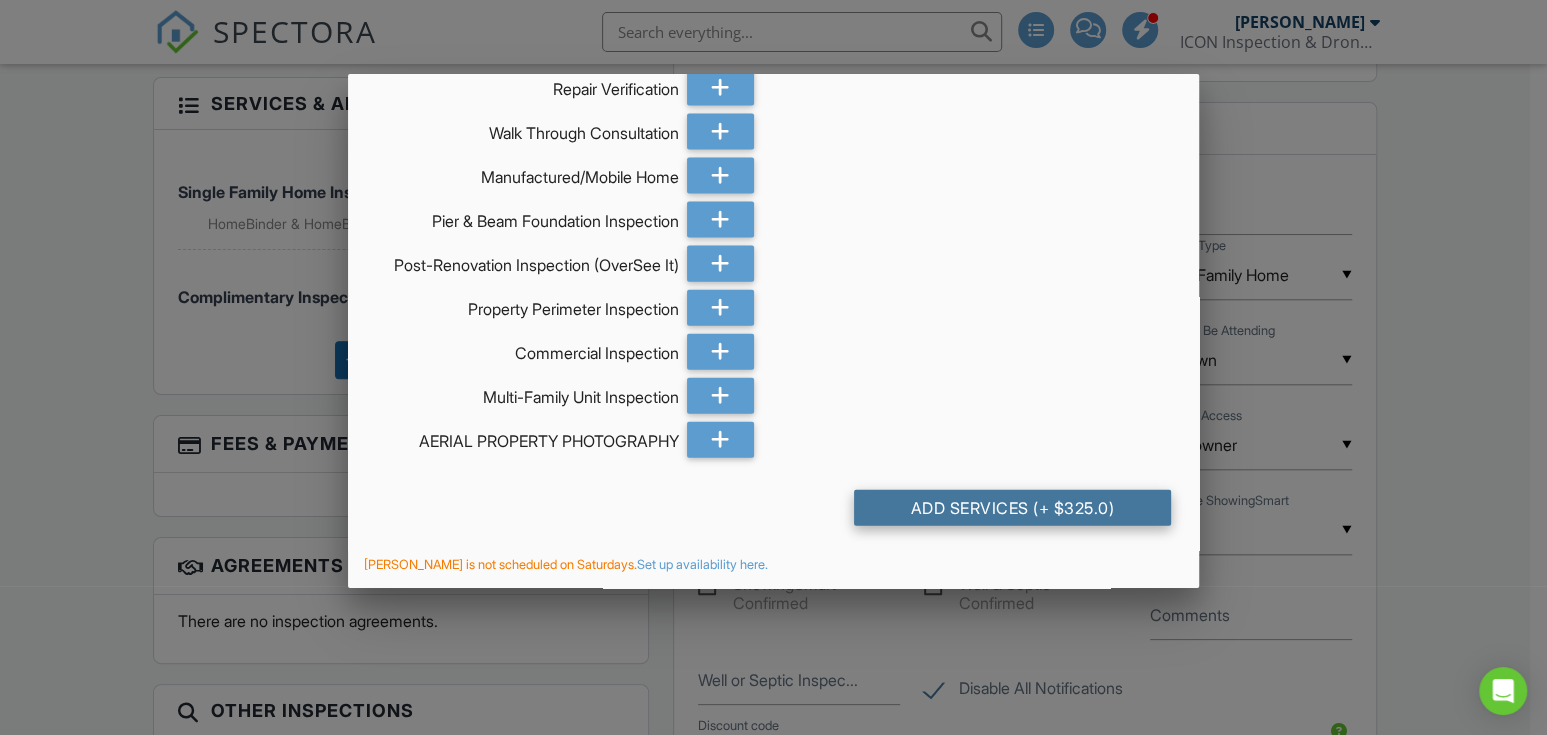 click on "Add Services
(+ $325.0)" at bounding box center [1012, 508] 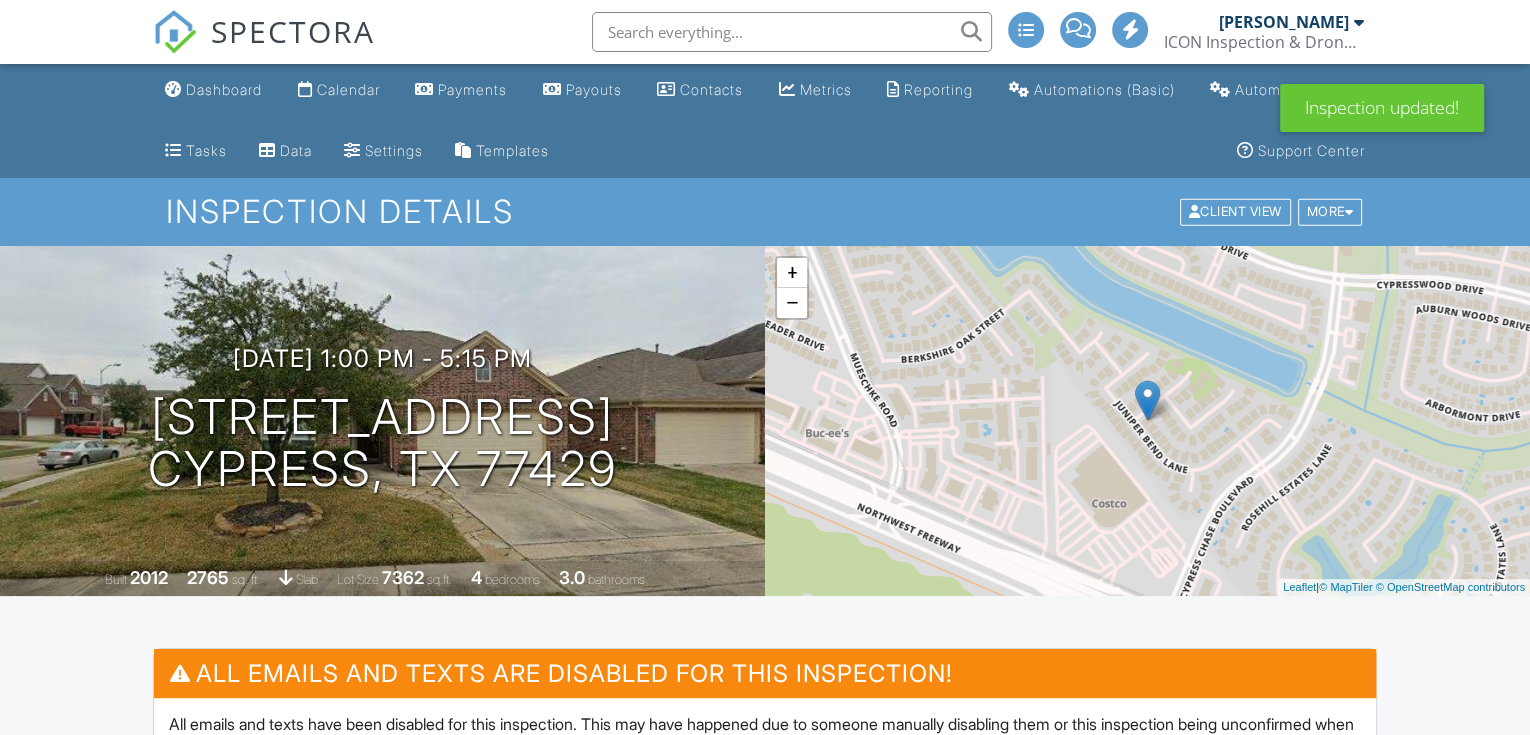 scroll, scrollTop: 592, scrollLeft: 0, axis: vertical 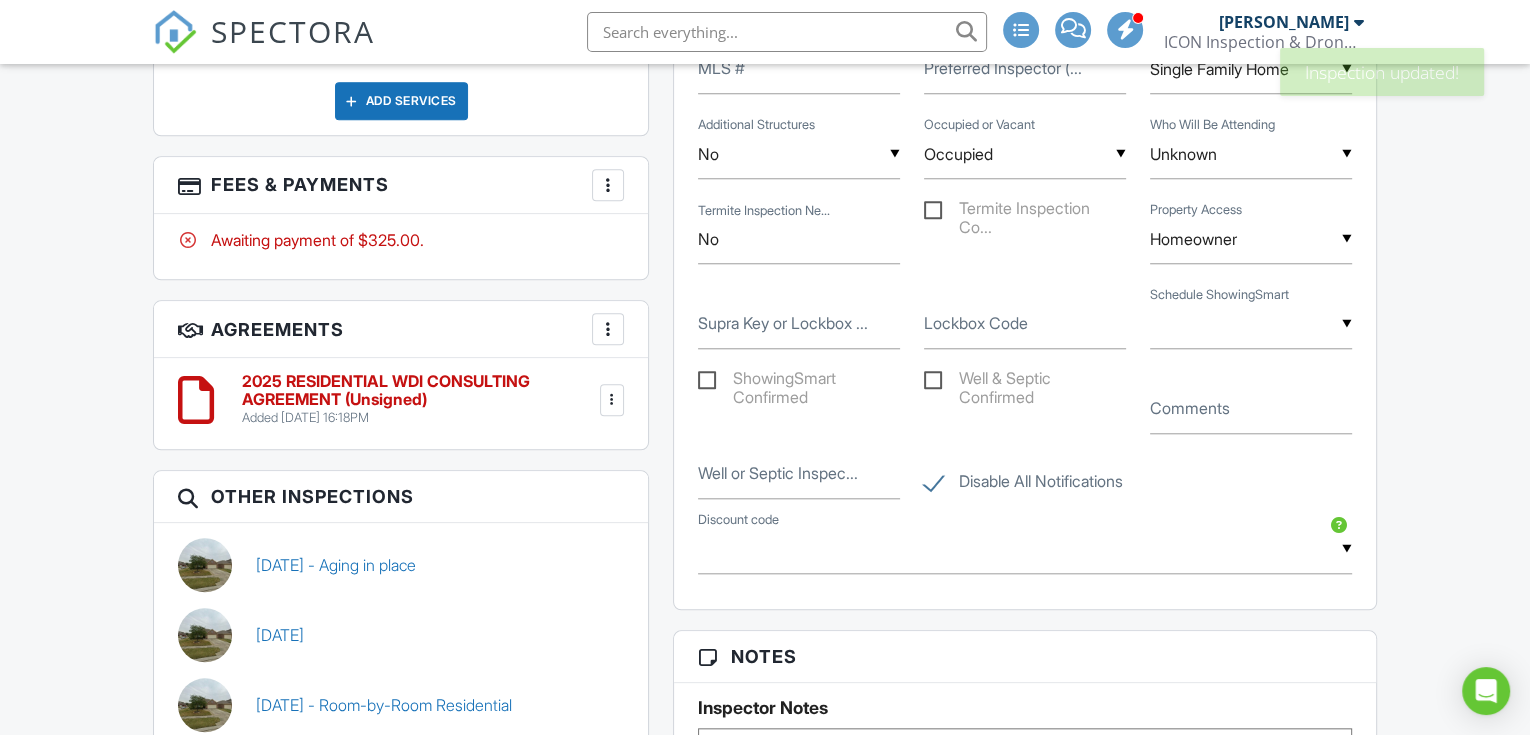 click at bounding box center (612, 400) 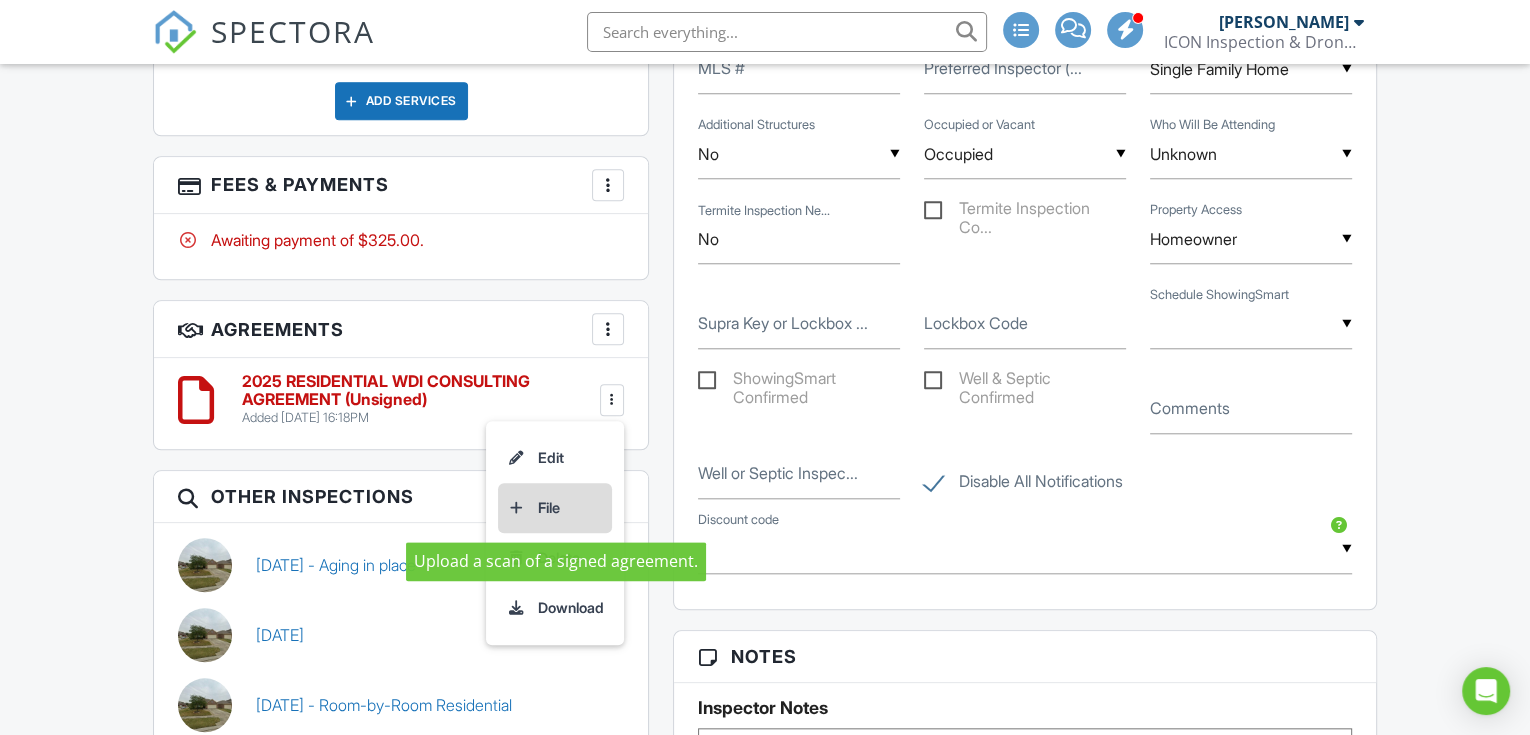 click on "File" at bounding box center [555, 508] 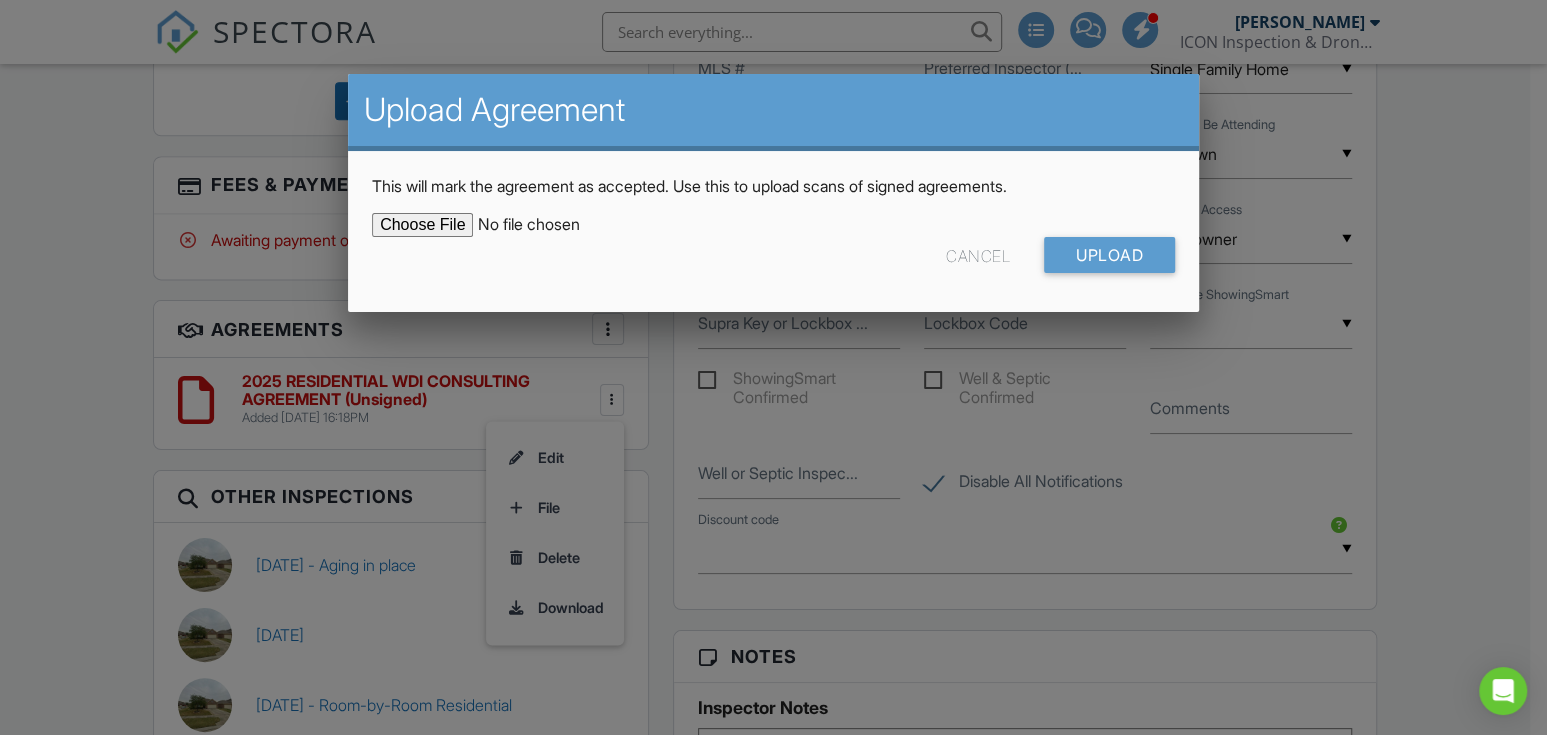 click at bounding box center [542, 225] 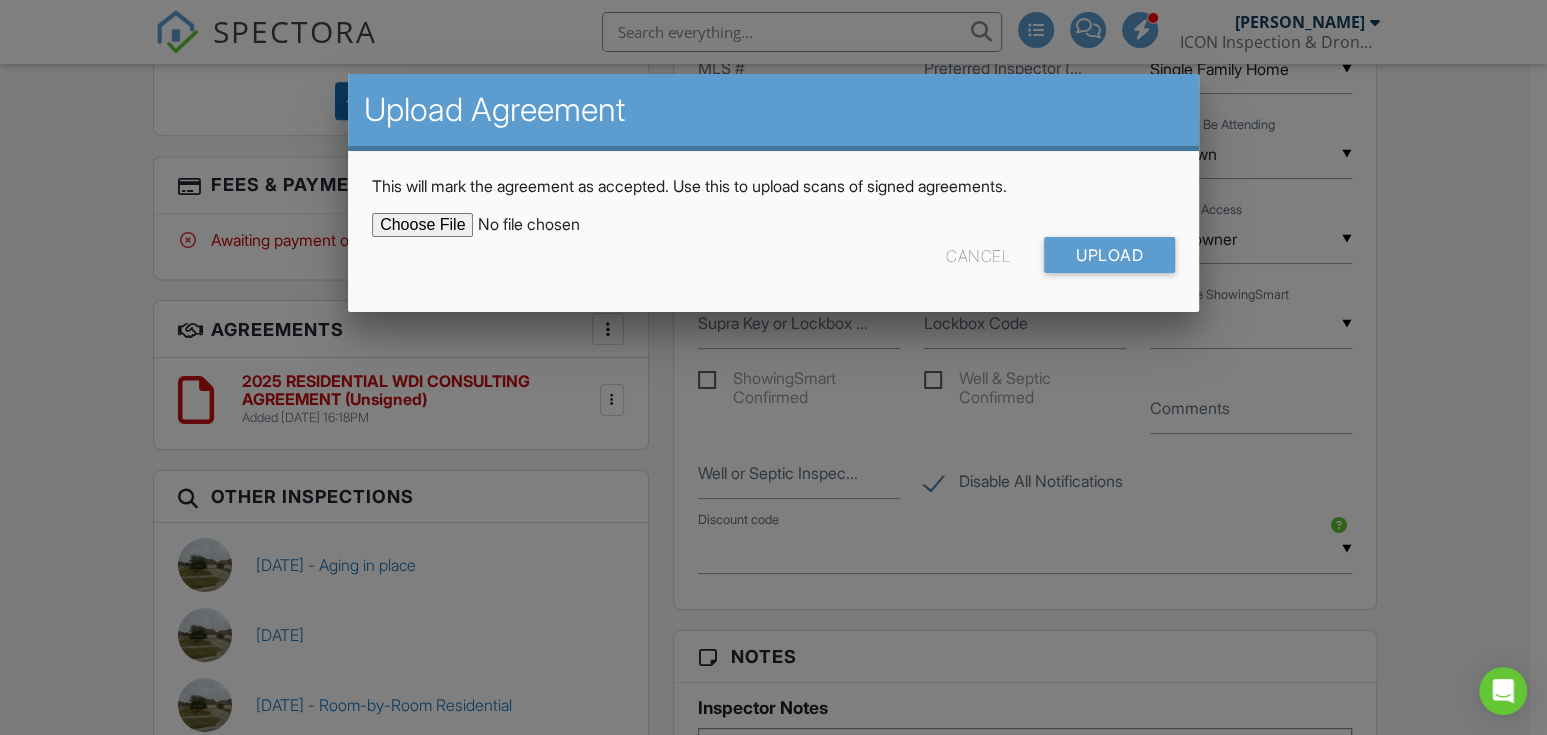 click on "Cancel" at bounding box center (978, 255) 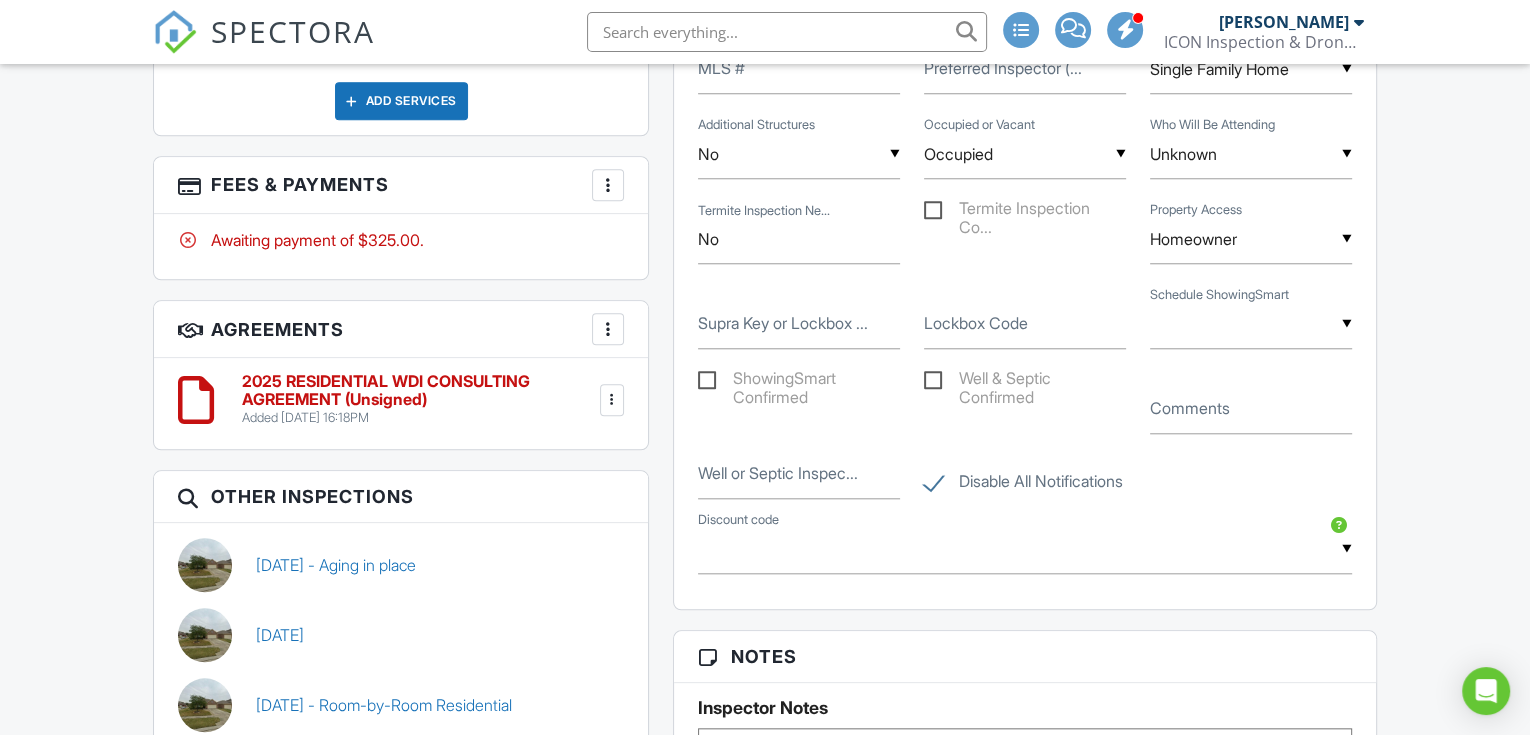 click at bounding box center [608, 329] 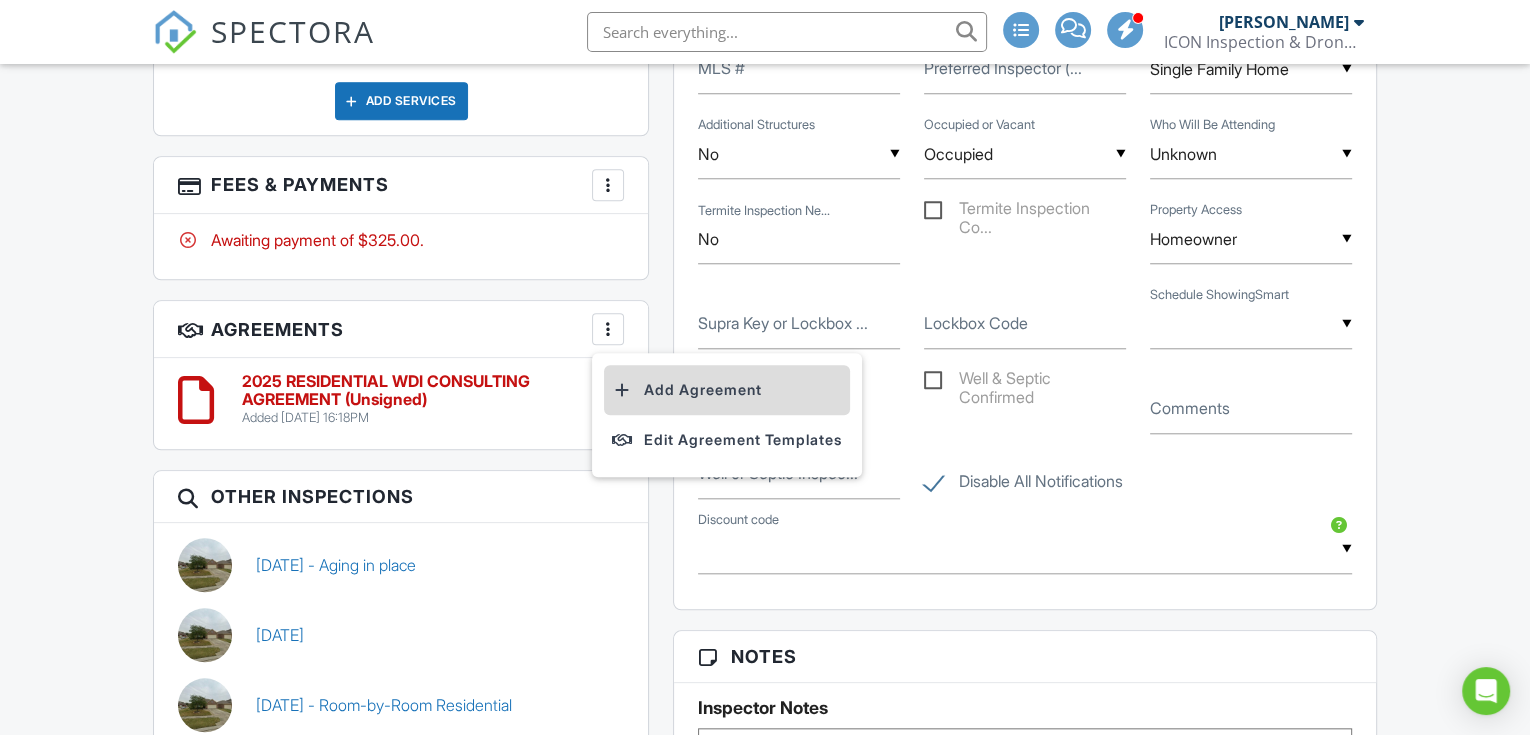 click on "Add Agreement" at bounding box center (727, 390) 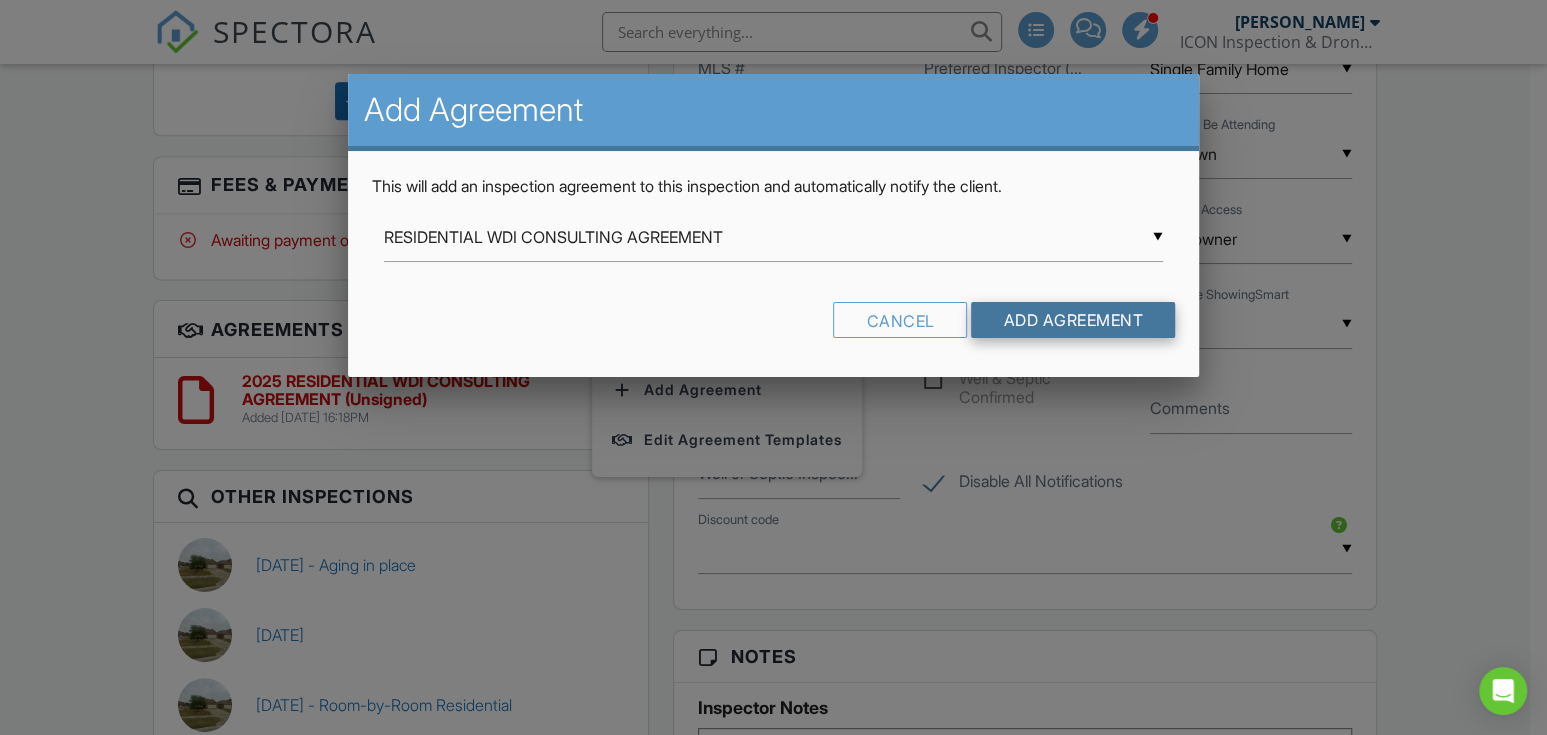 click on "Add Agreement" at bounding box center [1073, 320] 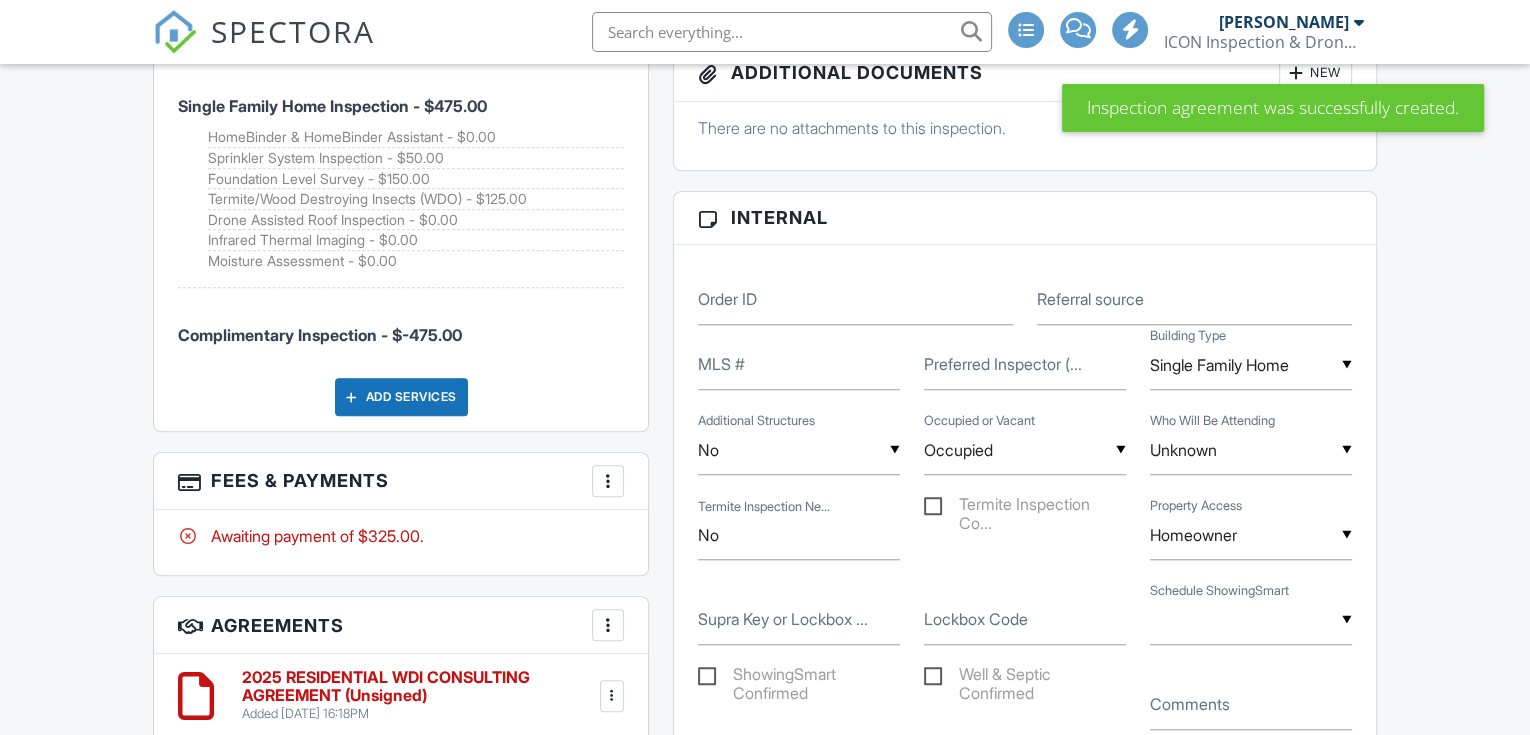 scroll, scrollTop: 1777, scrollLeft: 0, axis: vertical 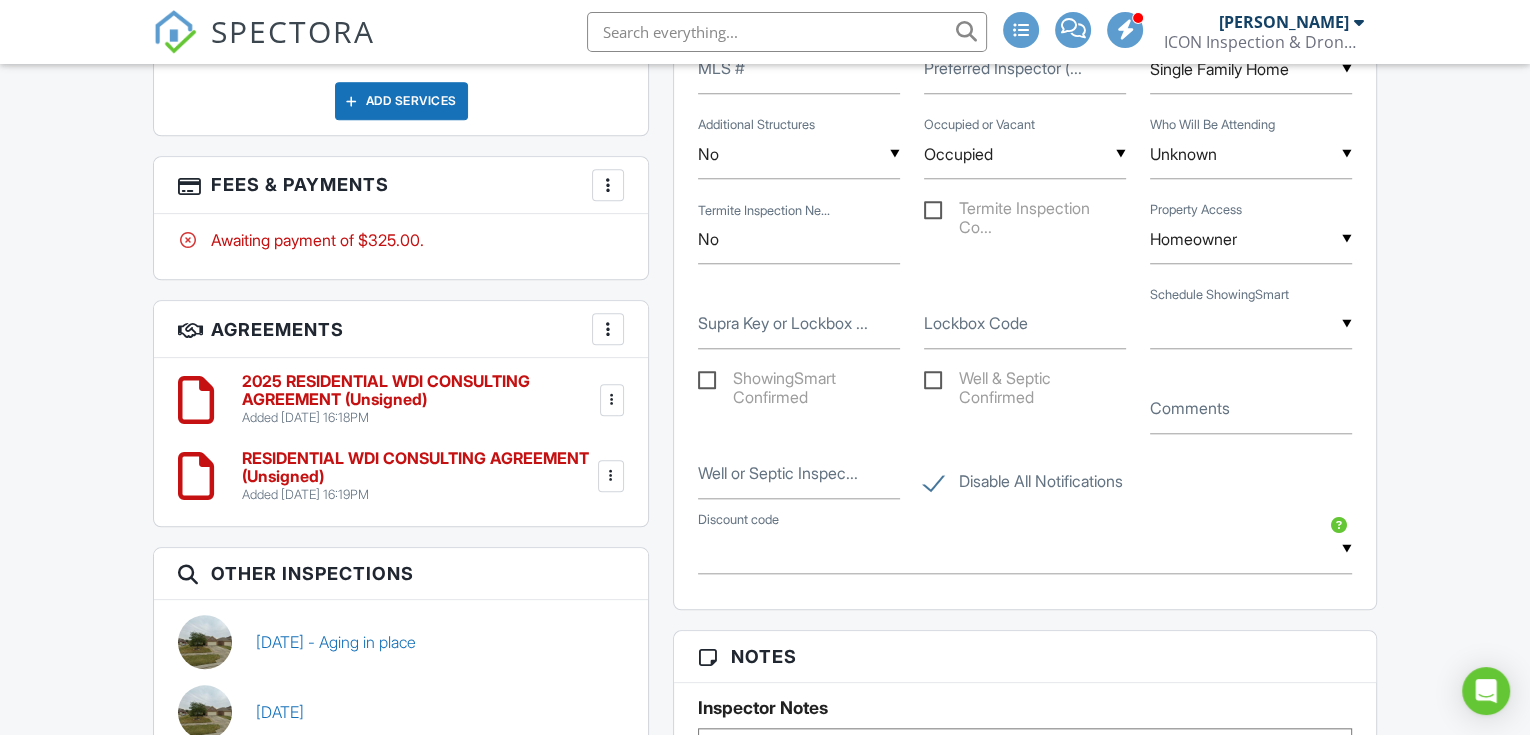 click at bounding box center [612, 400] 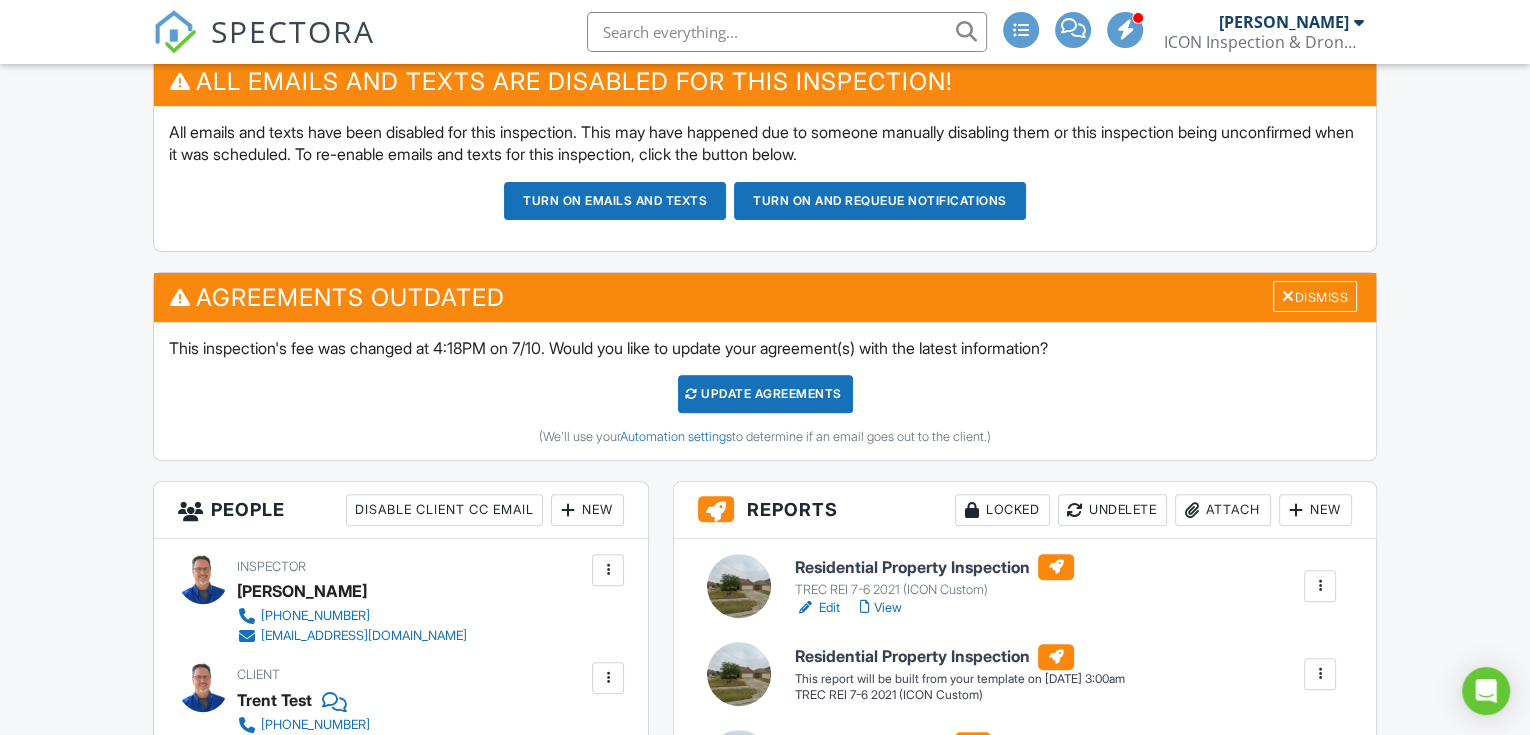 scroll, scrollTop: 0, scrollLeft: 0, axis: both 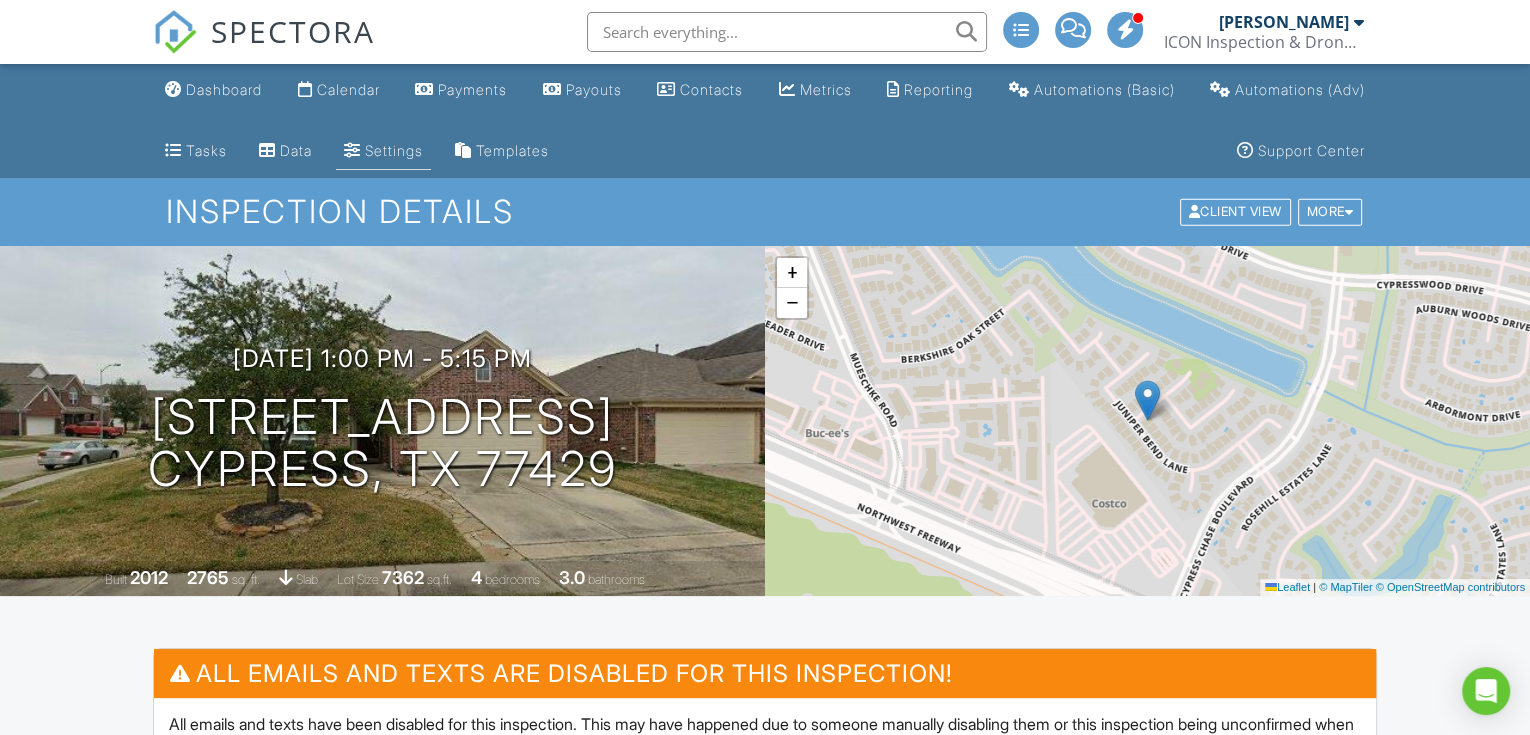 click on "Settings" at bounding box center [394, 150] 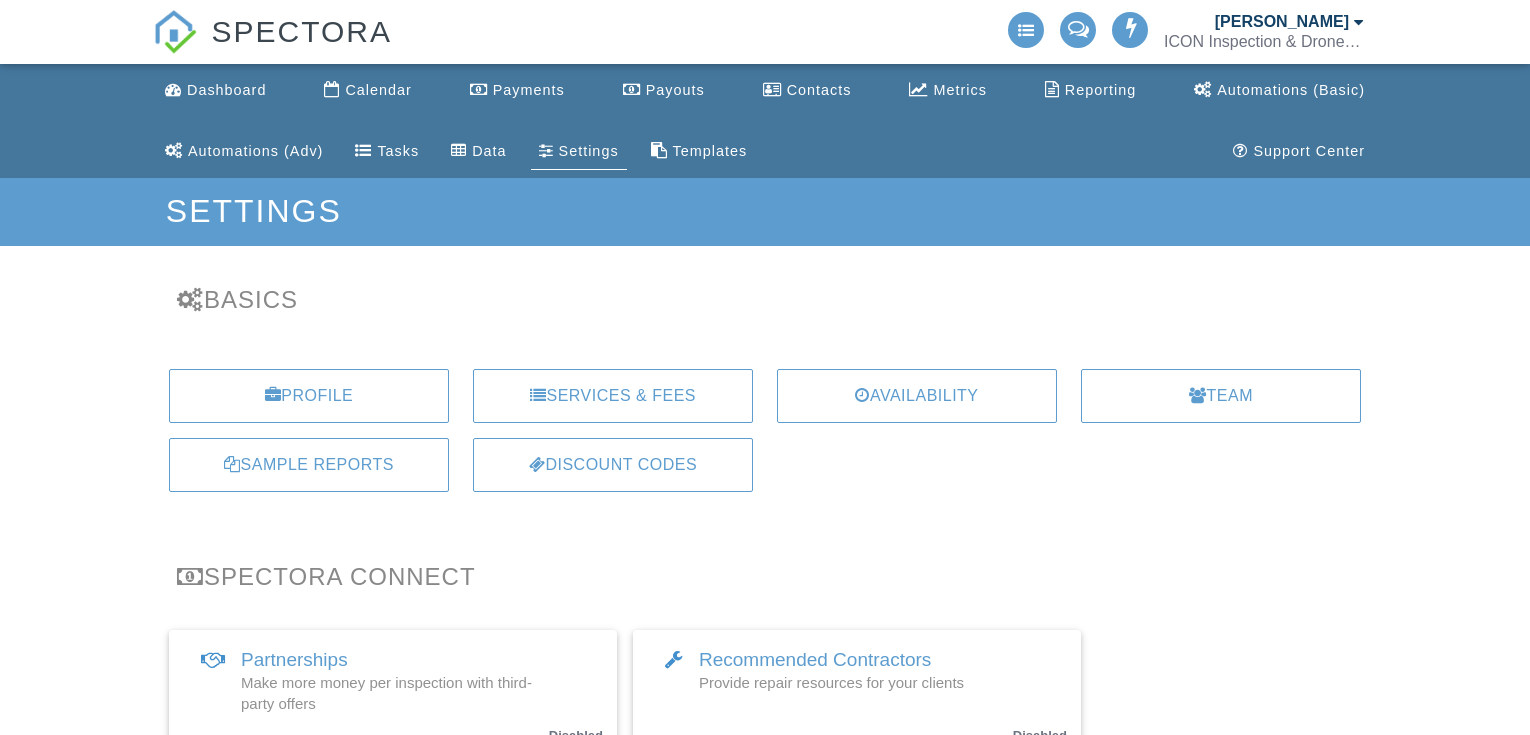 scroll, scrollTop: 0, scrollLeft: 0, axis: both 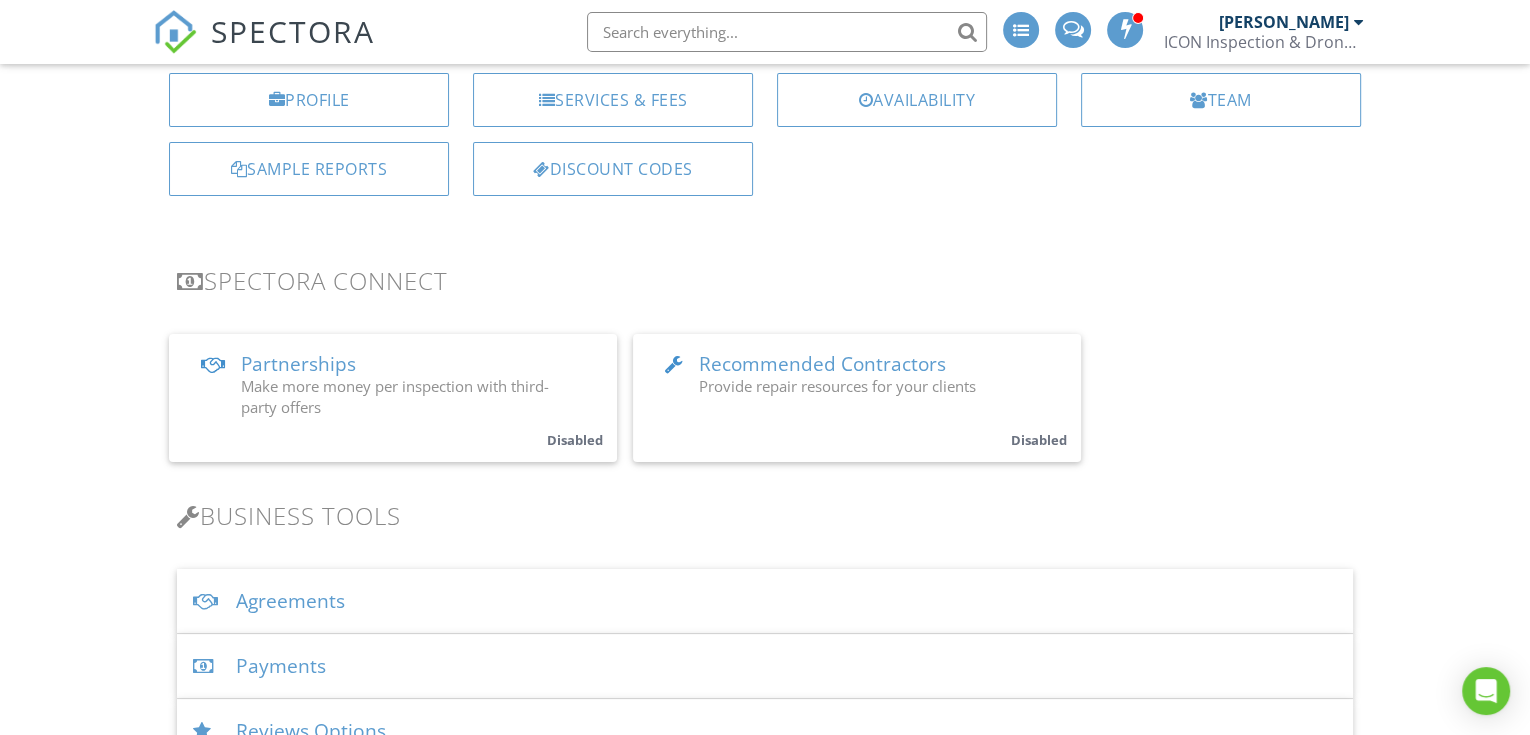 click on "Agreements" at bounding box center [765, 601] 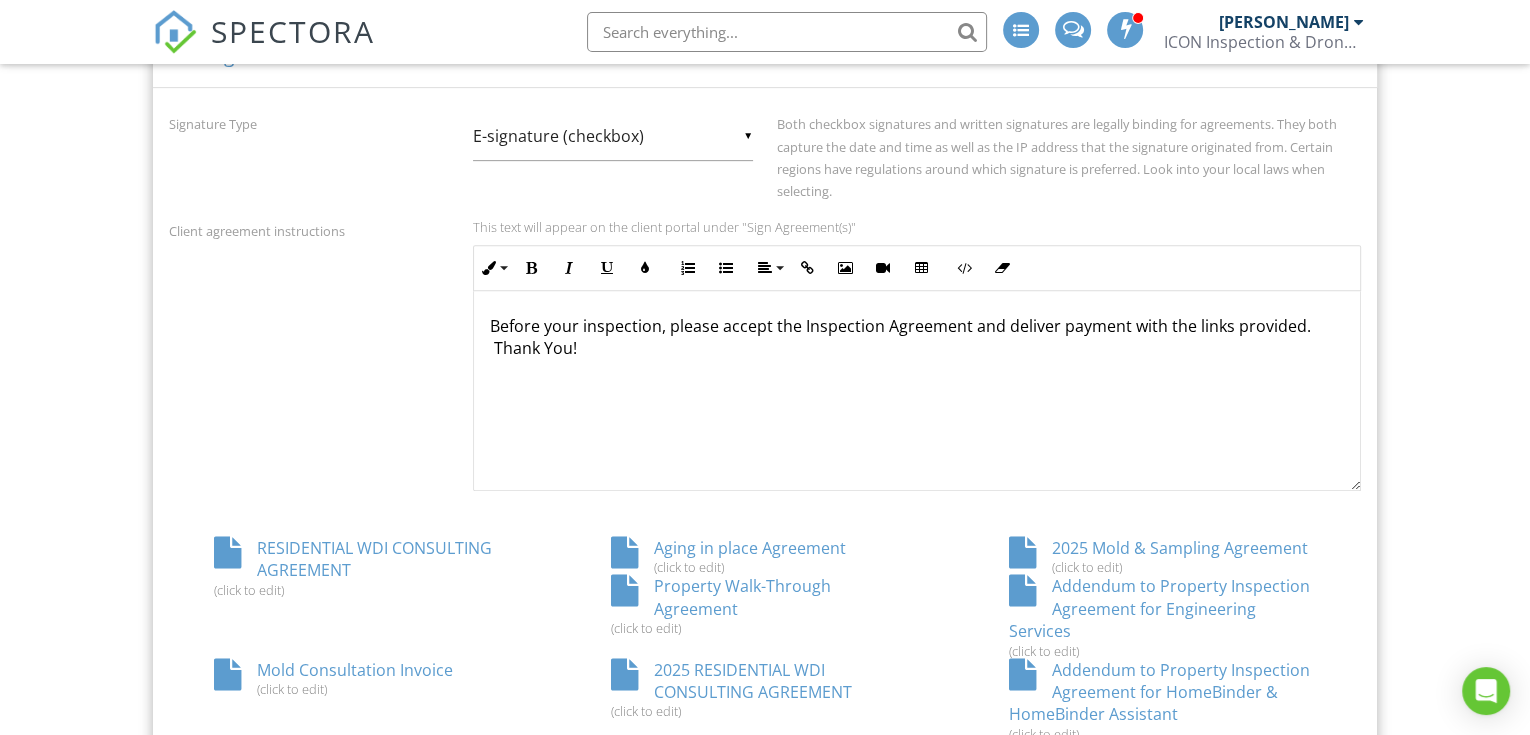 scroll, scrollTop: 888, scrollLeft: 0, axis: vertical 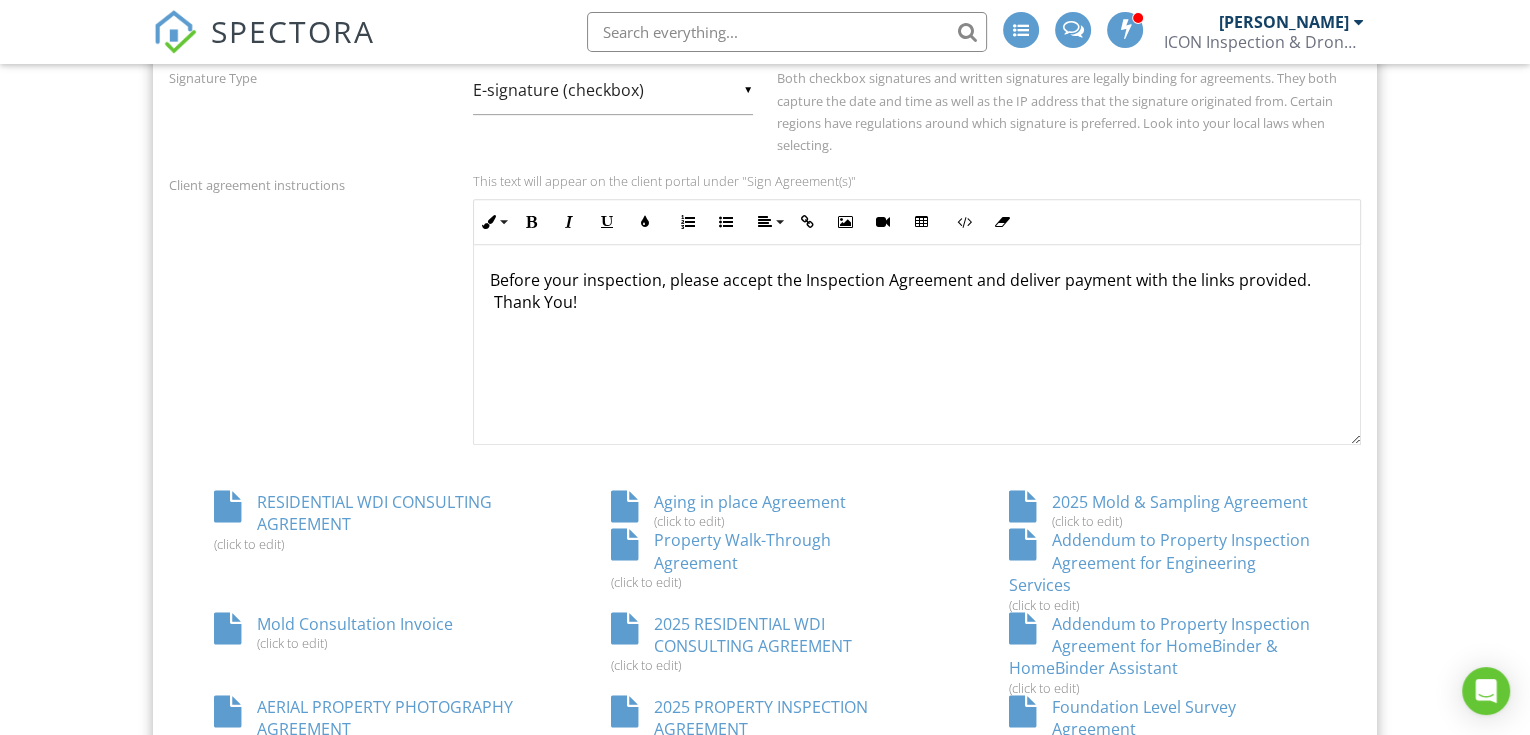 click on "2025 RESIDENTIAL WDI CONSULTING AGREEMENT
(click to edit)" at bounding box center (764, 643) 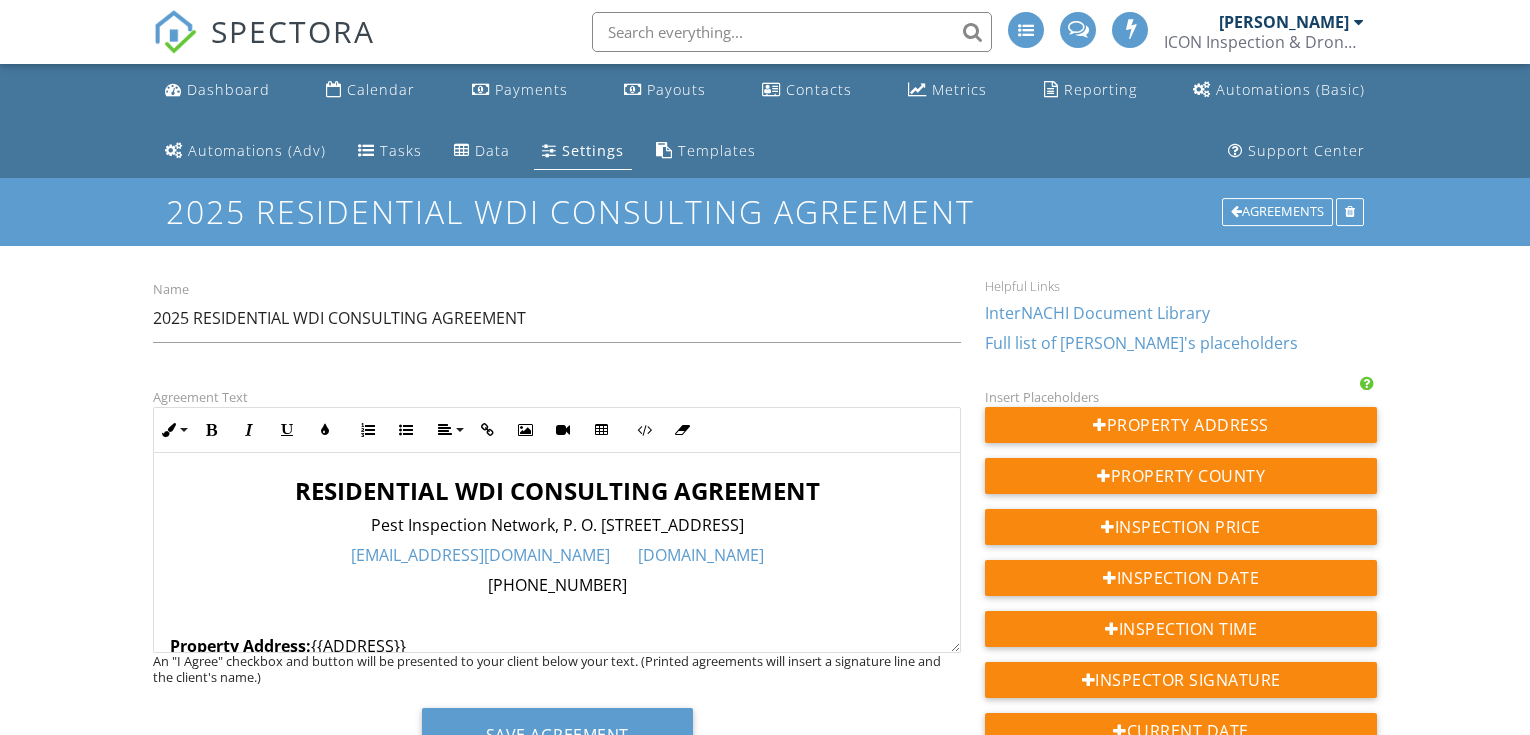 scroll, scrollTop: 0, scrollLeft: 0, axis: both 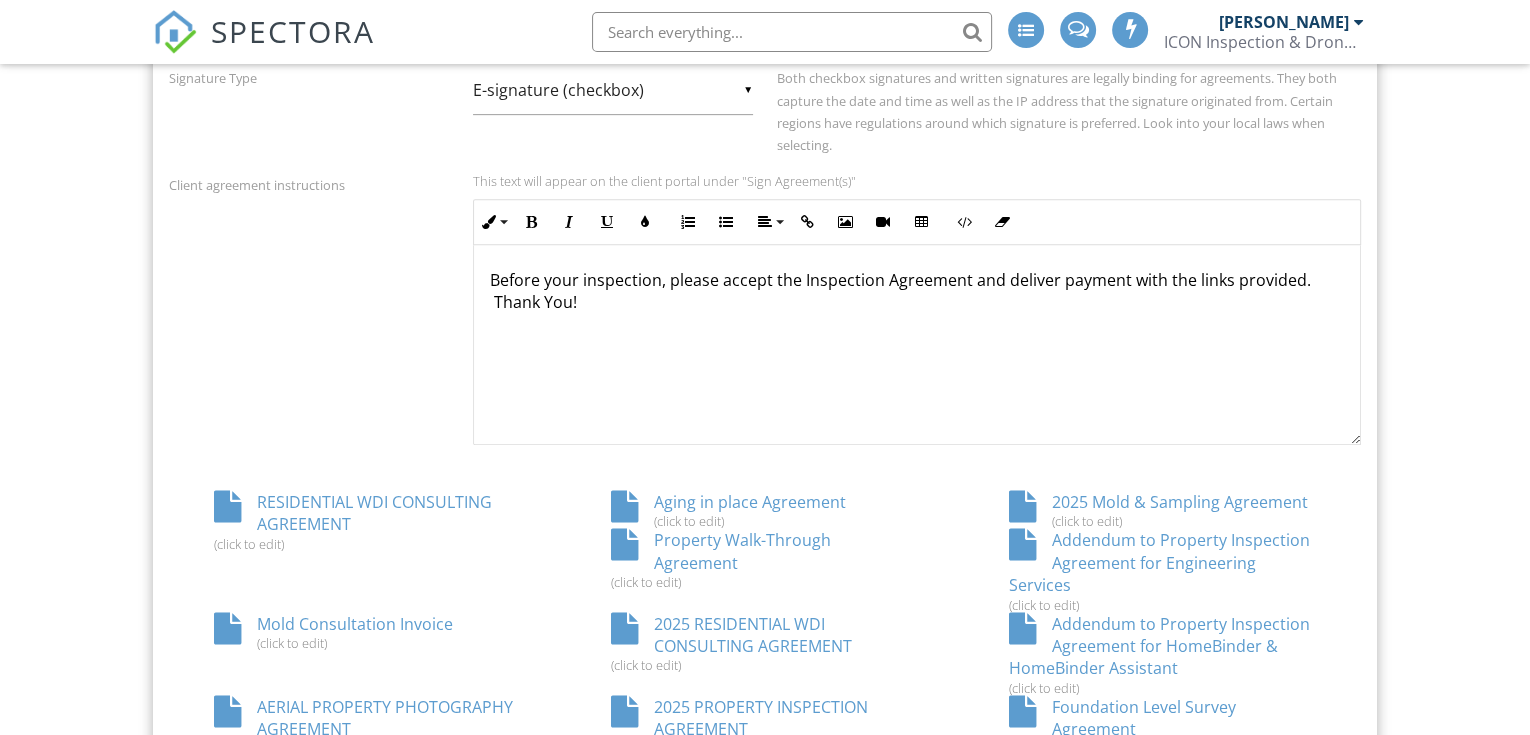 click on "RESIDENTIAL WDI CONSULTING AGREEMENT
(click to edit)
Aging in place Agreement
(click to edit)
2025 Mold & Sampling Agreement
(click to edit)
Property Walk-Through Agreement
(click to edit)
Addendum to Property Inspection Agreement​ for Engineering Services
(click to edit)
Mold Consultation Invoice
(click to edit)
2025 RESIDENTIAL WDI CONSULTING AGREEMENT
(click to edit)
Addendum to Property Inspection Agreement for HomeBinder & HomeBinder Assistant
(click to edit)
AERIAL PROPERTY PHOTOGRAPHY AGREEMENT
(click to edit)
2025 PROPERTY INSPECTION AGREEMENT
(click to edit)
Foundation Level Survey Agreement
(click to edit)" at bounding box center (765, 624) 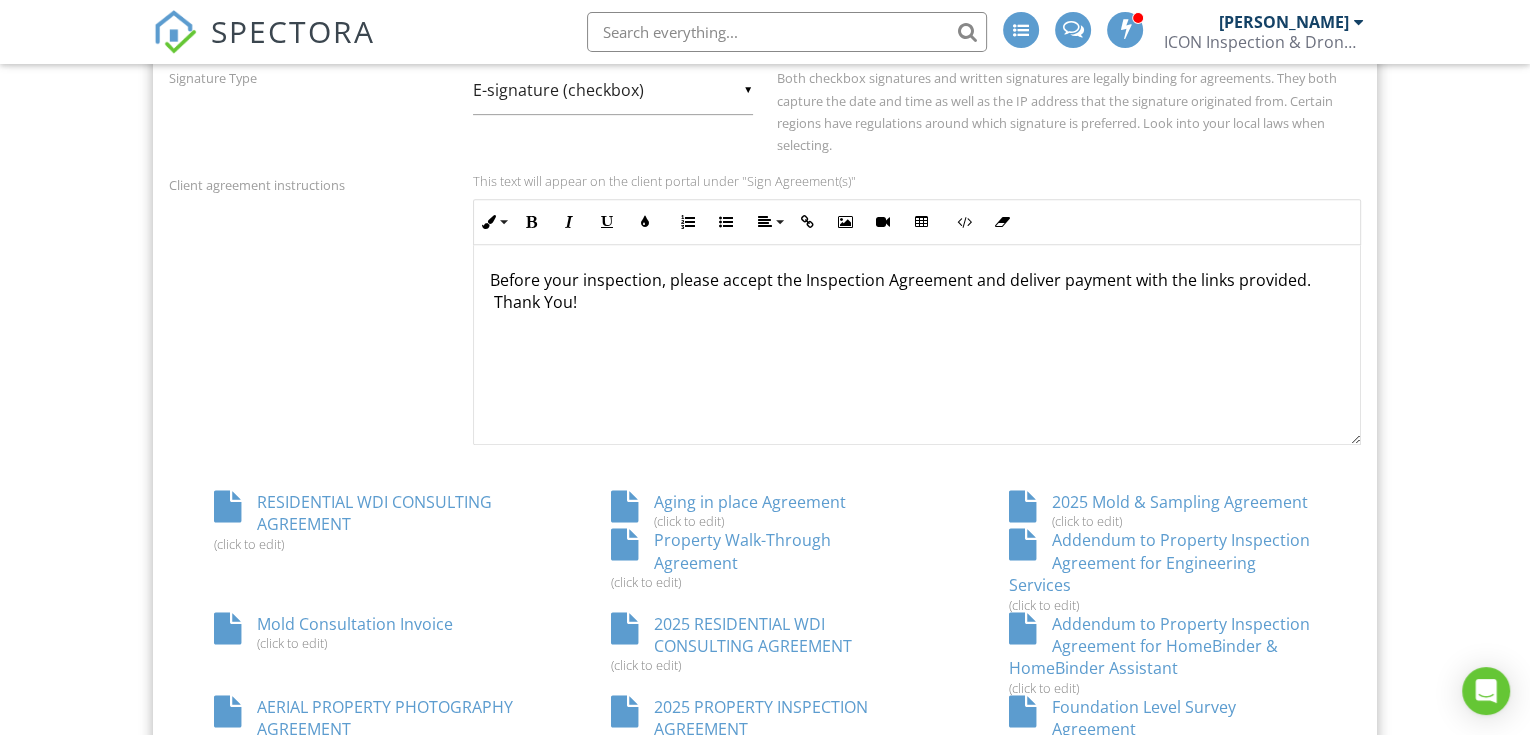 click on "RESIDENTIAL WDI CONSULTING AGREEMENT
(click to edit)" at bounding box center [367, 521] 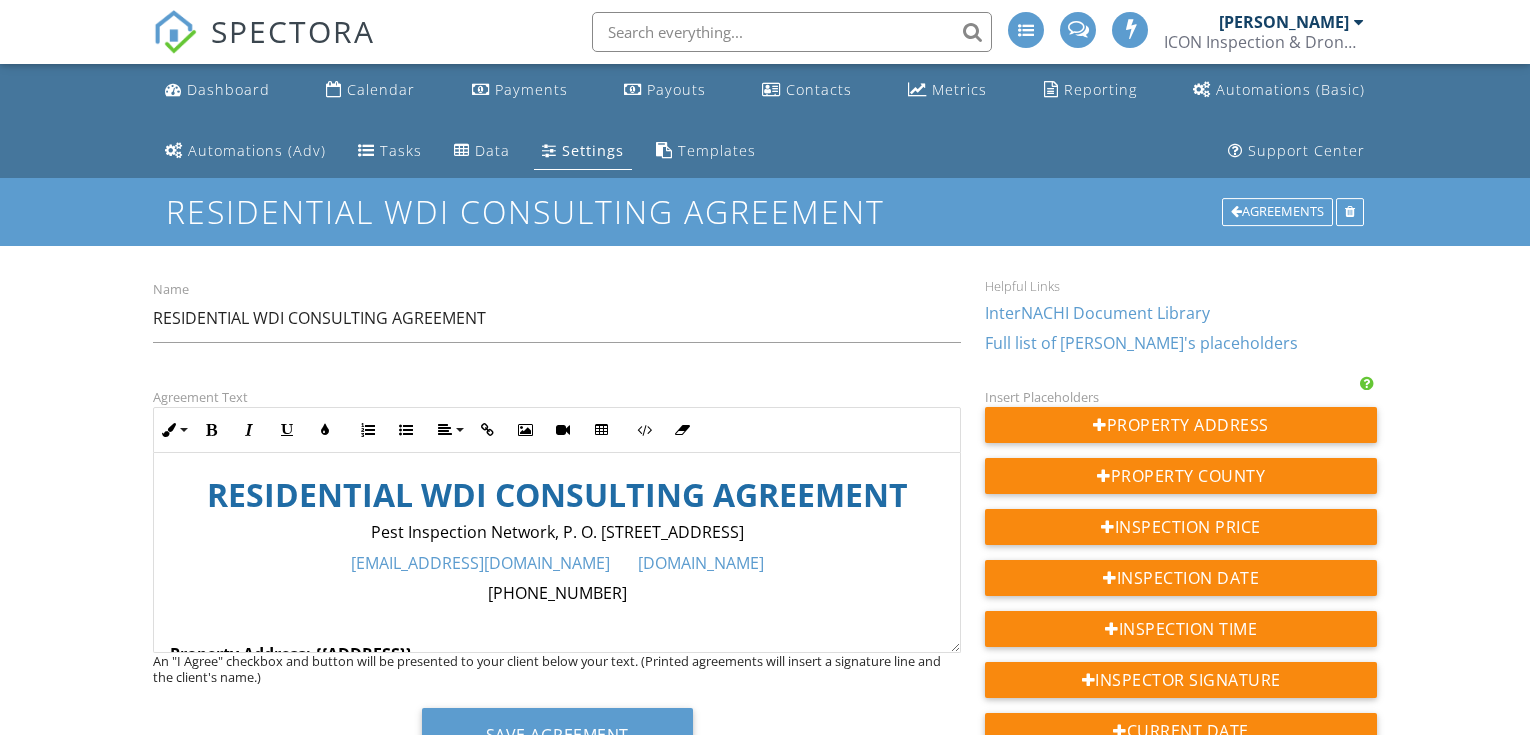 scroll, scrollTop: 0, scrollLeft: 0, axis: both 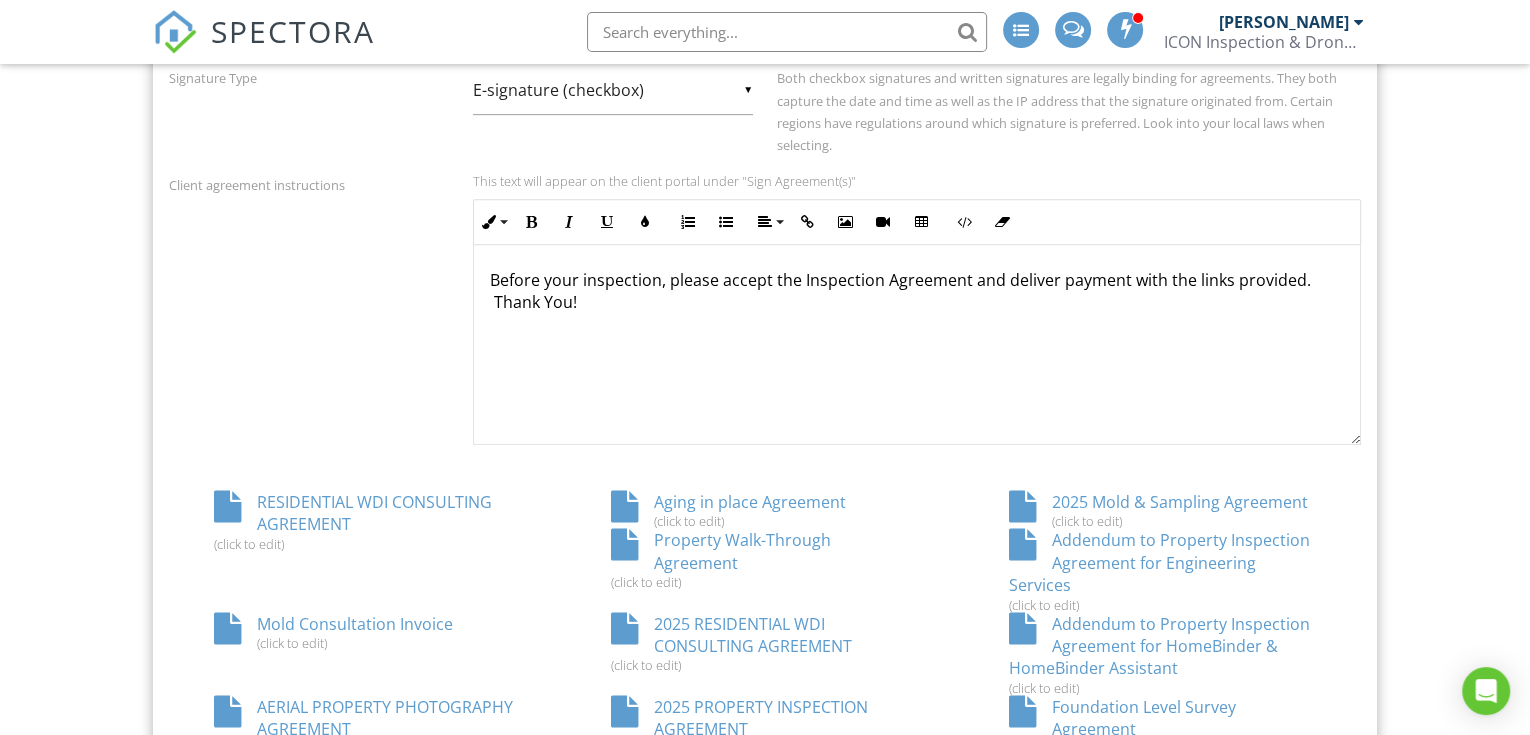 click on "Foundation Level Survey Agreement
(click to edit)" at bounding box center [1162, 726] 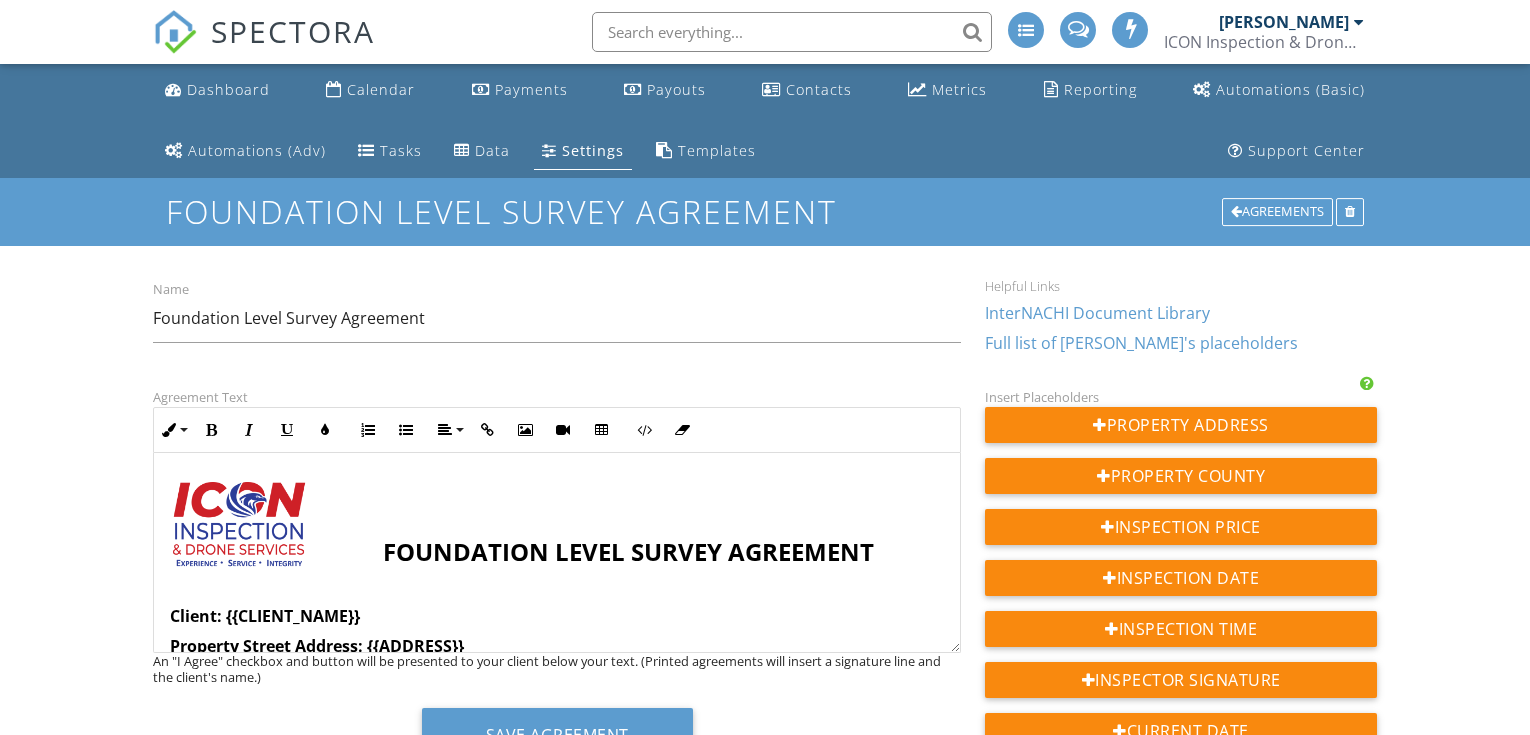 scroll, scrollTop: 0, scrollLeft: 0, axis: both 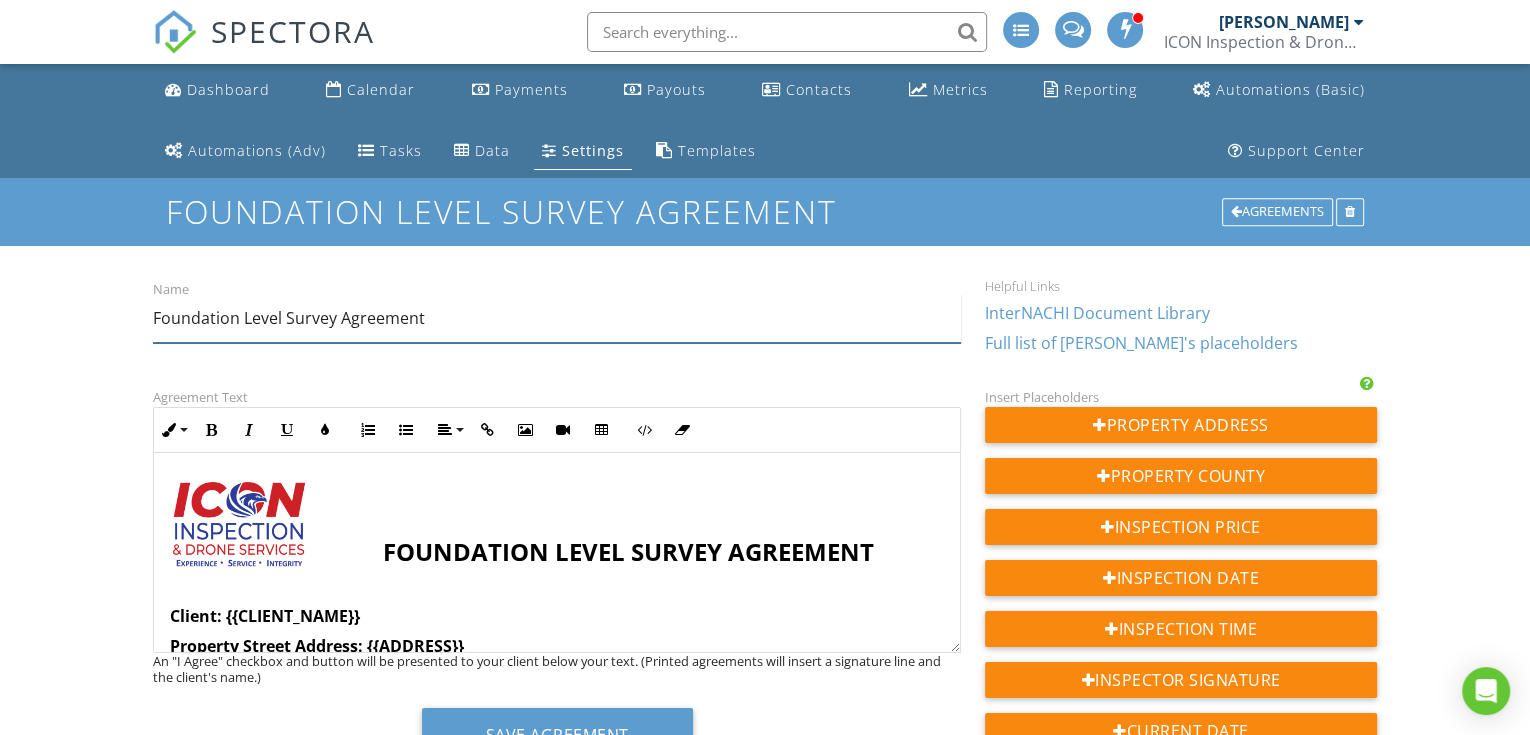 click on "Foundation Level Survey Agreement" at bounding box center (557, 318) 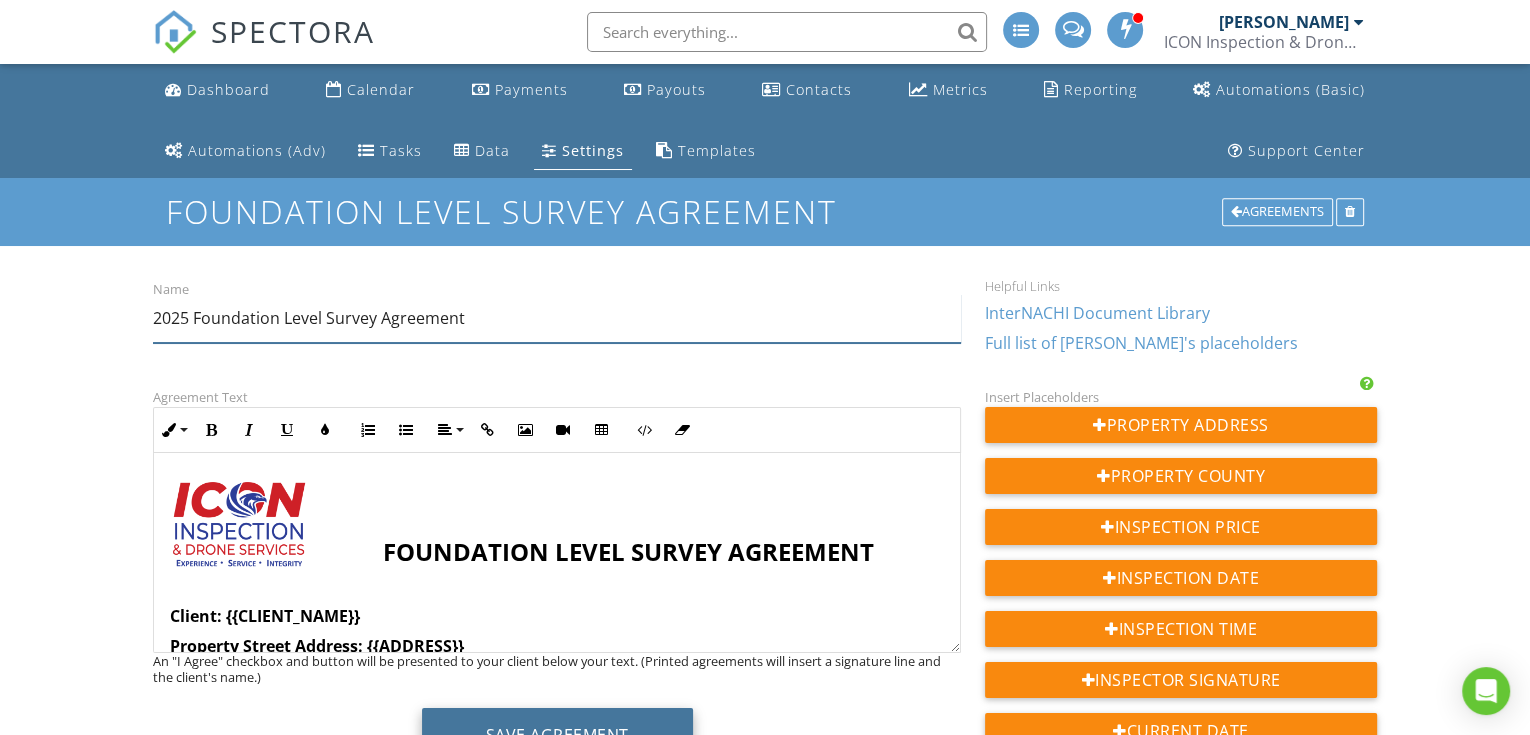 type on "2025 Foundation Level Survey Agreement" 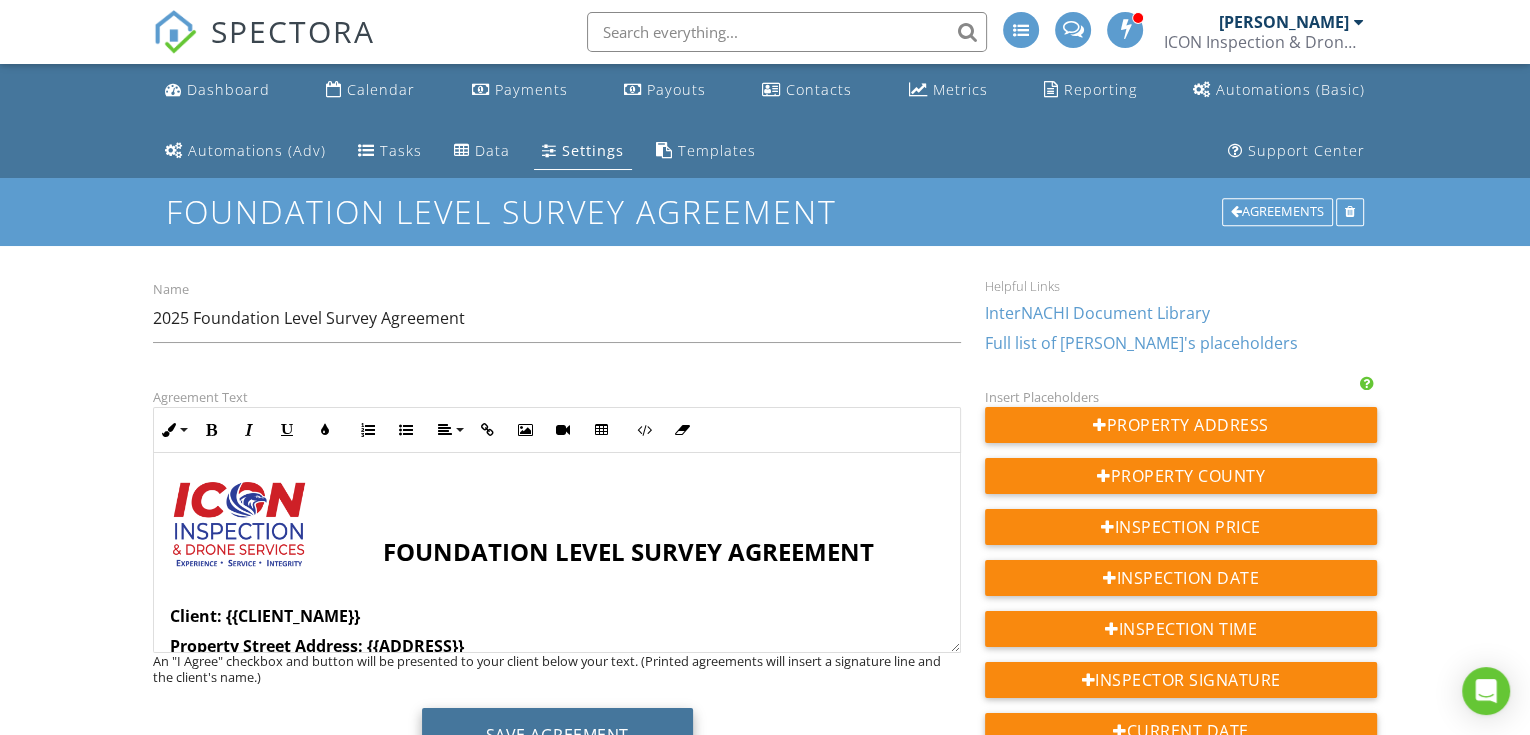 click on "Save Agreement" at bounding box center [557, 735] 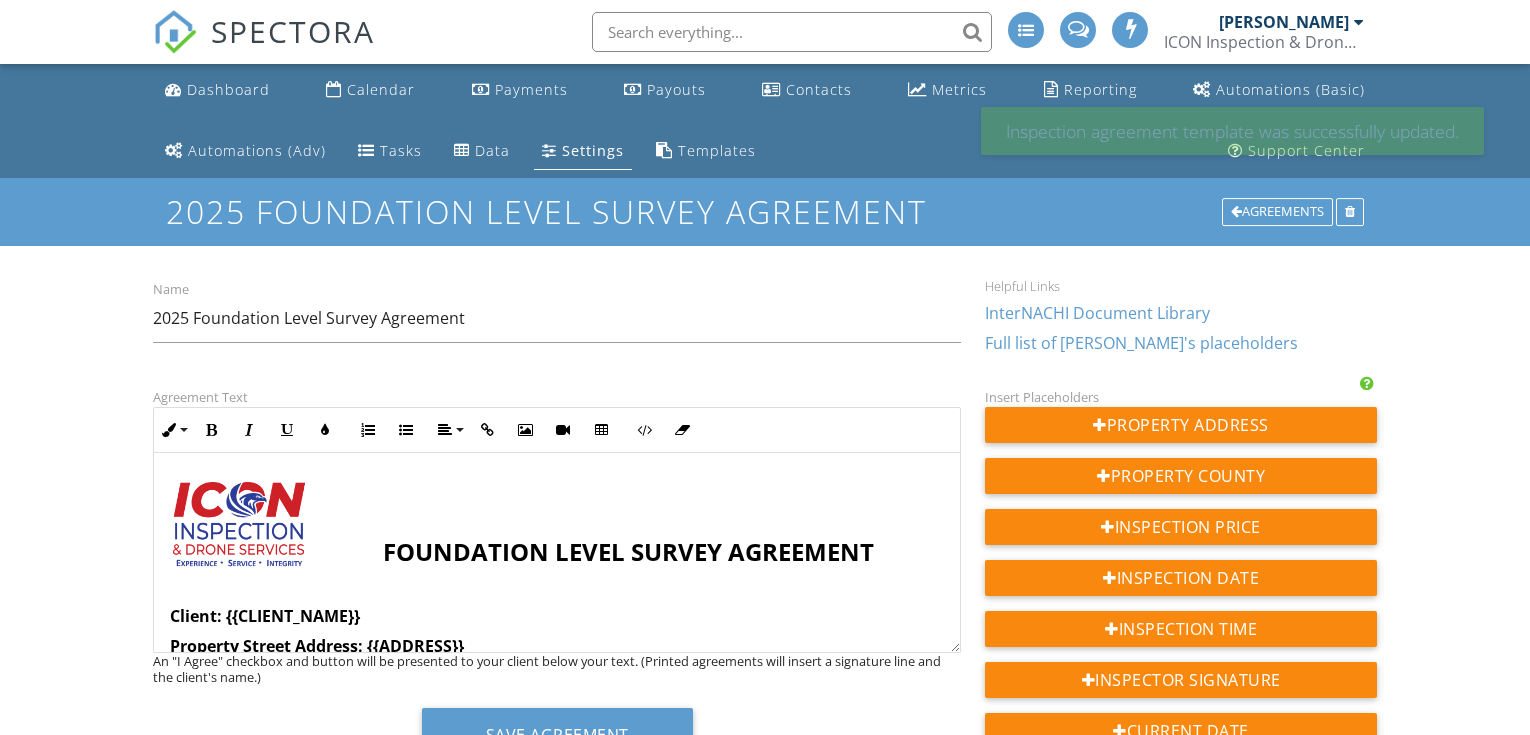 scroll, scrollTop: 0, scrollLeft: 0, axis: both 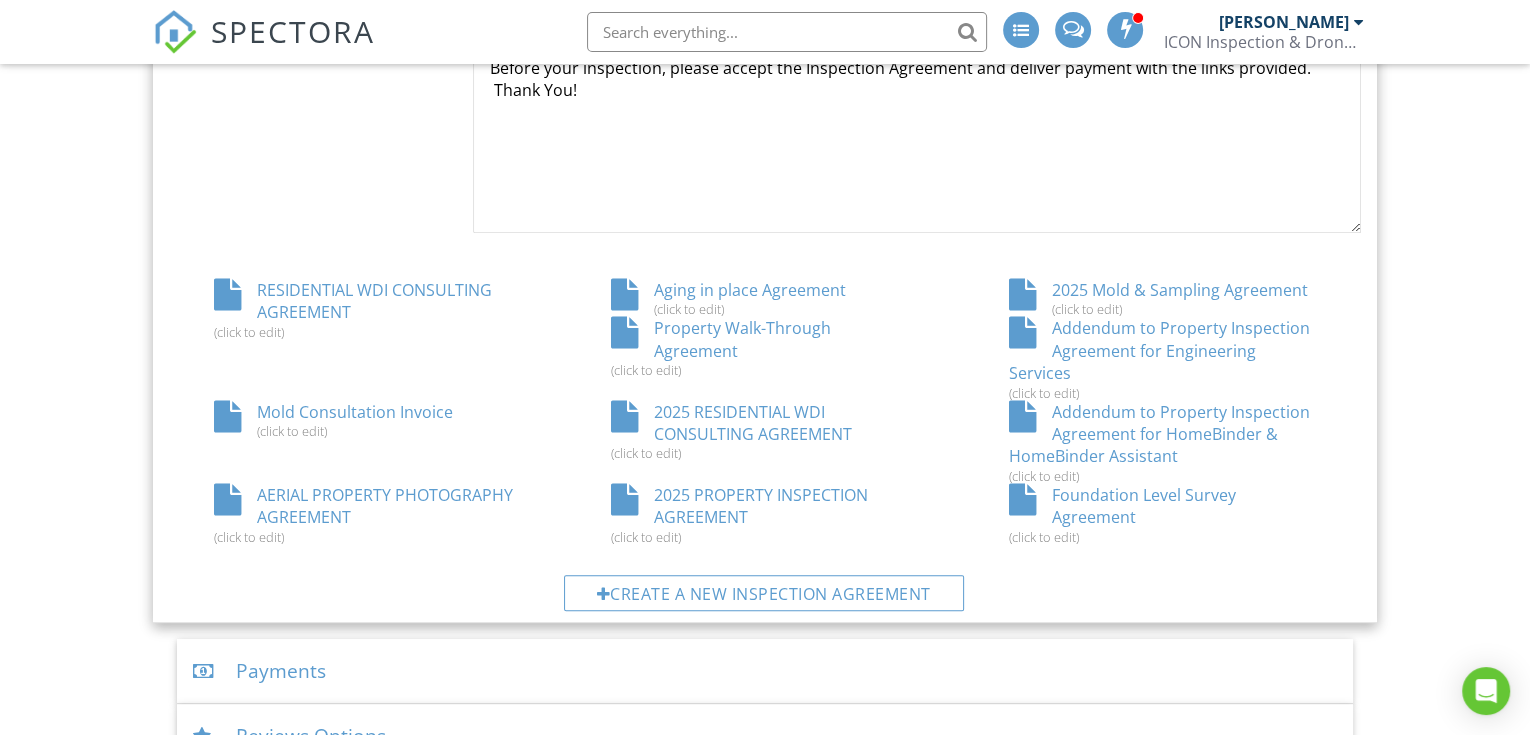 click on "Foundation Level Survey Agreement
(click to edit)" at bounding box center [1162, 514] 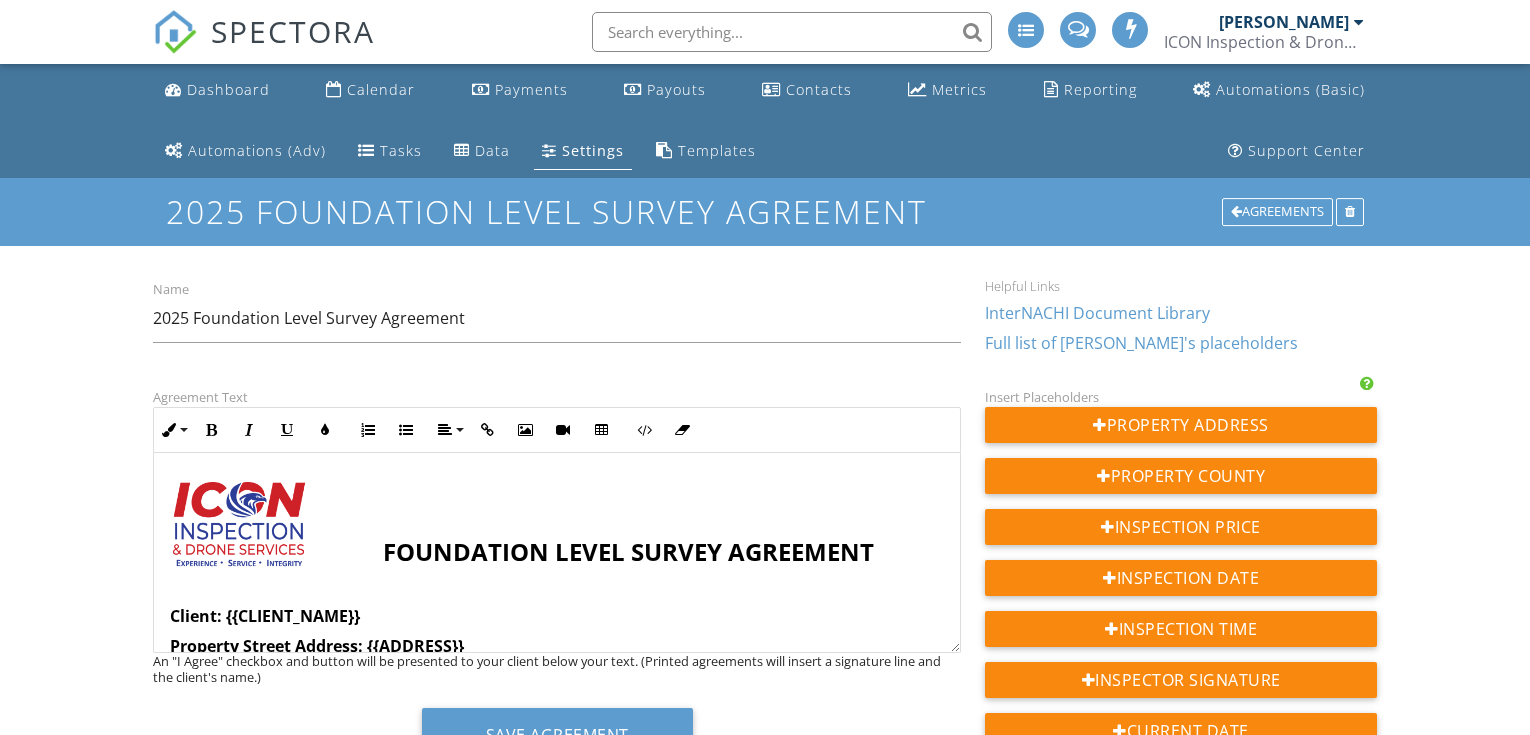 scroll, scrollTop: 0, scrollLeft: 0, axis: both 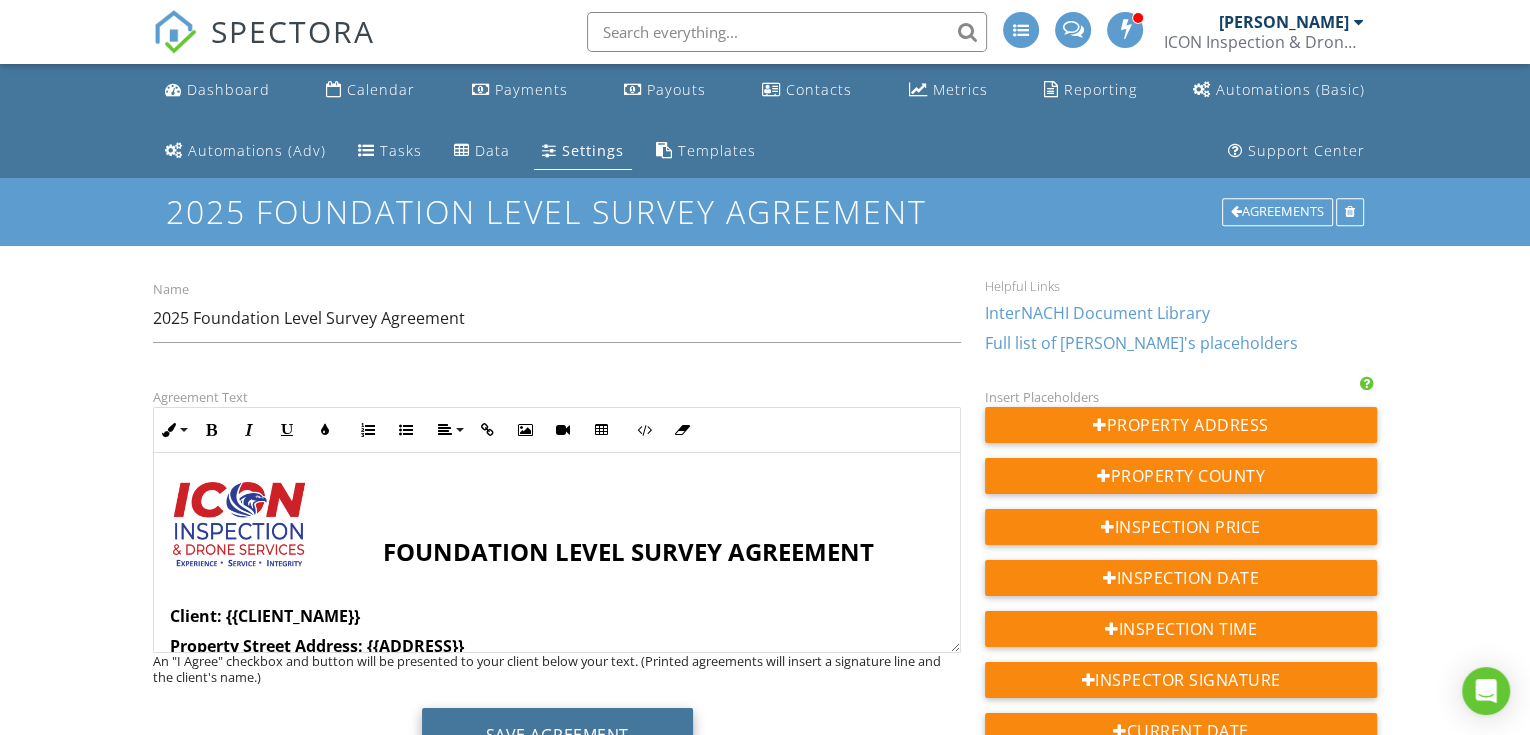 click on "Save Agreement" at bounding box center [557, 735] 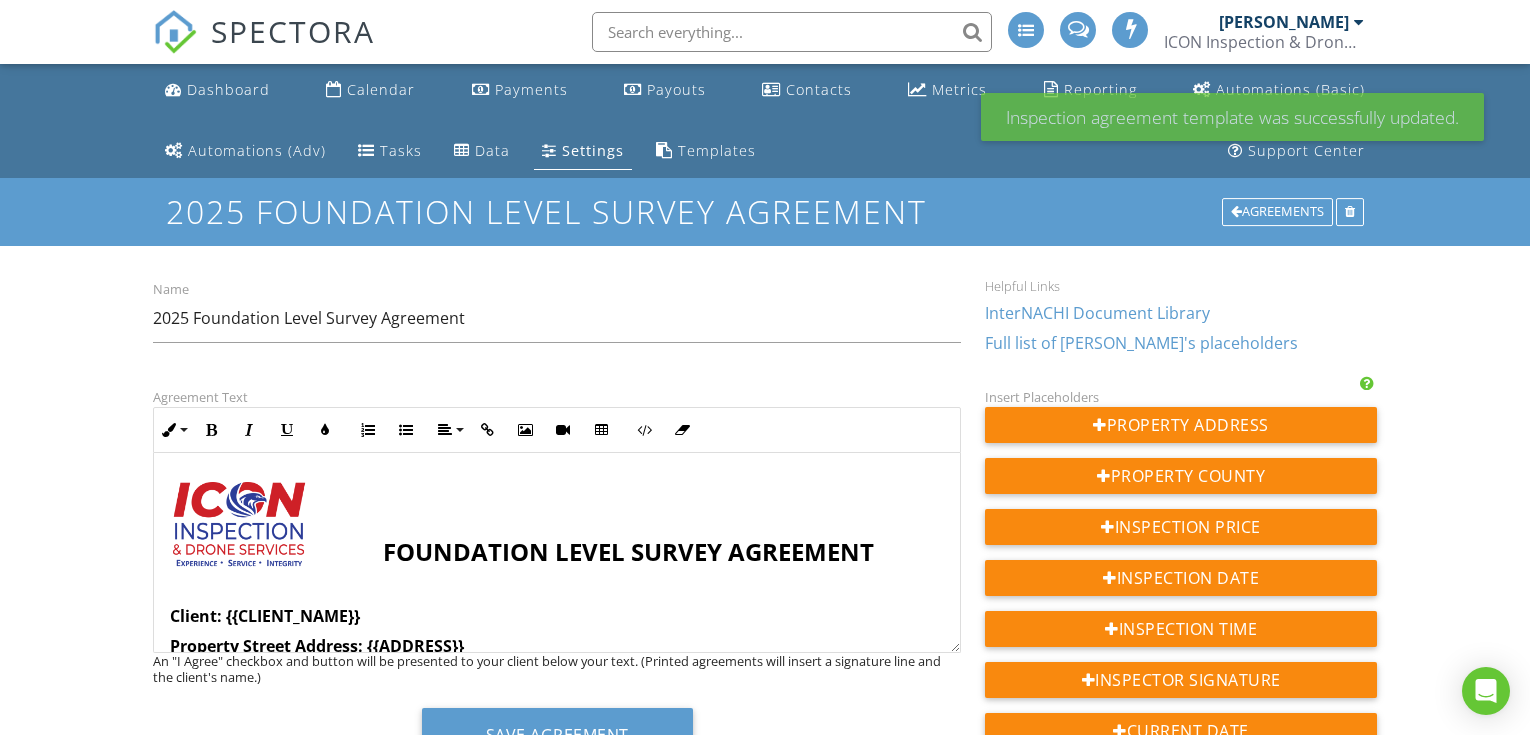 scroll, scrollTop: 0, scrollLeft: 0, axis: both 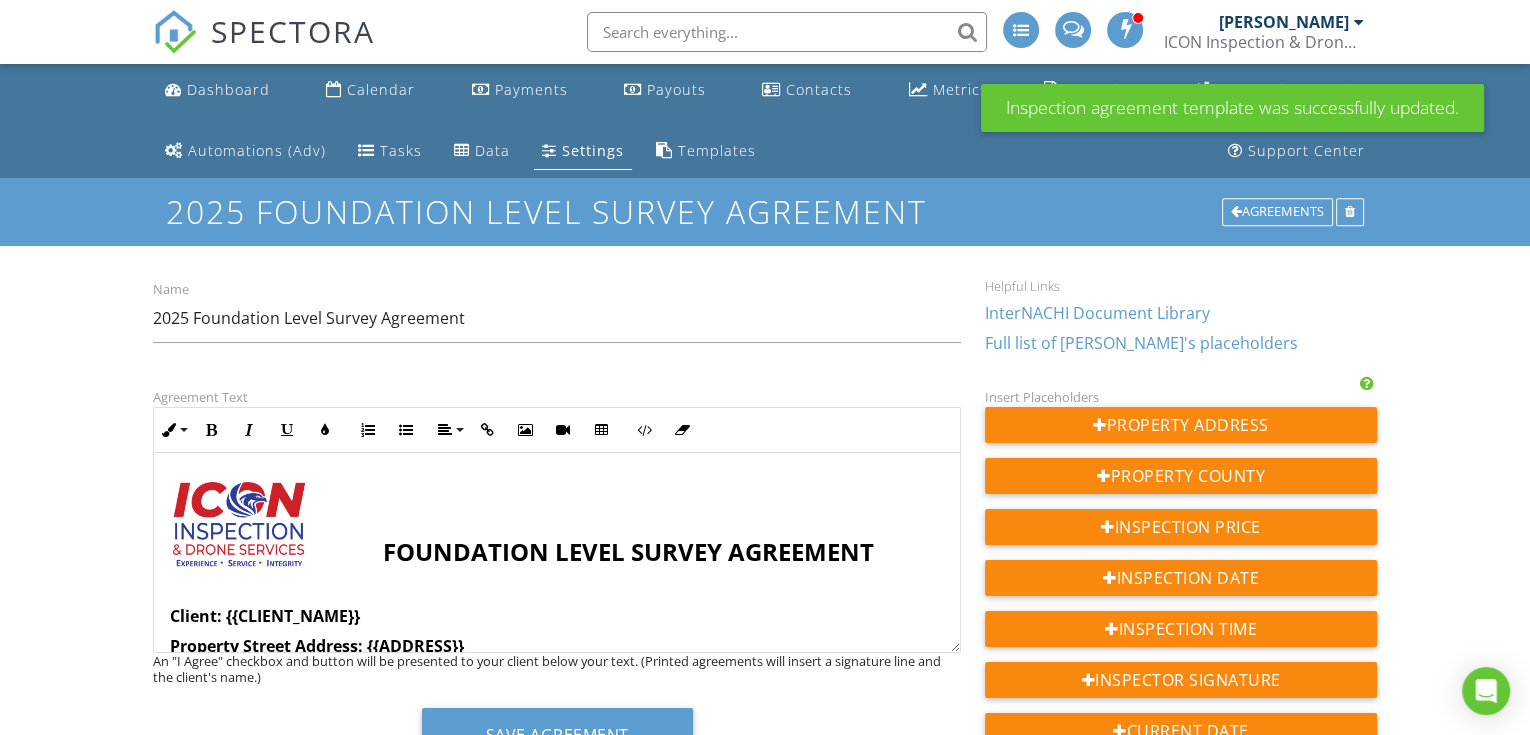 click at bounding box center (549, 150) 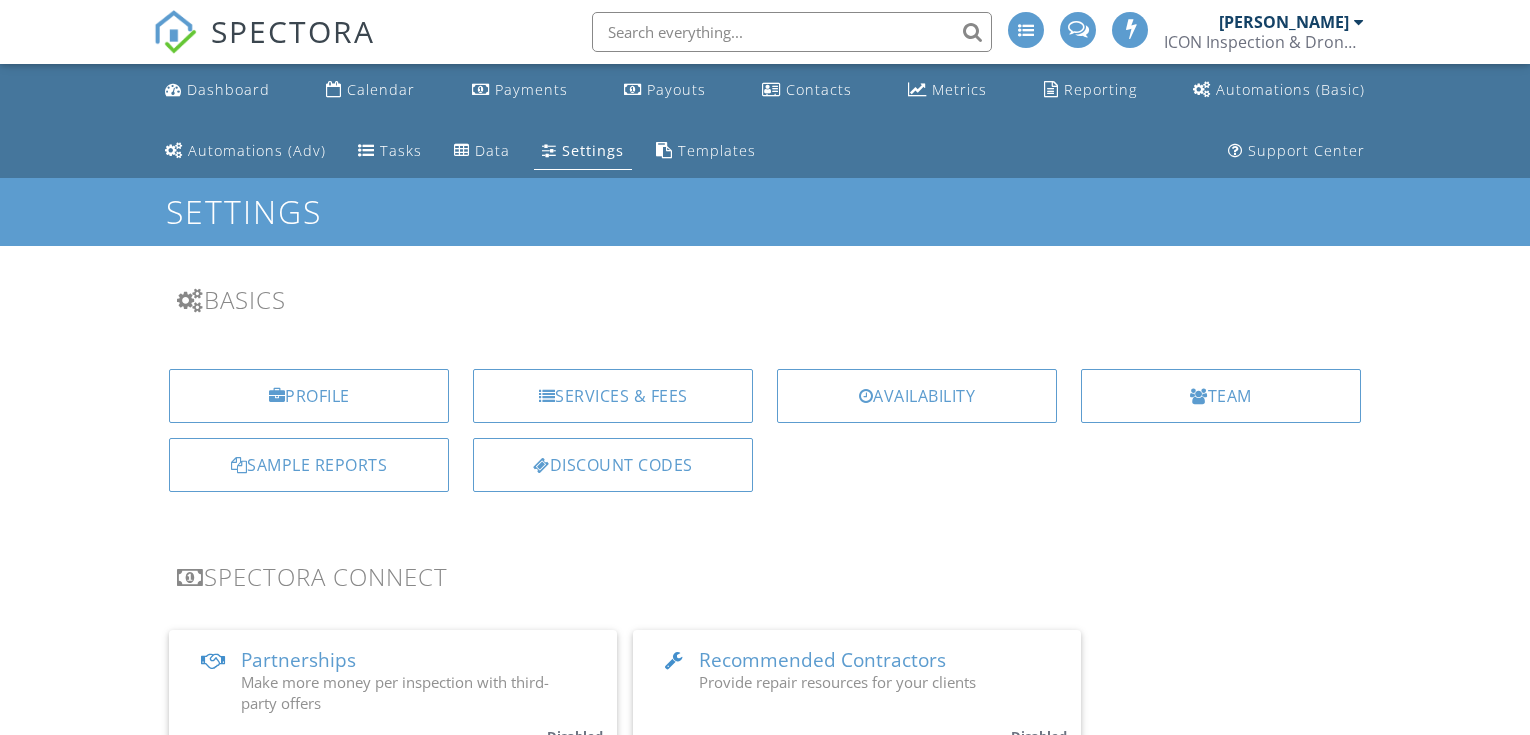 scroll, scrollTop: 0, scrollLeft: 0, axis: both 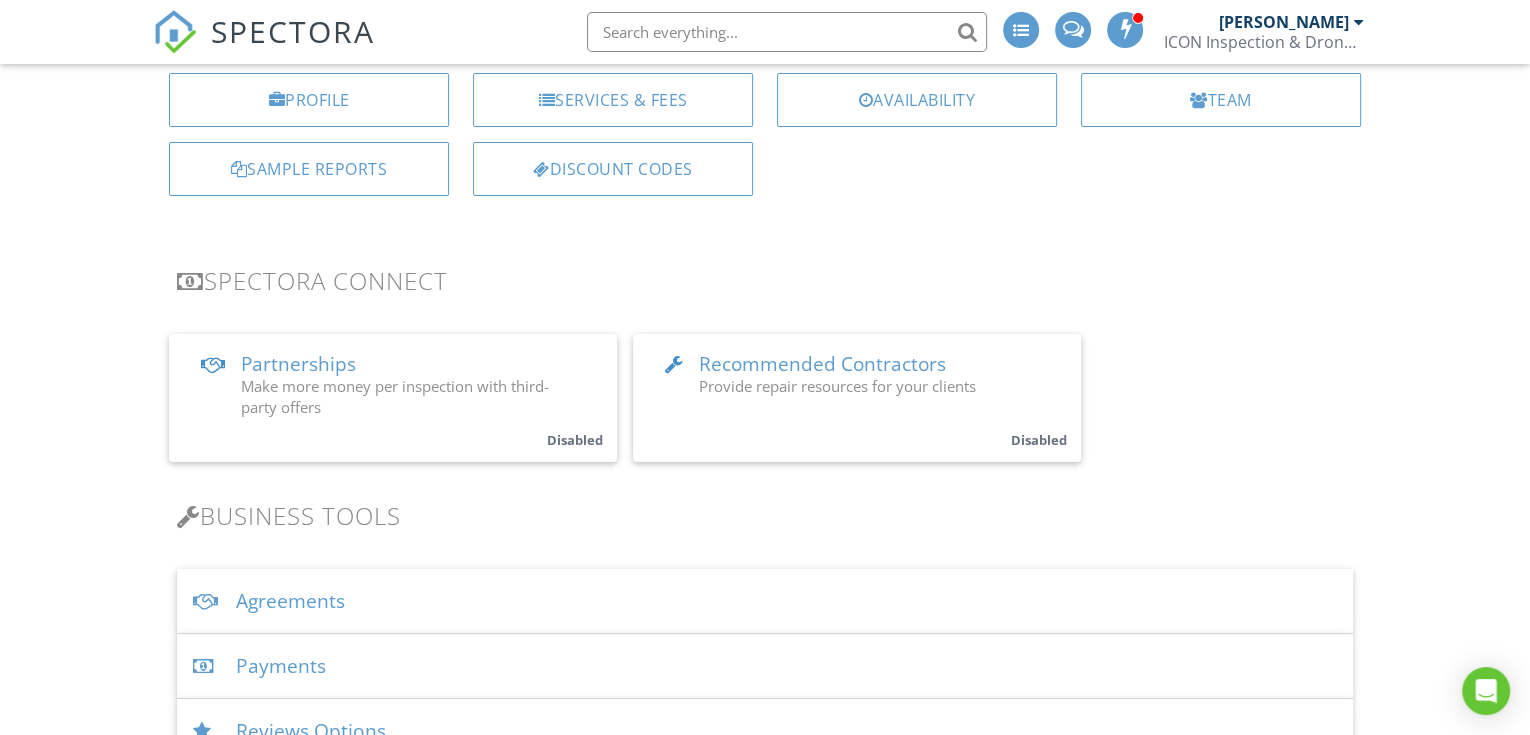 click on "Agreements" at bounding box center (765, 601) 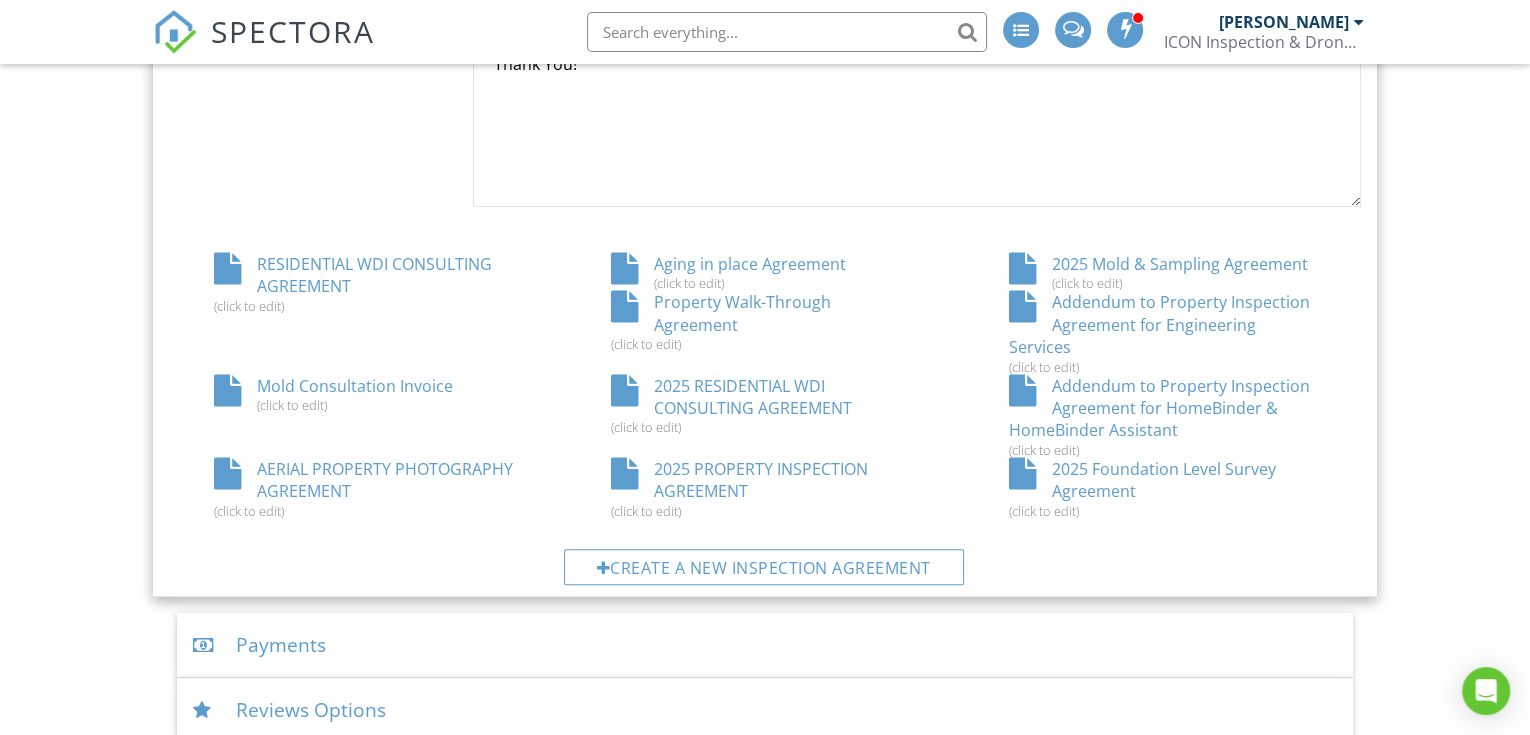 scroll, scrollTop: 1185, scrollLeft: 0, axis: vertical 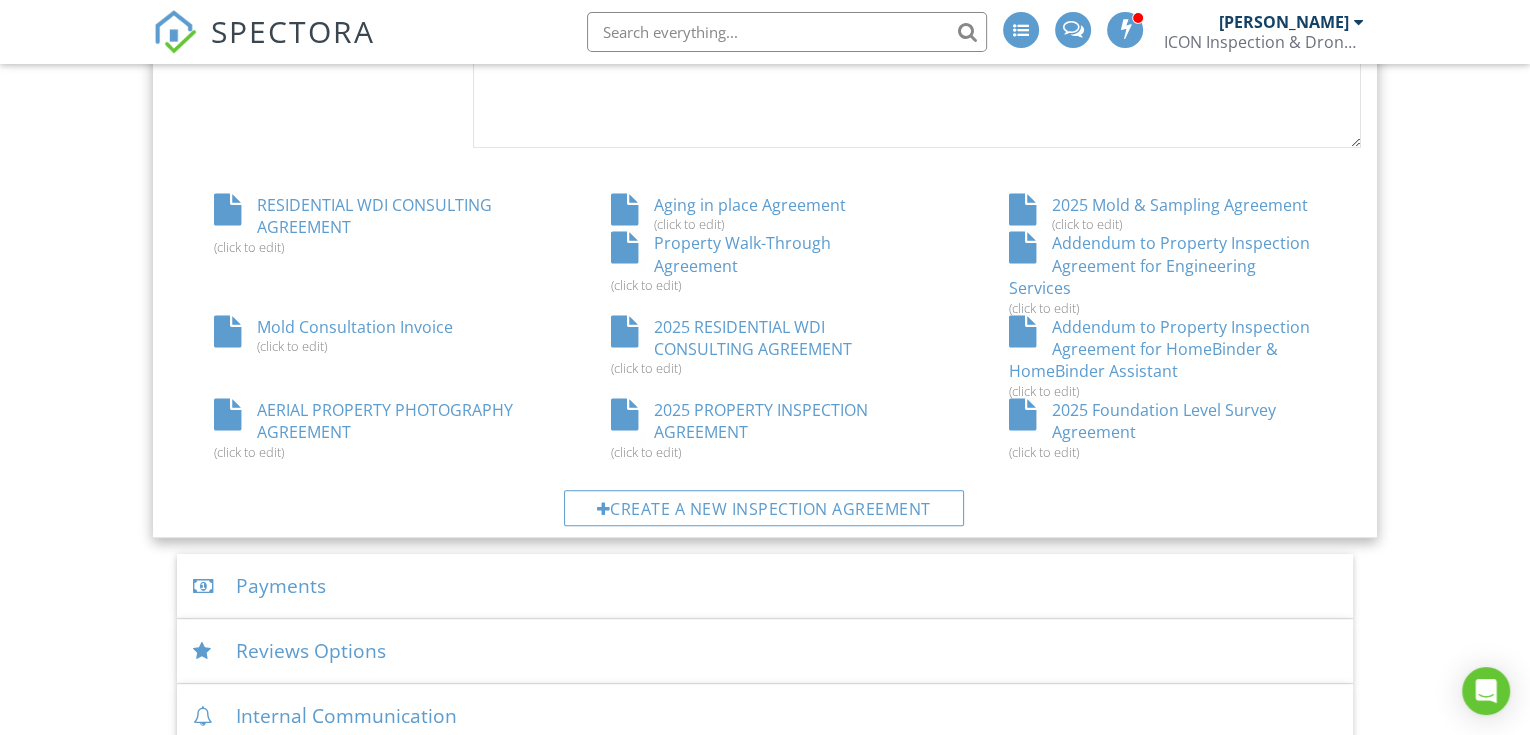 click on "RESIDENTIAL WDI CONSULTING AGREEMENT
(click to edit)" at bounding box center (367, 224) 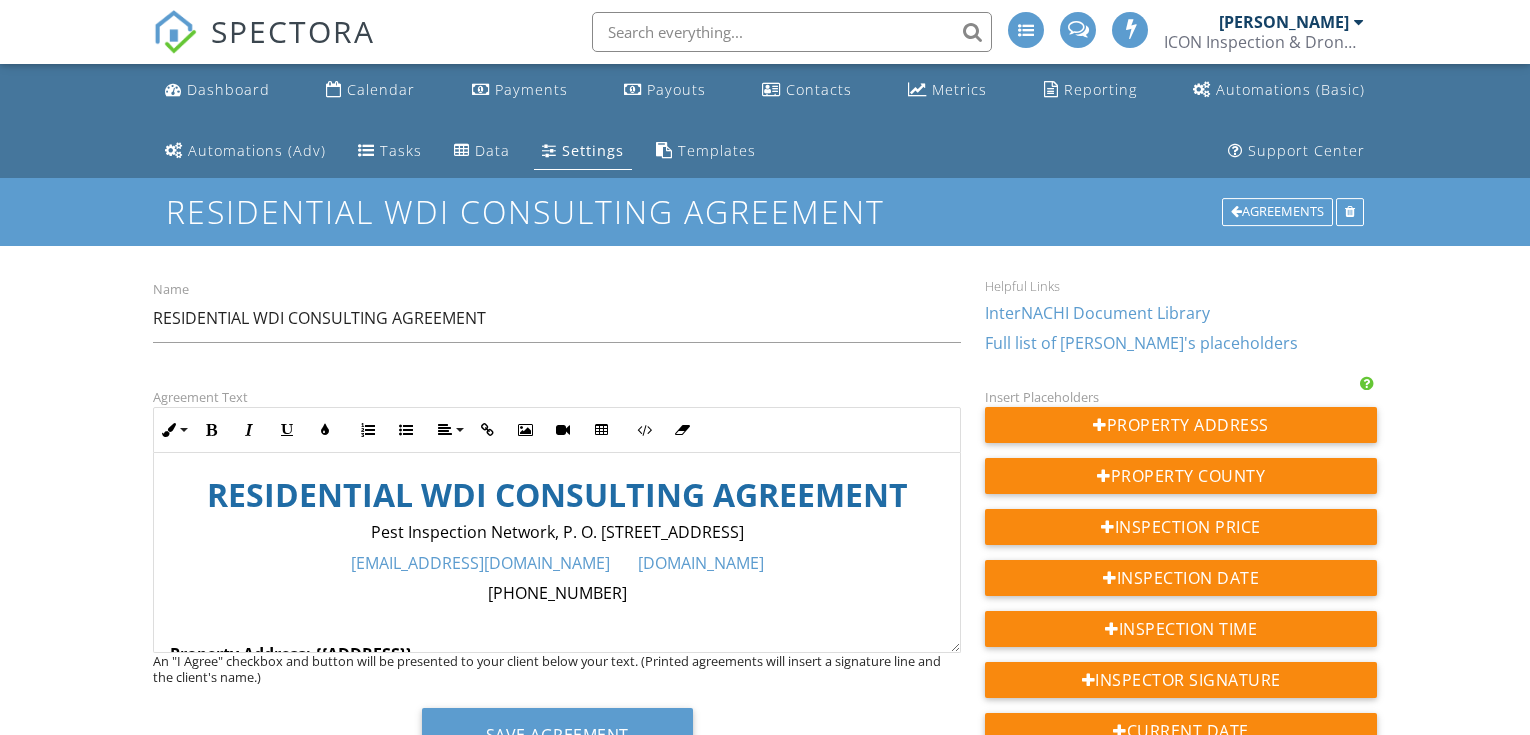 scroll, scrollTop: 0, scrollLeft: 0, axis: both 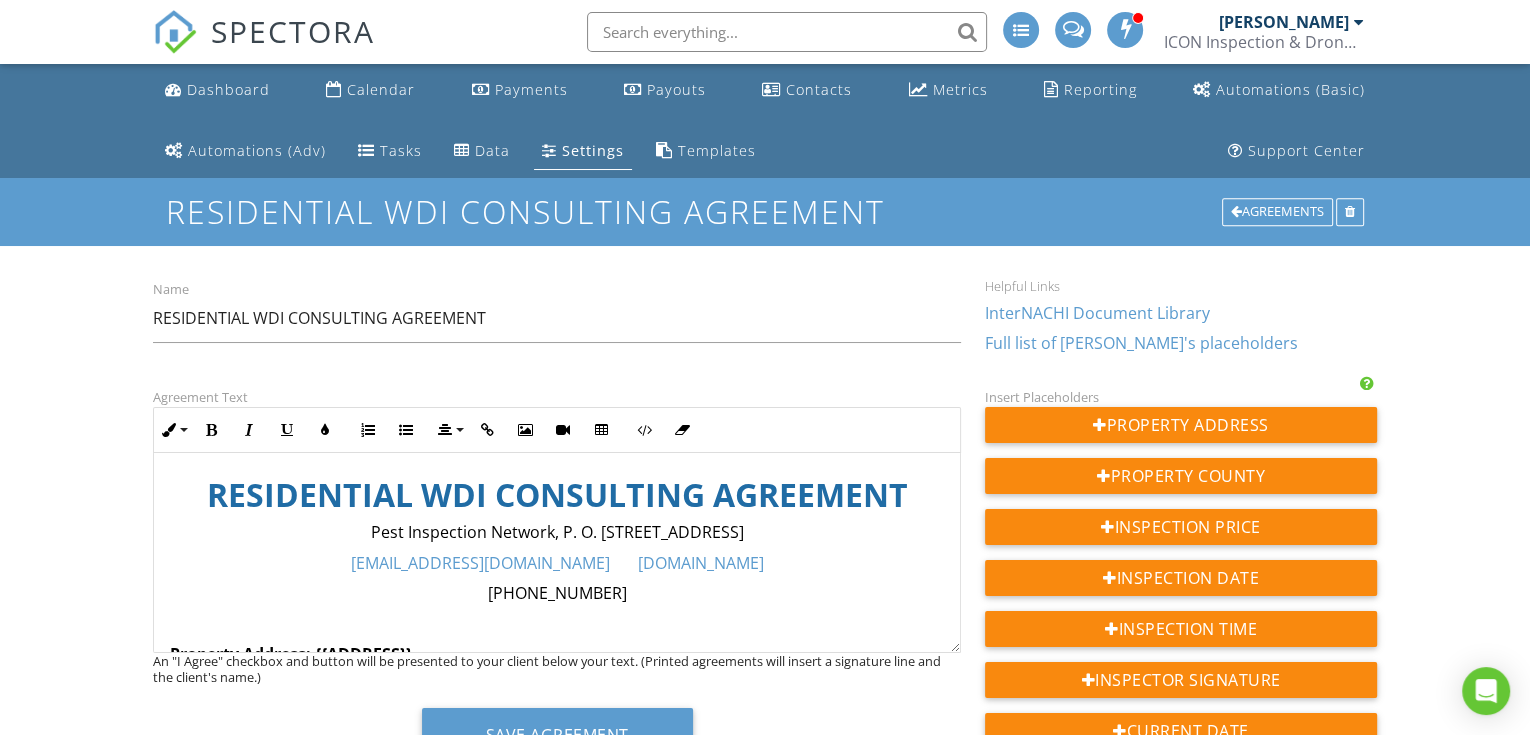 click on "Pest Inspection Network, P. O. [STREET_ADDRESS]" at bounding box center (557, 532) 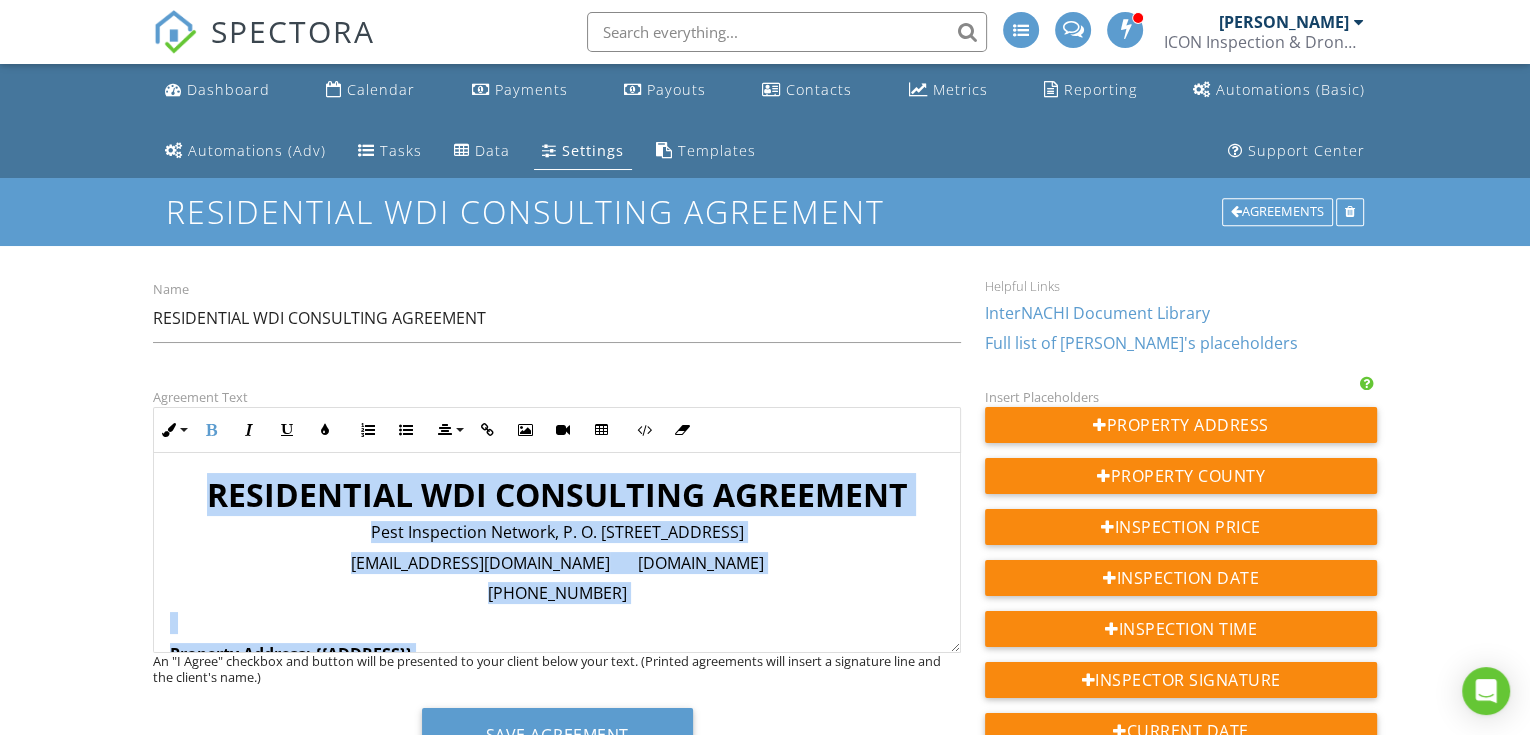copy on "LOREMIPSUMD SIT AMETCONSEC ADIPISCIN Elit Seddoeiusm Tempori, U. L. Etd 807622, Mag Aliquae, AD  57317 Mini@veniAmquisnostRudexer.ull         lab.NisiAliquipexeAcommod.con 912-804-4262   Duisaute Irurein: {{REPREHE}}   VOLU VE E CILLU FUGIATNUL. PARIAT EXCE SINTOCCAE CUPIDA NONPROI. SUN CULP QUI OFFIC DES MO AN IDESTLA PE UNDEOMN IS NATUSERR VOLUP AC DOLOREM LAUD TOTAMREMA EA IPS QU ABI INVEN VERITATISQ ARC BEATAEVITA.   Dictaexpl Nemoenimips qui Voluptasasp  Auto Fugitcon MAG Doloreseos Ration sequine ne porr qui dolorem adipis num eius mo tem incidun magnamqua et minus solut no el opt cumq ni impeditquo. Plac facere possimus assu re tem autemqui officiisd rer necessit sa even volupt repudiandae re itaqueear hictenetur sa del reic vo maioresali. Perf dolori asperior repe minim nostr exer ull corporissu laboriosam al com cons qu maximemoll. MO HARUMQUIDEMRER FA EXPEDIT di naml temporecum sol nobise optioc ni impedit min quodmaxime placeatfac po omn lore ip dol sitametcon ad el seddo eiusm tempori utl etdol..." 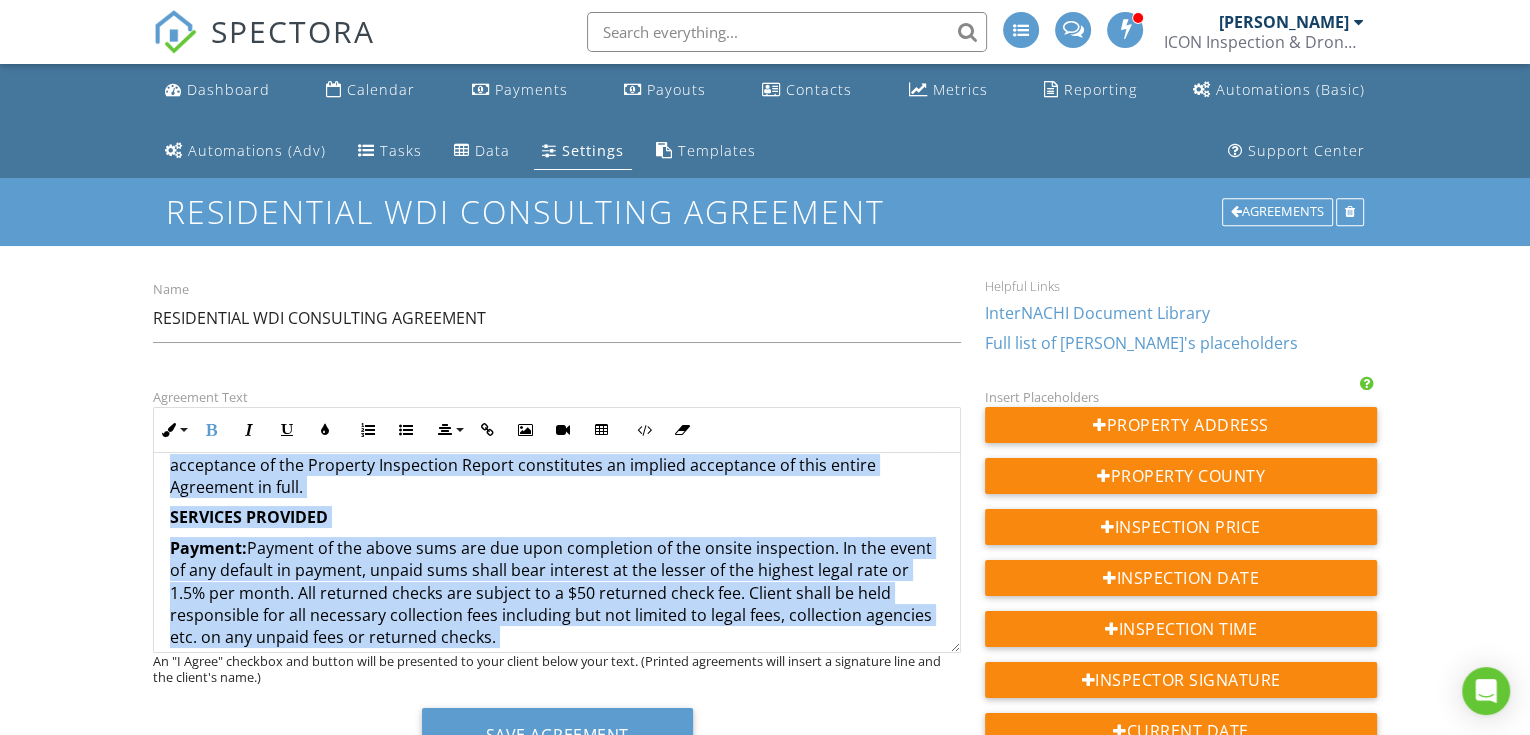 scroll, scrollTop: 5471, scrollLeft: 0, axis: vertical 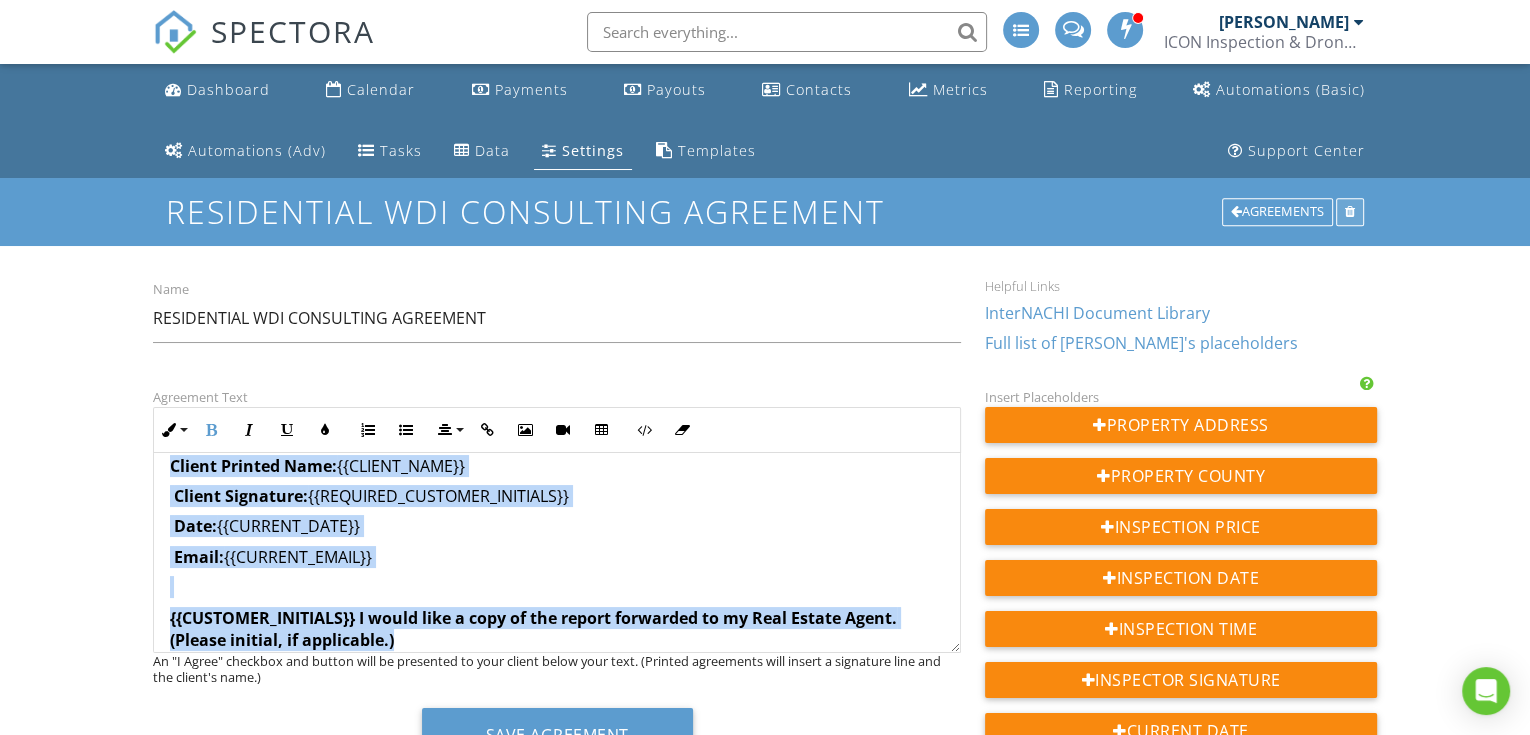 click at bounding box center (1350, 212) 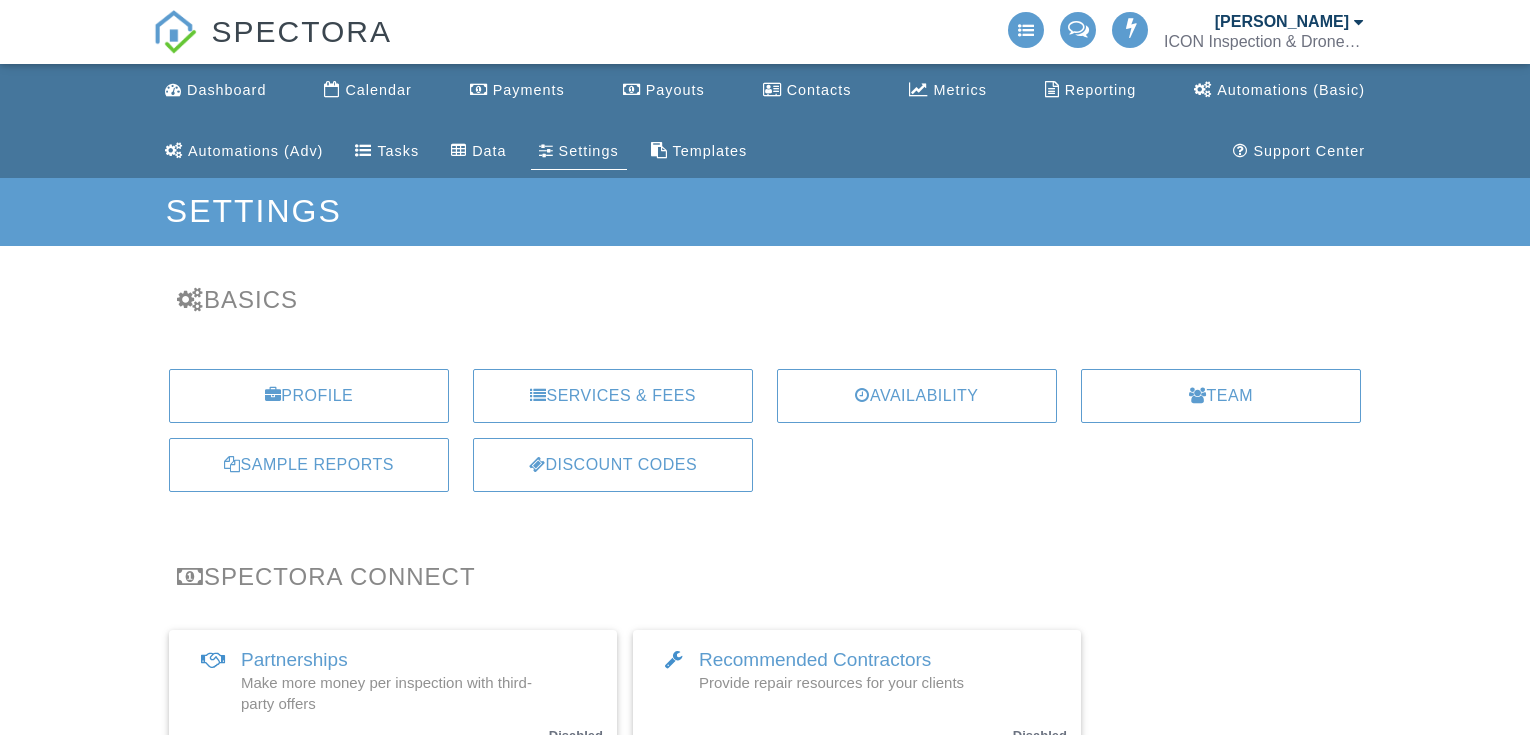 scroll, scrollTop: 0, scrollLeft: 0, axis: both 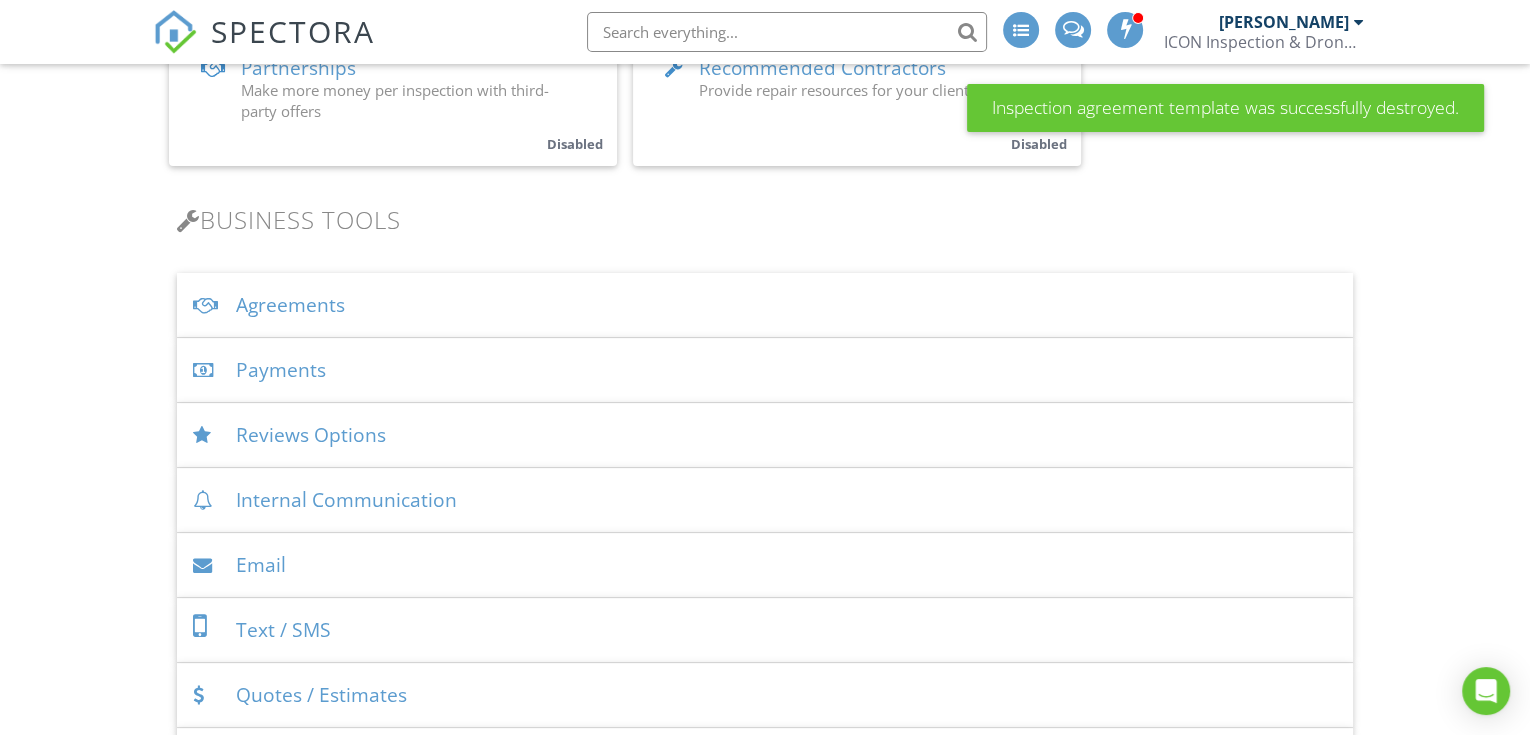 click on "Agreements" at bounding box center (765, 305) 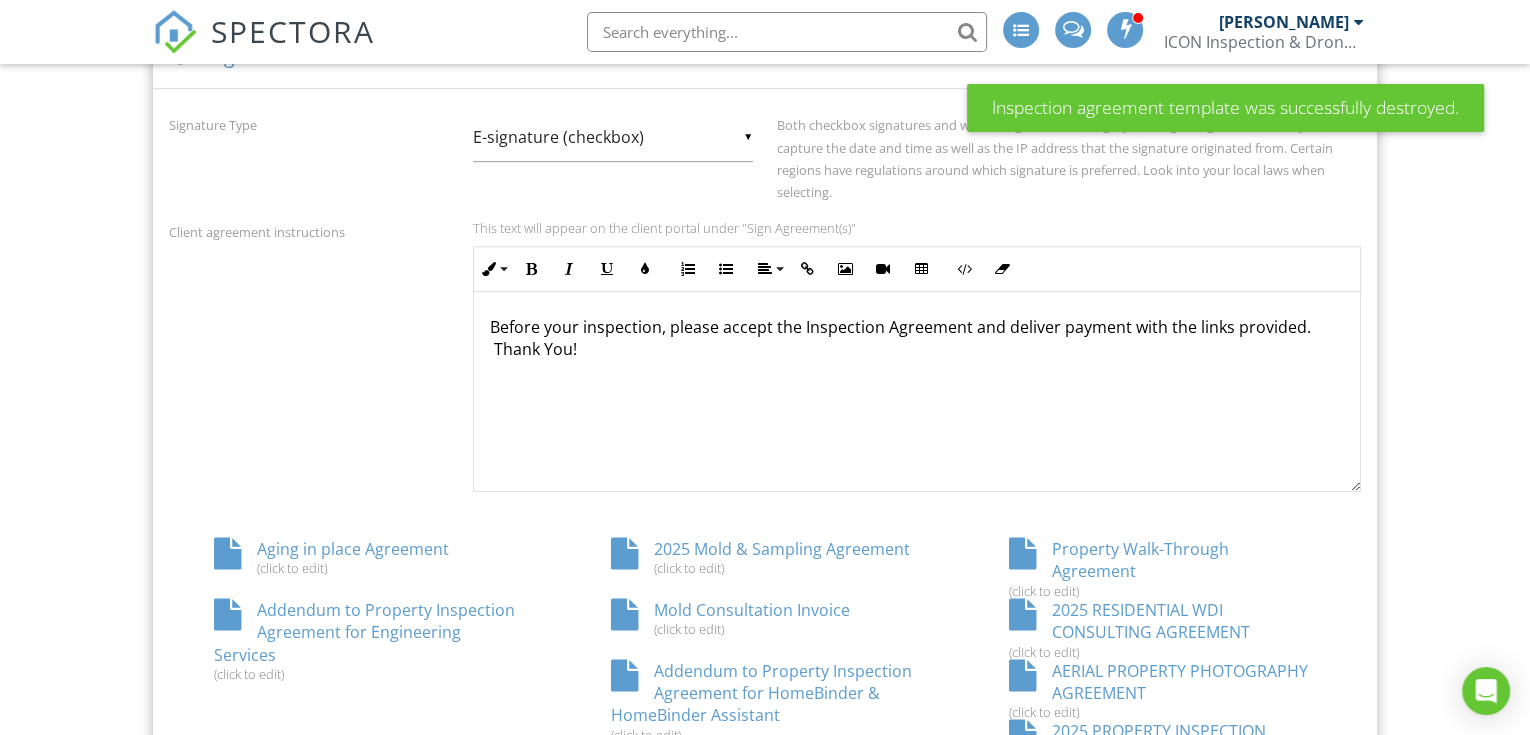 scroll, scrollTop: 1185, scrollLeft: 0, axis: vertical 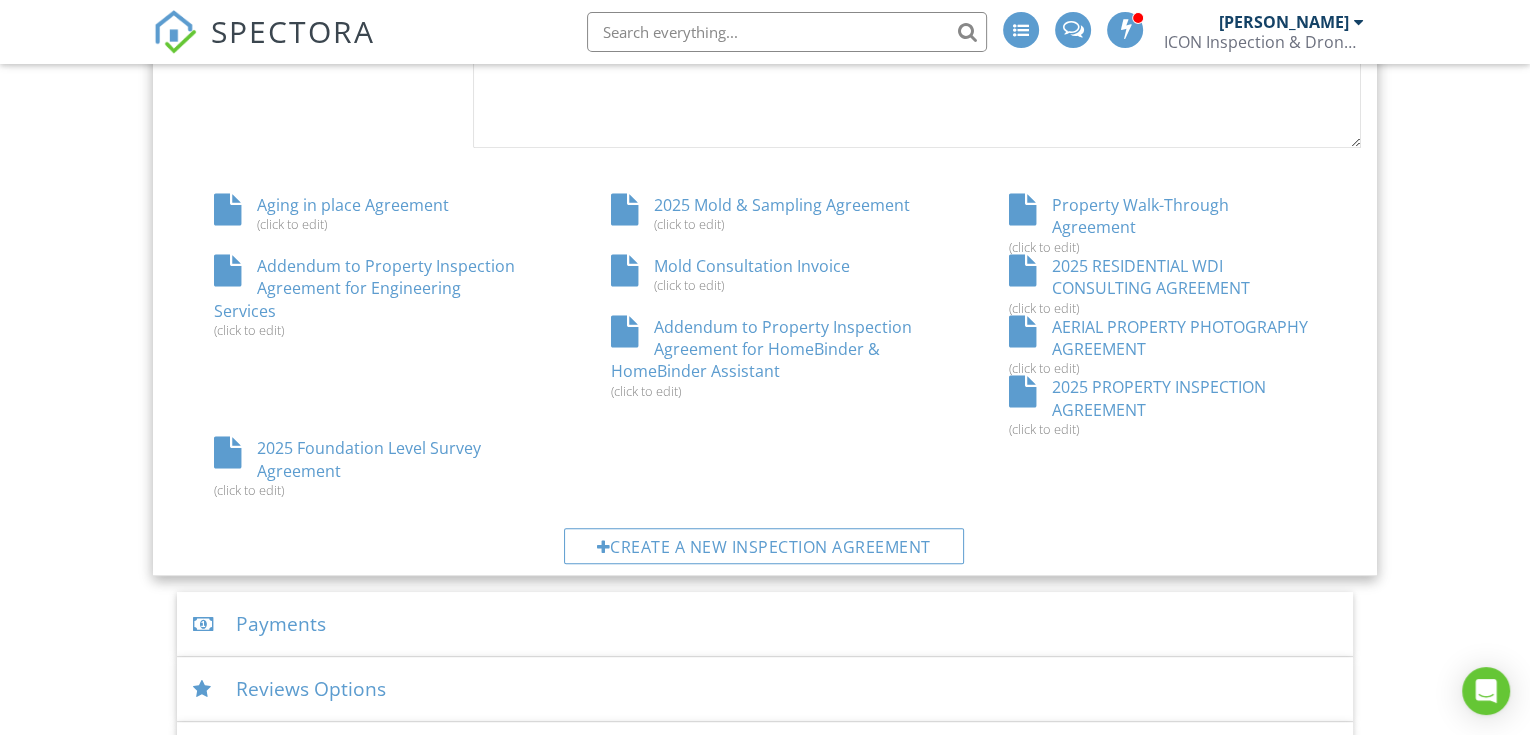click on "2025 RESIDENTIAL WDI CONSULTING AGREEMENT
(click to edit)" at bounding box center [1162, 285] 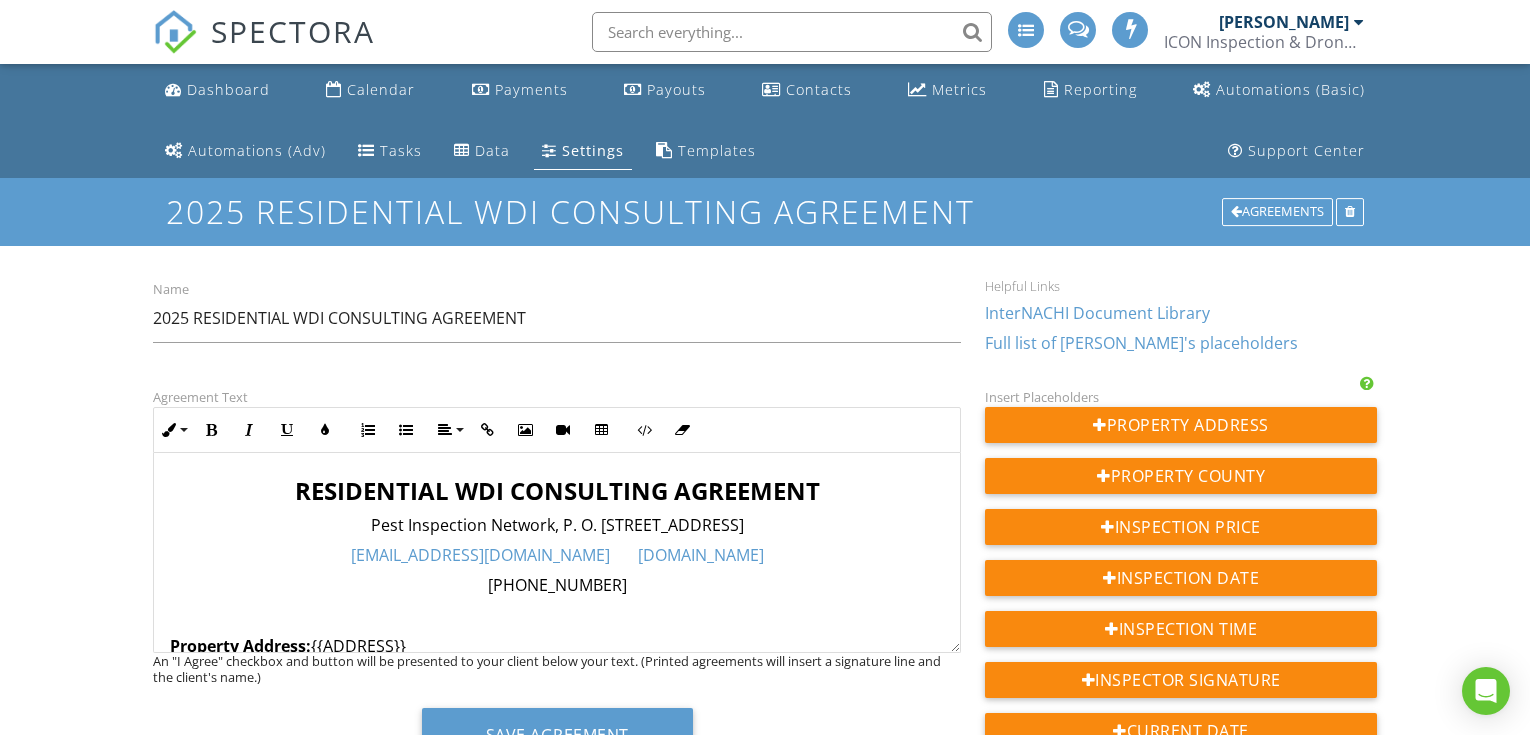 scroll, scrollTop: 0, scrollLeft: 0, axis: both 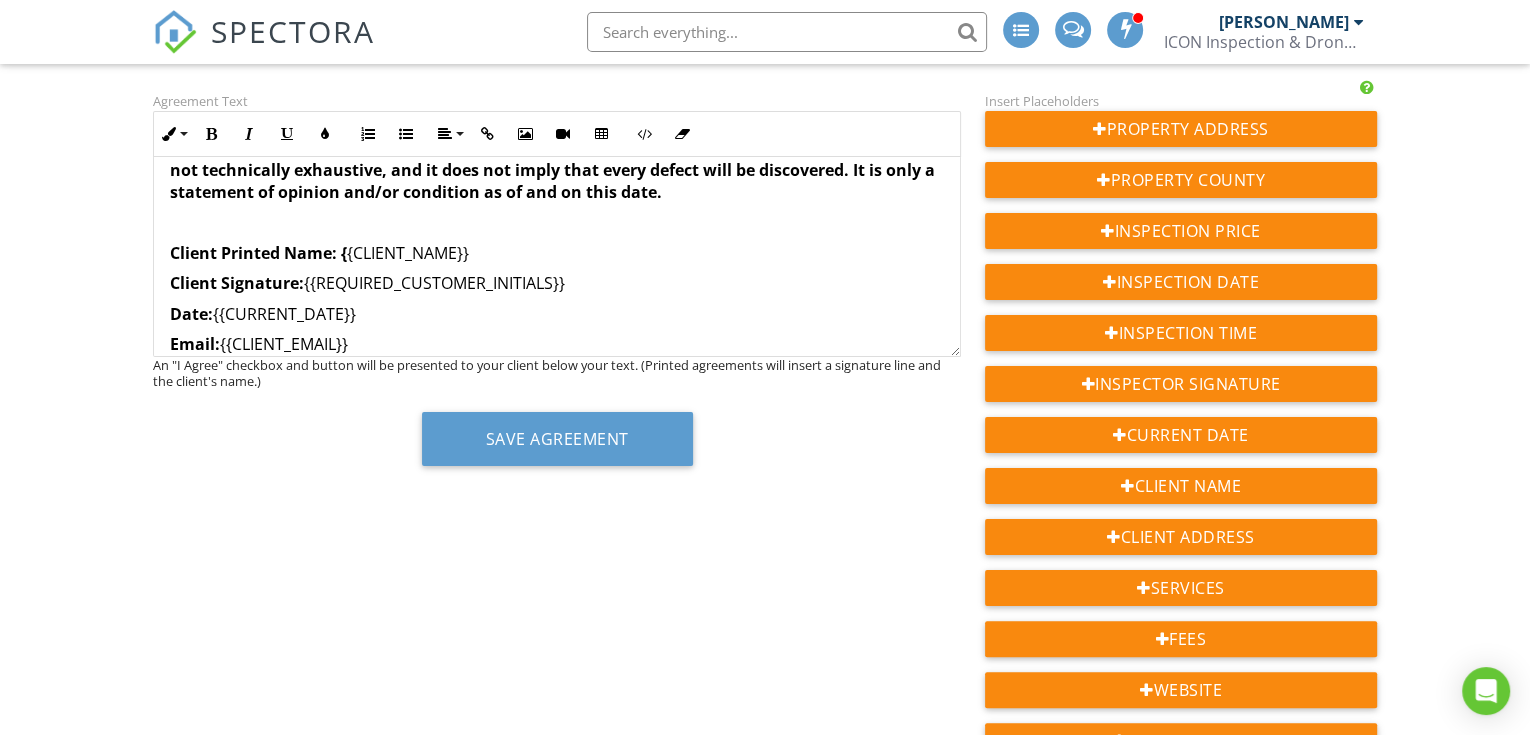click on "RESIDENTIAL WDI CONSULTING AGREEMENT  Pest Inspection Network, P. O. Box 700906, San Antonio, TX  78270 Info@pestInspectionNetwork.com         www.PestInspectionNetwork.com 210-559-3929   Property Address:  {{ADDRESS}}   THIS IS A LEGAL AGREEMENT. PLEASE READ CAREFULLY BEFORE SIGNING. YOU HAVE THE RIGHT AND IT IS PRUDENT TO CONSULT AN ATTORNEY PRIOR TO SIGNING THIS AGREEMENT IF YOU DO NOT FULLY UNDERSTAND THE CONDITIONS. Important Limitations and Disclaimers  This Property WDI Inspection R Client further acknowledges, agrees, and authorizes Pest Inspection Network, Inc.  to provide their contact information (including telephone number) to a third-party service provider (“TSP”), with which Pest Inspection Network, Inc. may affiliate with to offer the client additional value-added services. Pest Inspection Network, Inc. may in some cases be compensated for making these arrangements in order to keep inspection prices at a minimum. Inspector and / or Inspecting company agree Client non-exhaustive" at bounding box center (557, -2153) 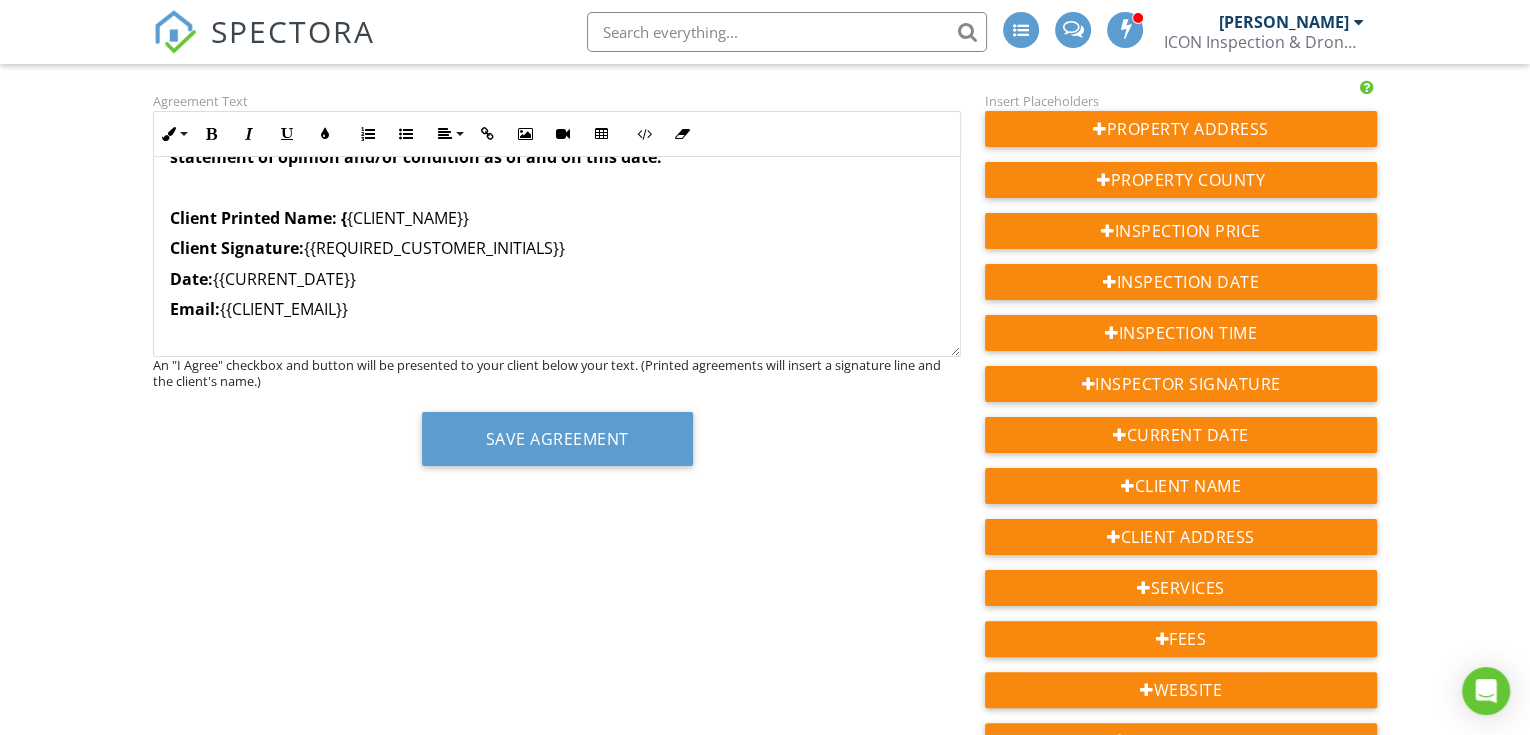 scroll, scrollTop: 4897, scrollLeft: 0, axis: vertical 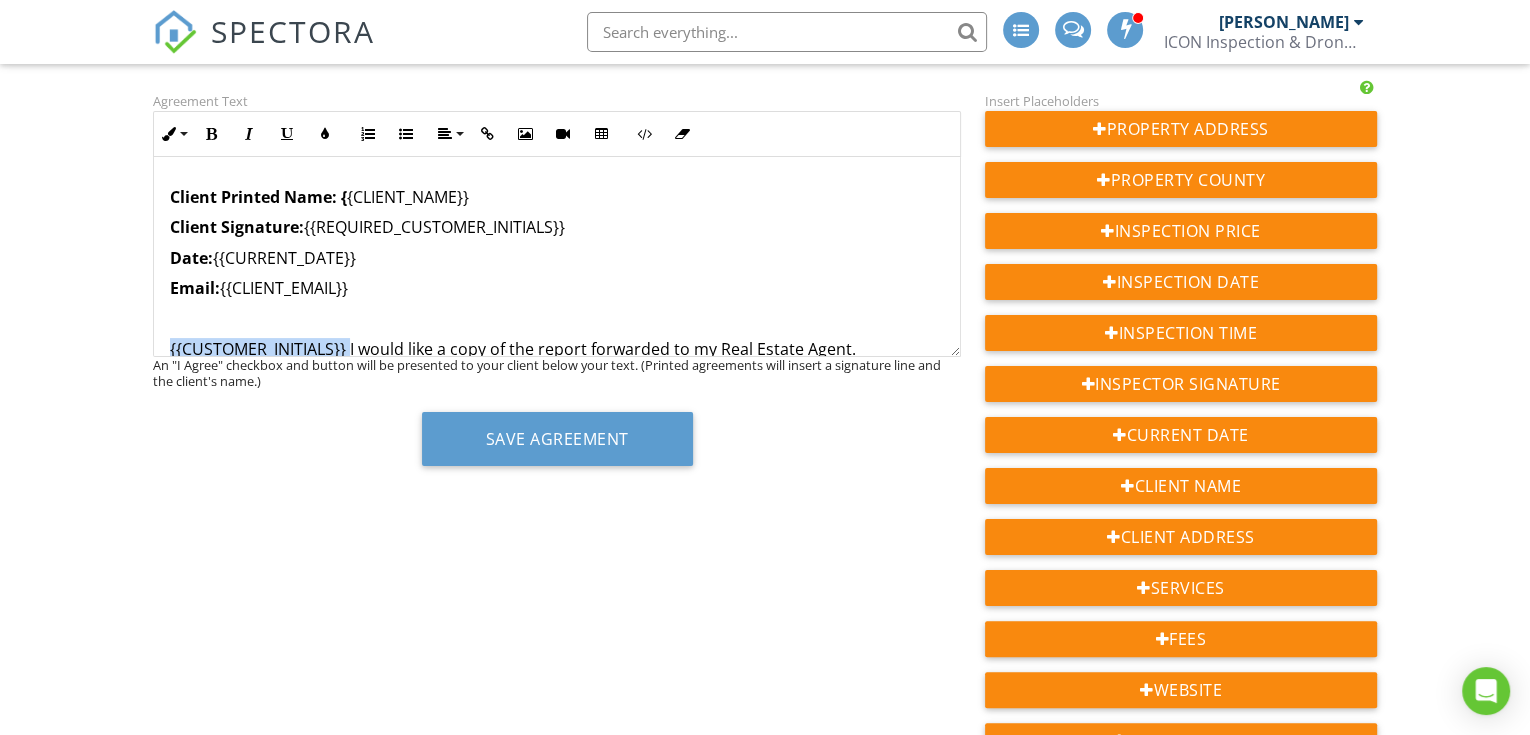 drag, startPoint x: 349, startPoint y: 323, endPoint x: 161, endPoint y: 320, distance: 188.02394 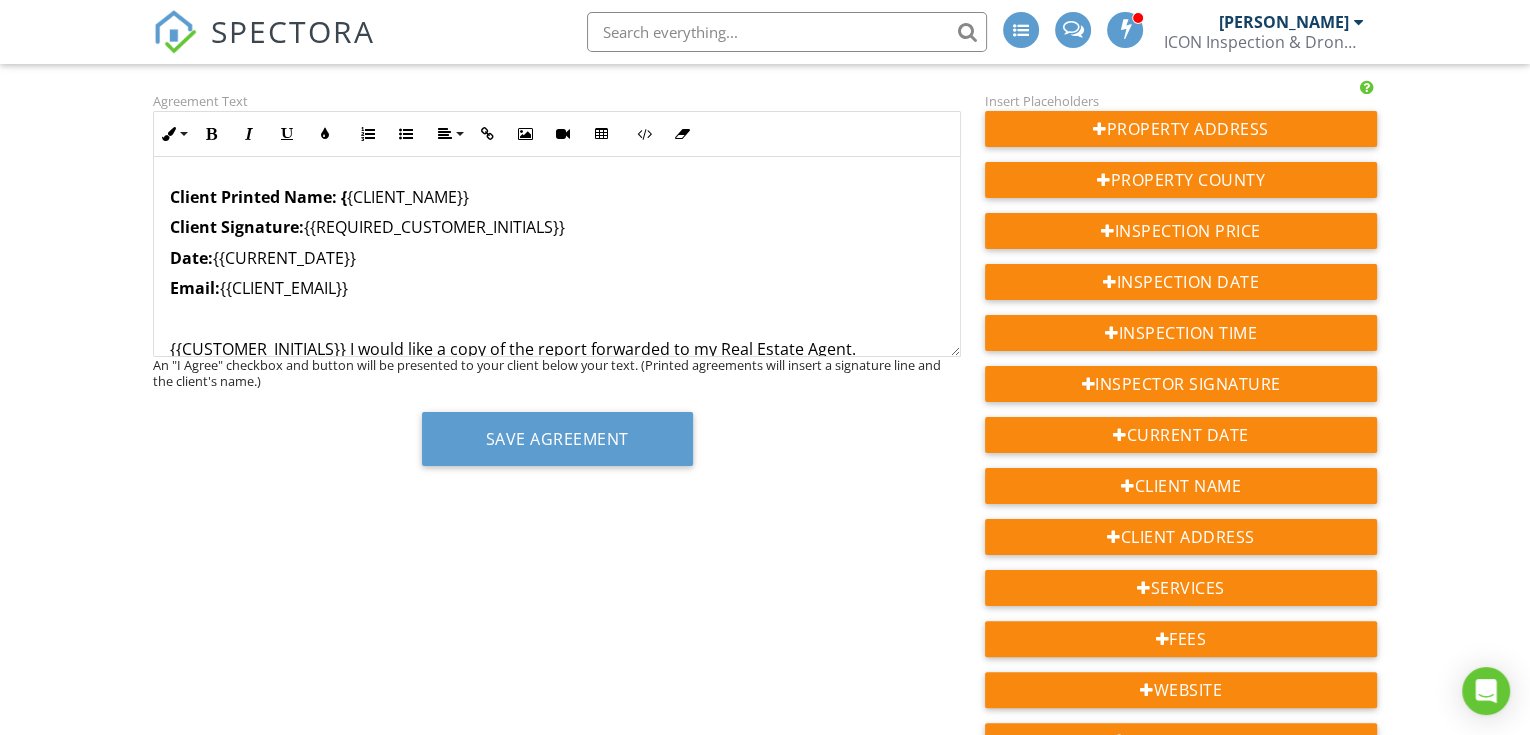 scroll, scrollTop: 4925, scrollLeft: 0, axis: vertical 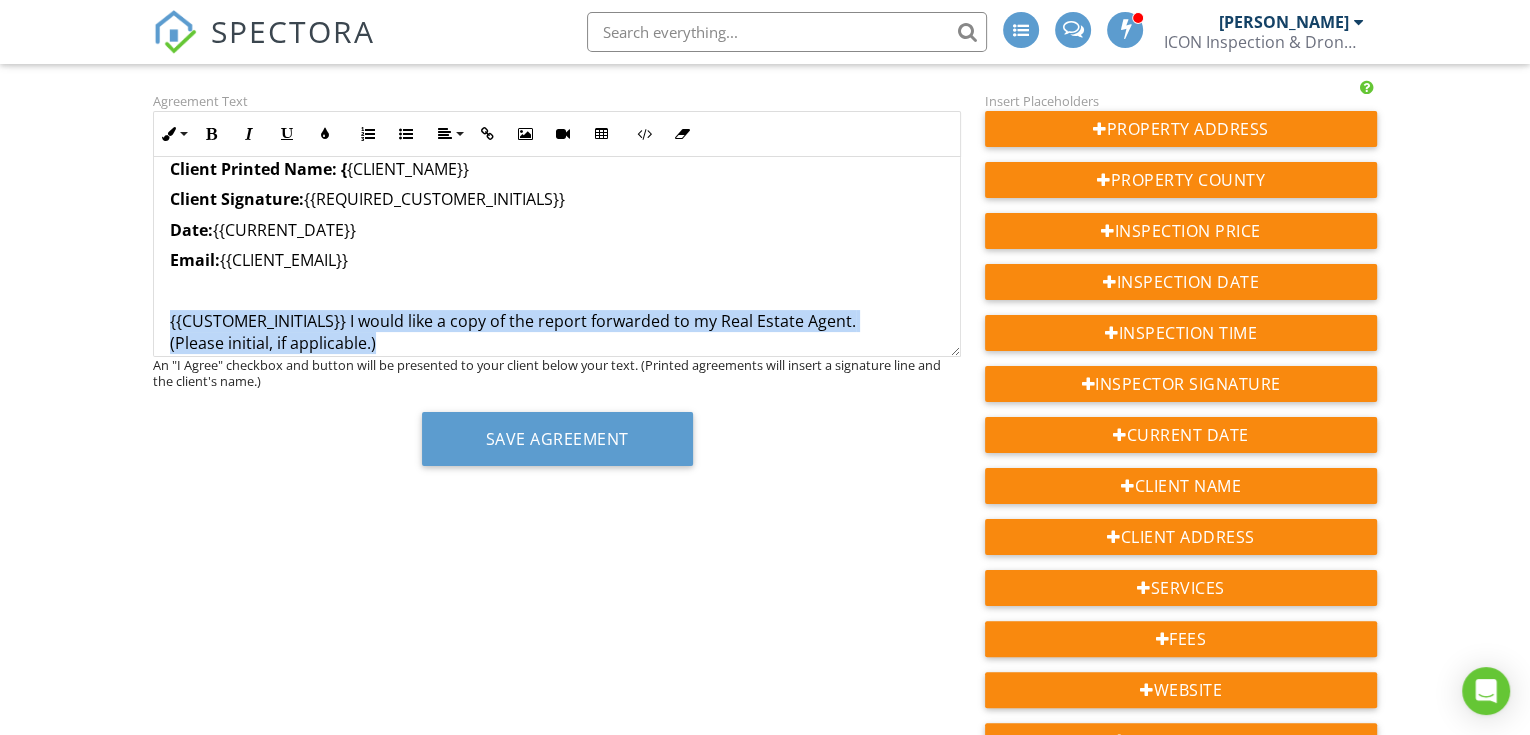 drag, startPoint x: 409, startPoint y: 350, endPoint x: 115, endPoint y: 290, distance: 300.06 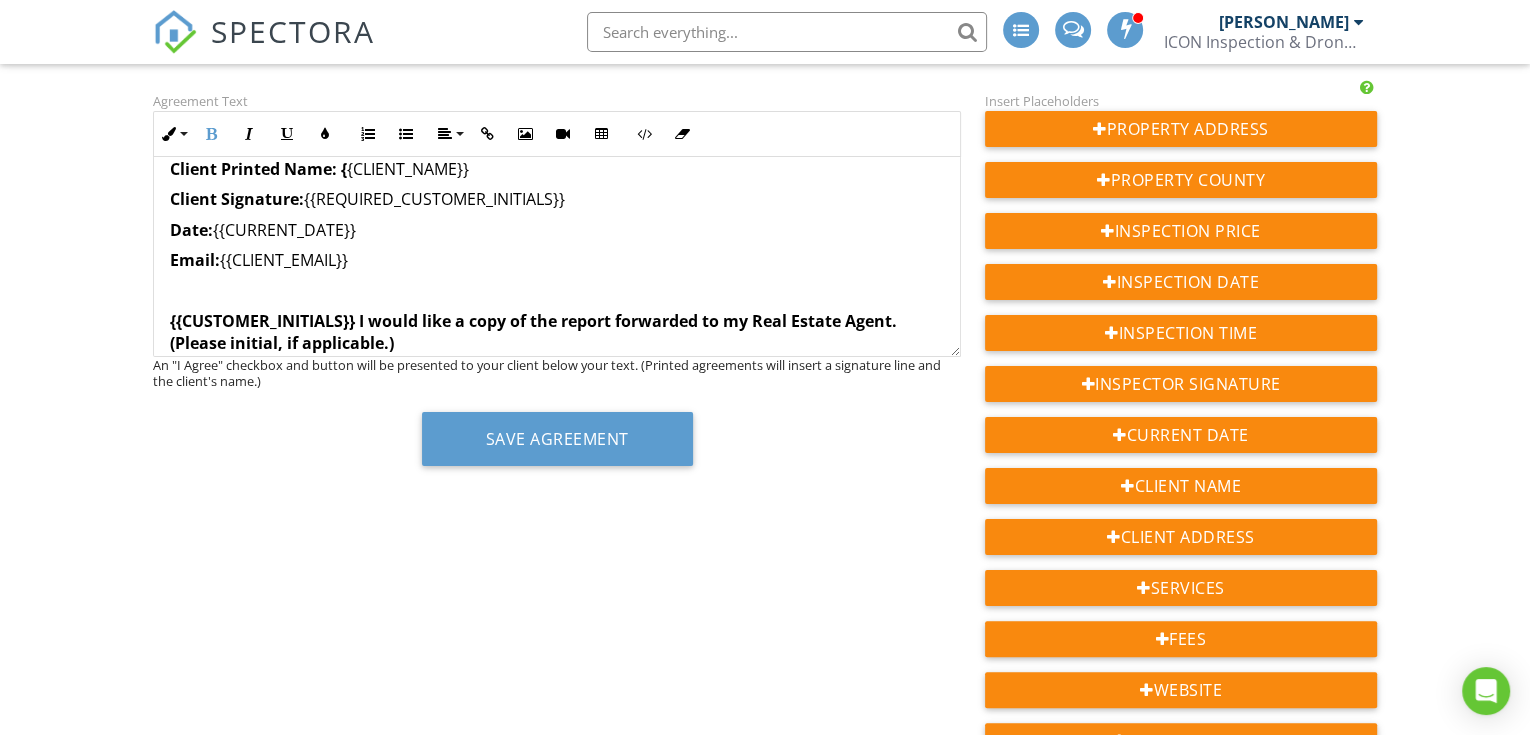 click on "Date:  {{CURRENT_DATE}}" at bounding box center [557, 230] 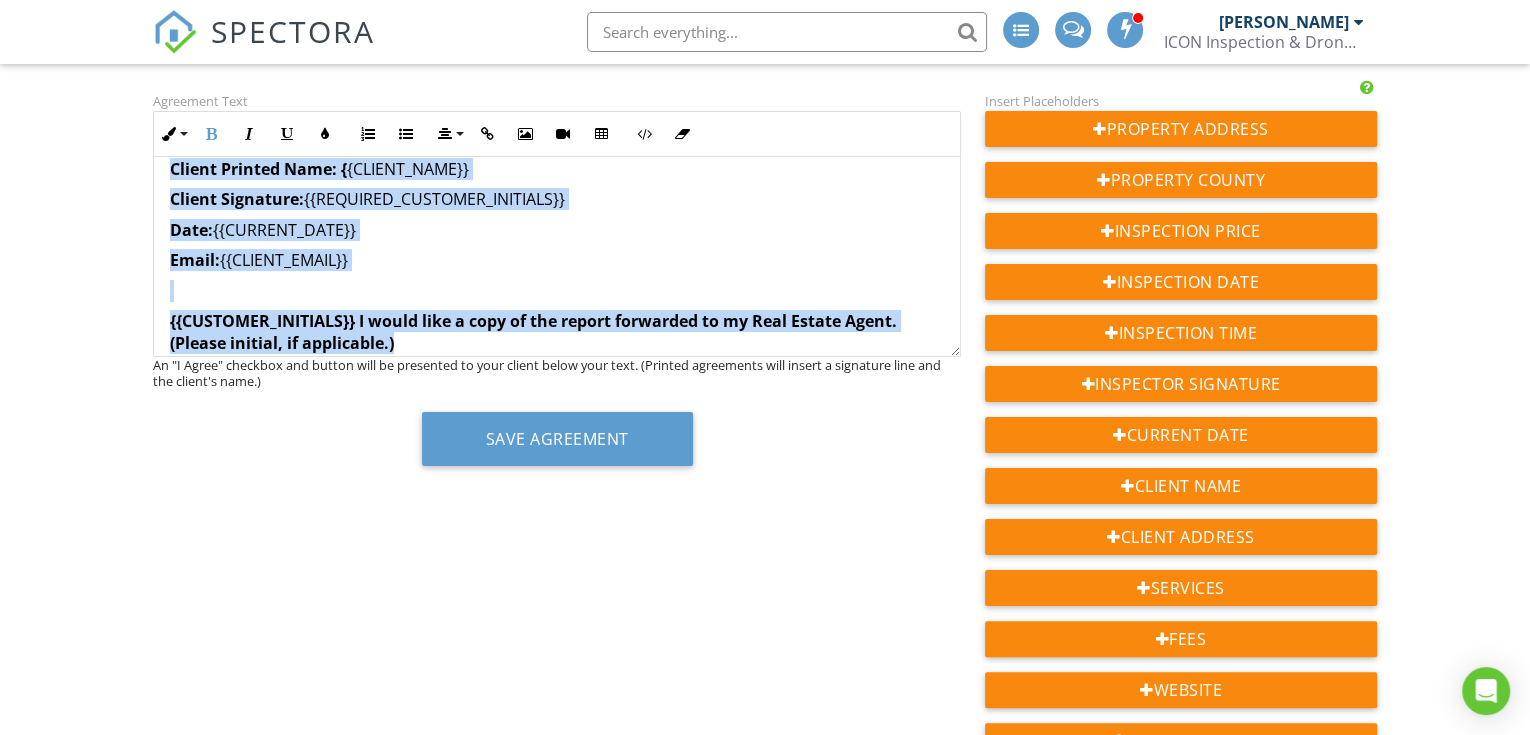 copy on "RESIDENTIAL WDI CONSULTING AGREEMENT  Pest Inspection Network, P. O. Box 700906, San Antonio, TX  78270 Info@pestInspectionNetwork.com         www.PestInspectionNetwork.com 210-559-3929   Property Address:  {{ADDRESS}}   THIS IS A LEGAL AGREEMENT. PLEASE READ CAREFULLY BEFORE SIGNING. YOU HAVE THE RIGHT AND IT IS PRUDENT TO CONSULT AN ATTORNEY PRIOR TO SIGNING THIS AGREEMENT IF YOU DO NOT FULLY UNDERSTAND THE CONDITIONS. Important Limitations and Disclaimers  This Property WDI Inspection R eport reports on only the address listed and only on the current condition of those items as of the date of inspection. This report reflects only if the property inspected are observed to have active infestation or conducive conditions at the time of inspection. This report reflects only those items that are reasonably observable at the time of inspection. NO REPRESENTATION OR COMMENT is made concerning any latent defect or defects not reasonably observable at the time of the inspection or of items which require the remo..." 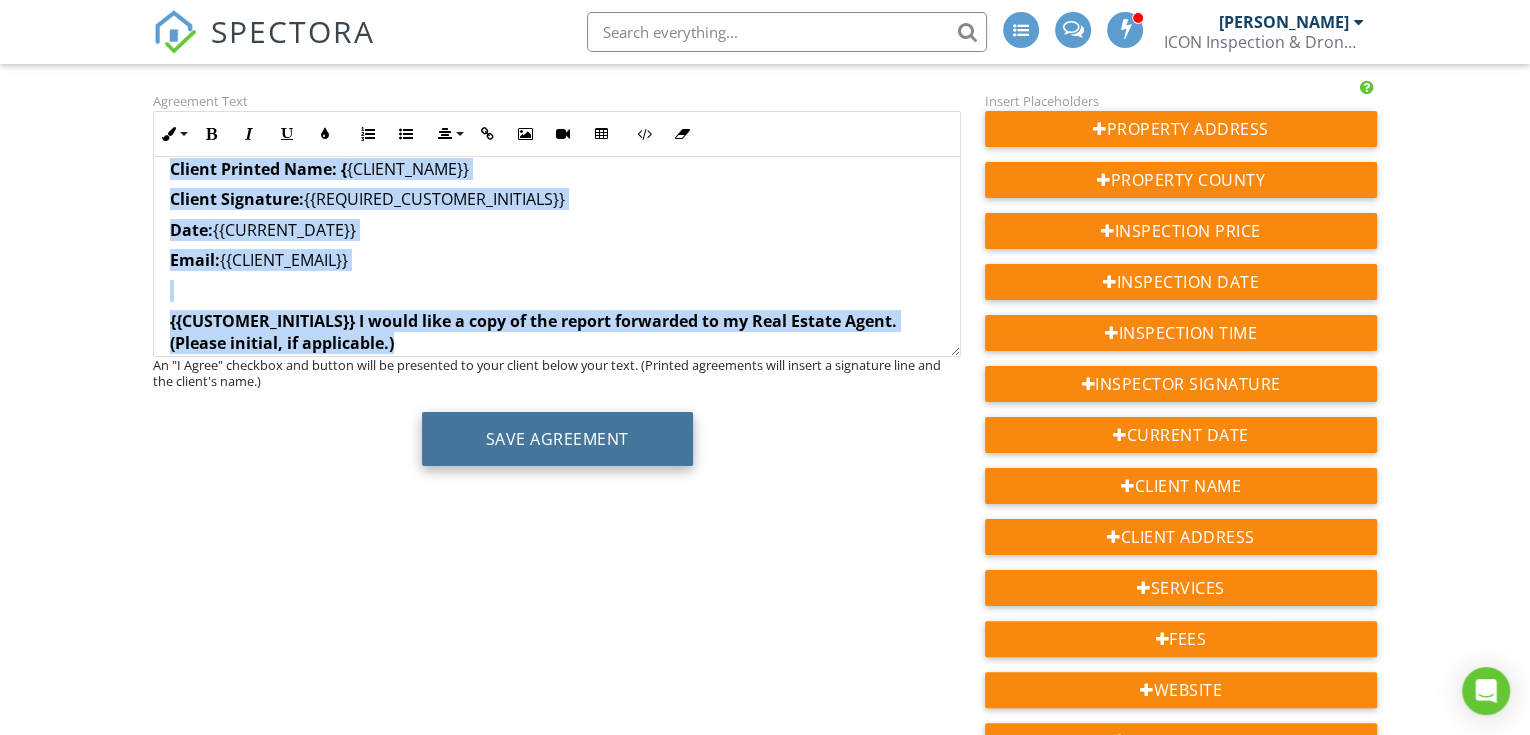 click on "Save Agreement" at bounding box center (557, 439) 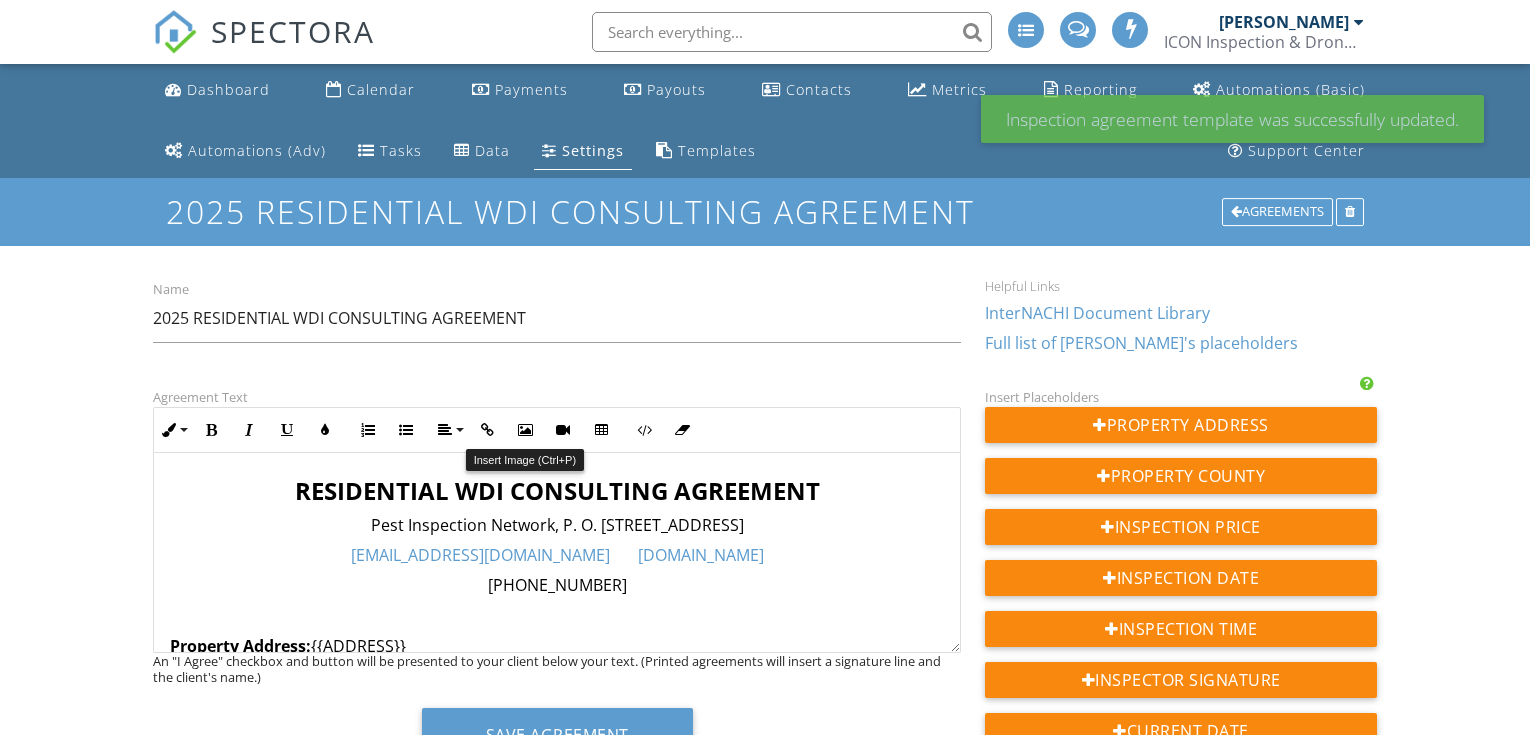 scroll, scrollTop: 0, scrollLeft: 0, axis: both 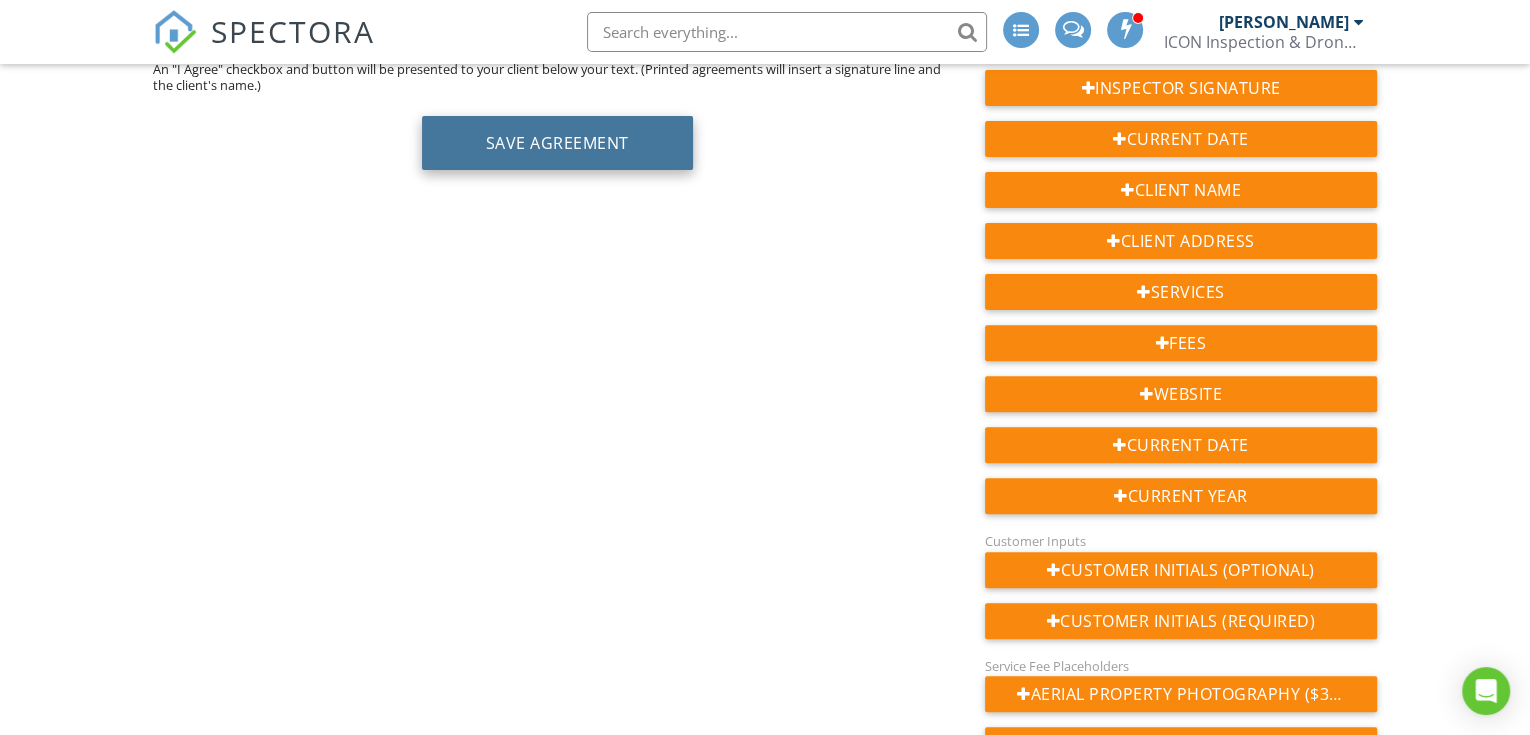 click on "Save Agreement" at bounding box center (557, 143) 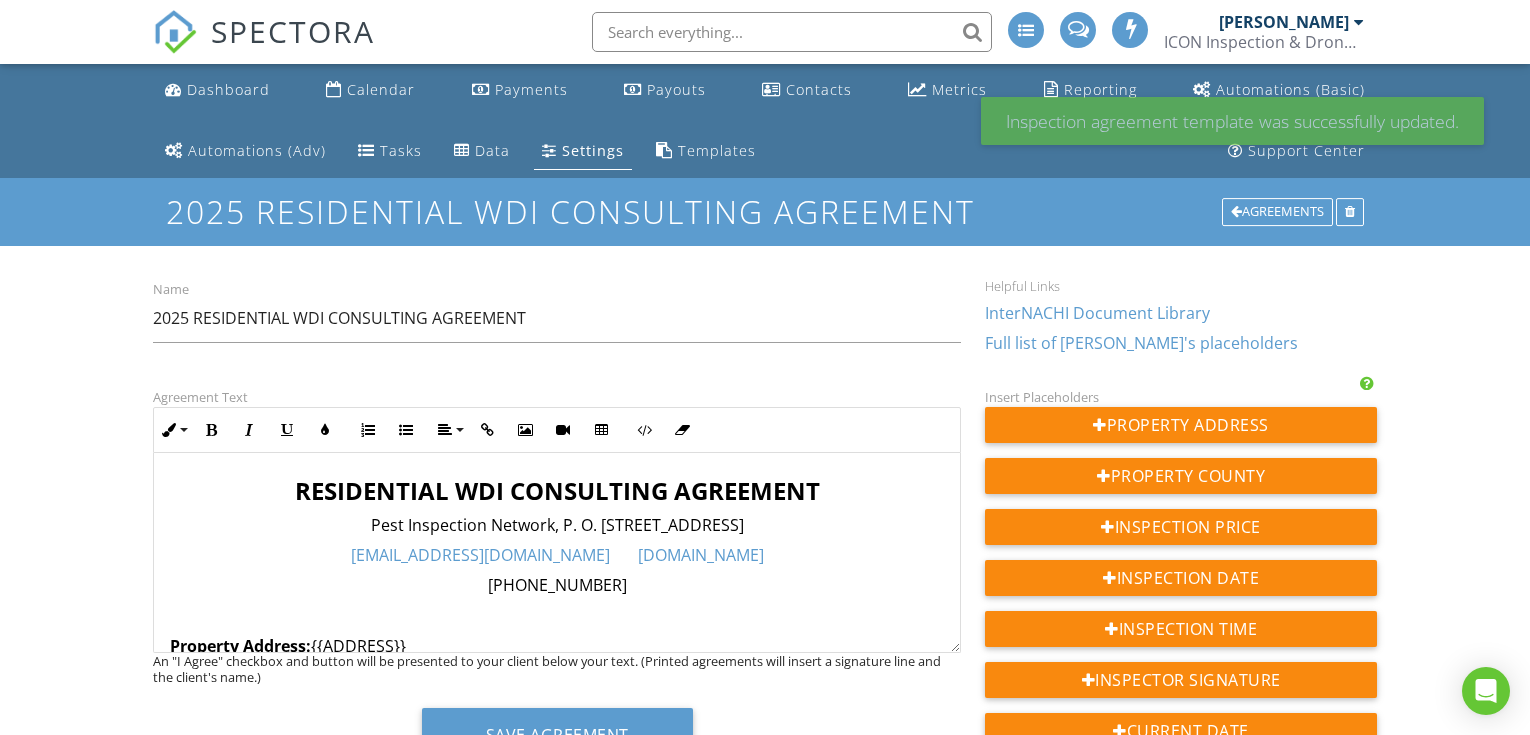 scroll, scrollTop: 0, scrollLeft: 0, axis: both 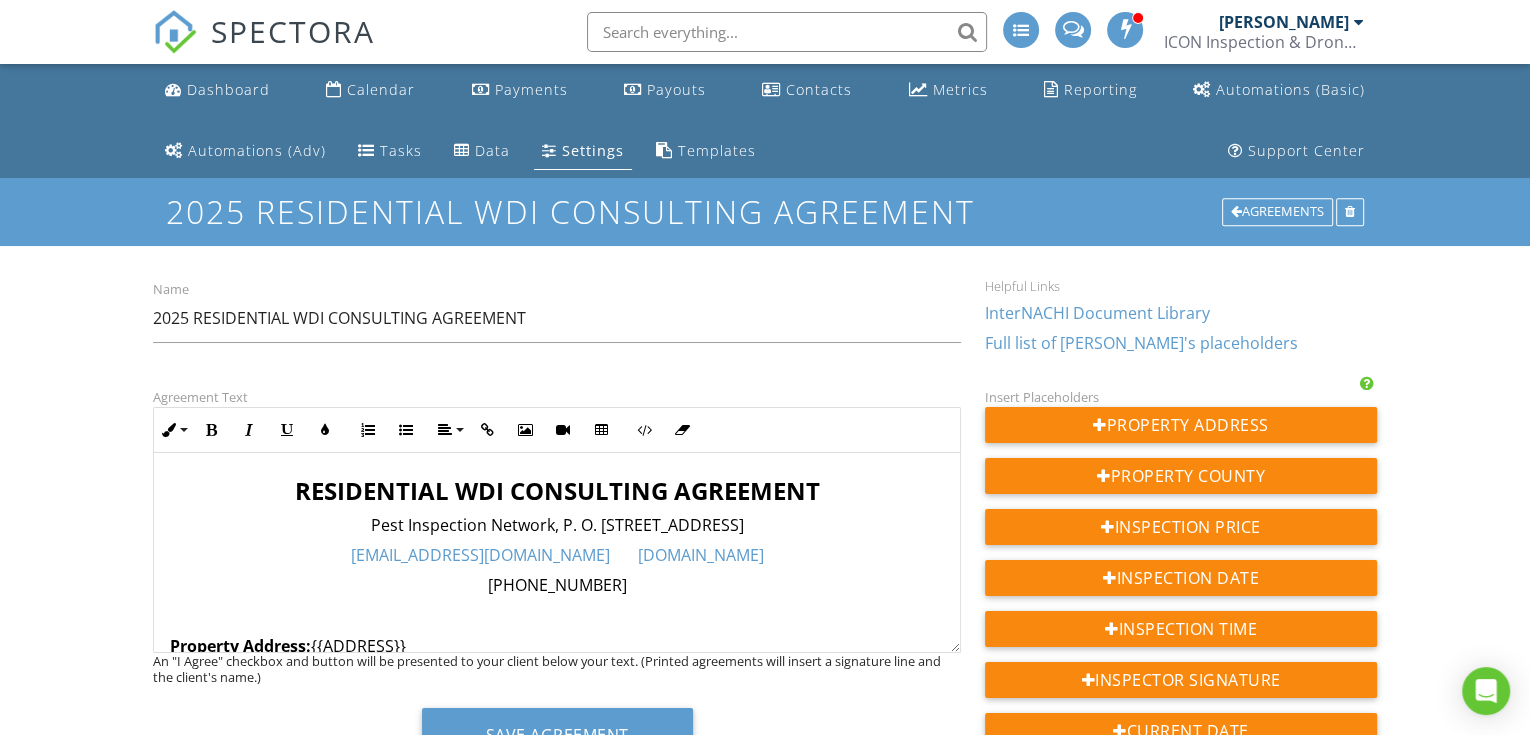 click on "Settings" at bounding box center (593, 150) 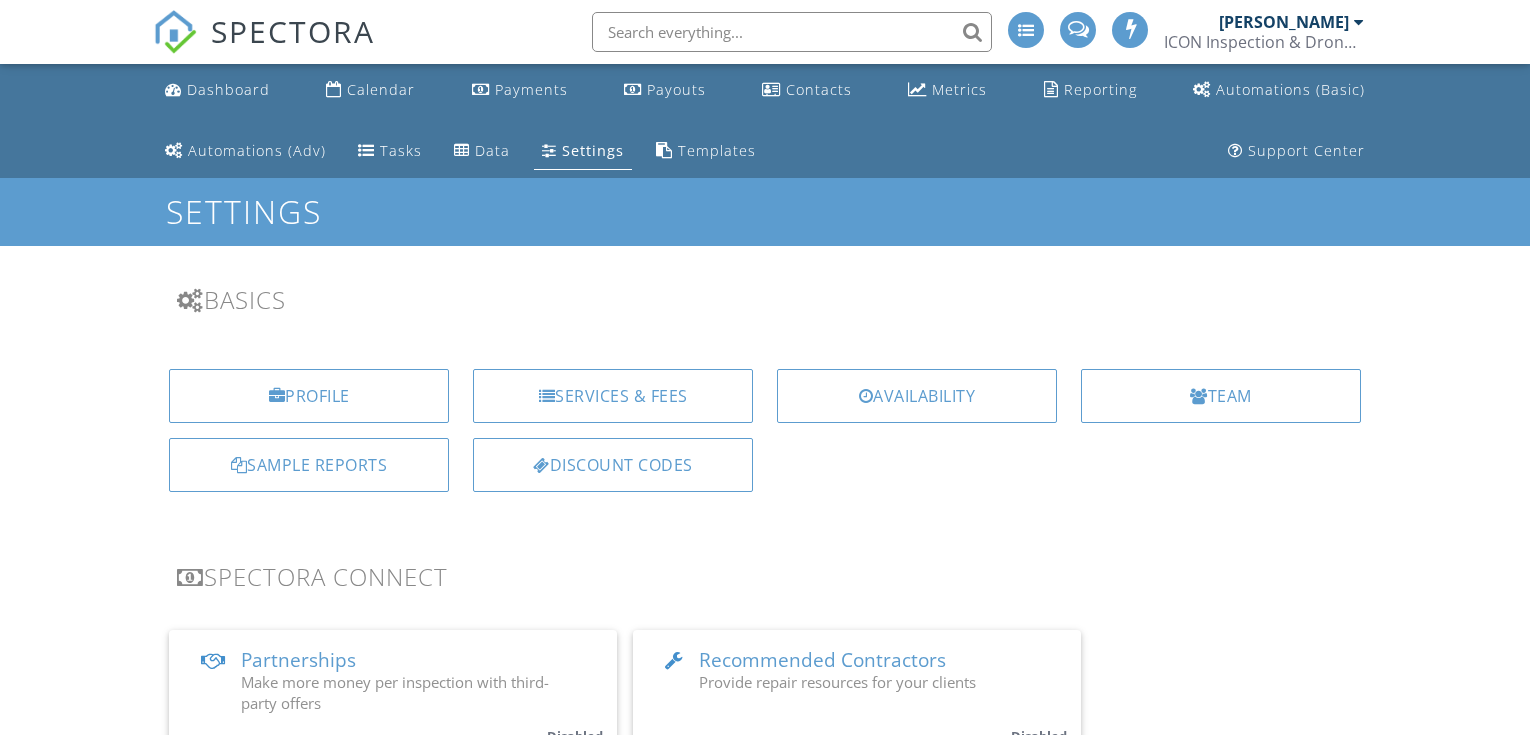scroll, scrollTop: 0, scrollLeft: 0, axis: both 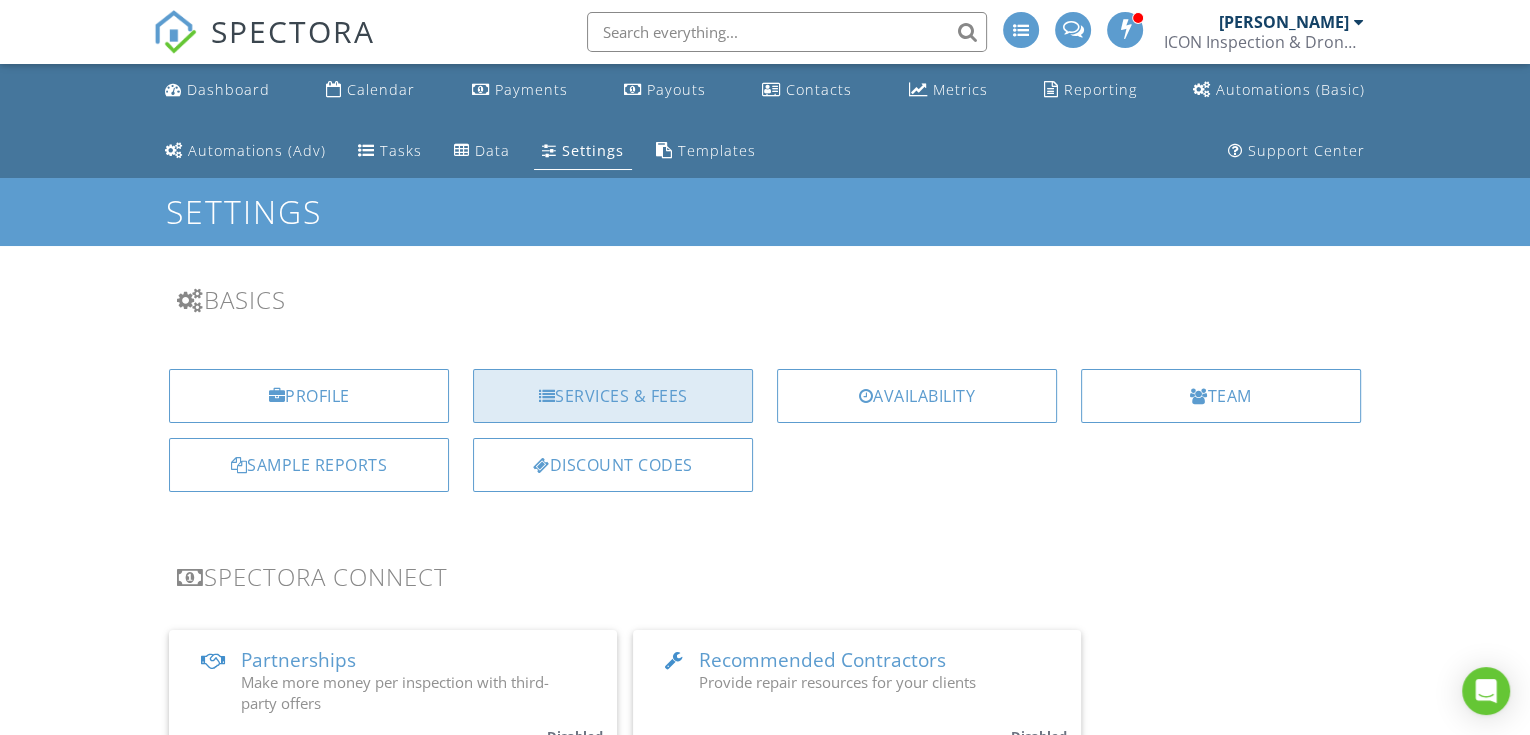 click on "Services & Fees" at bounding box center [613, 396] 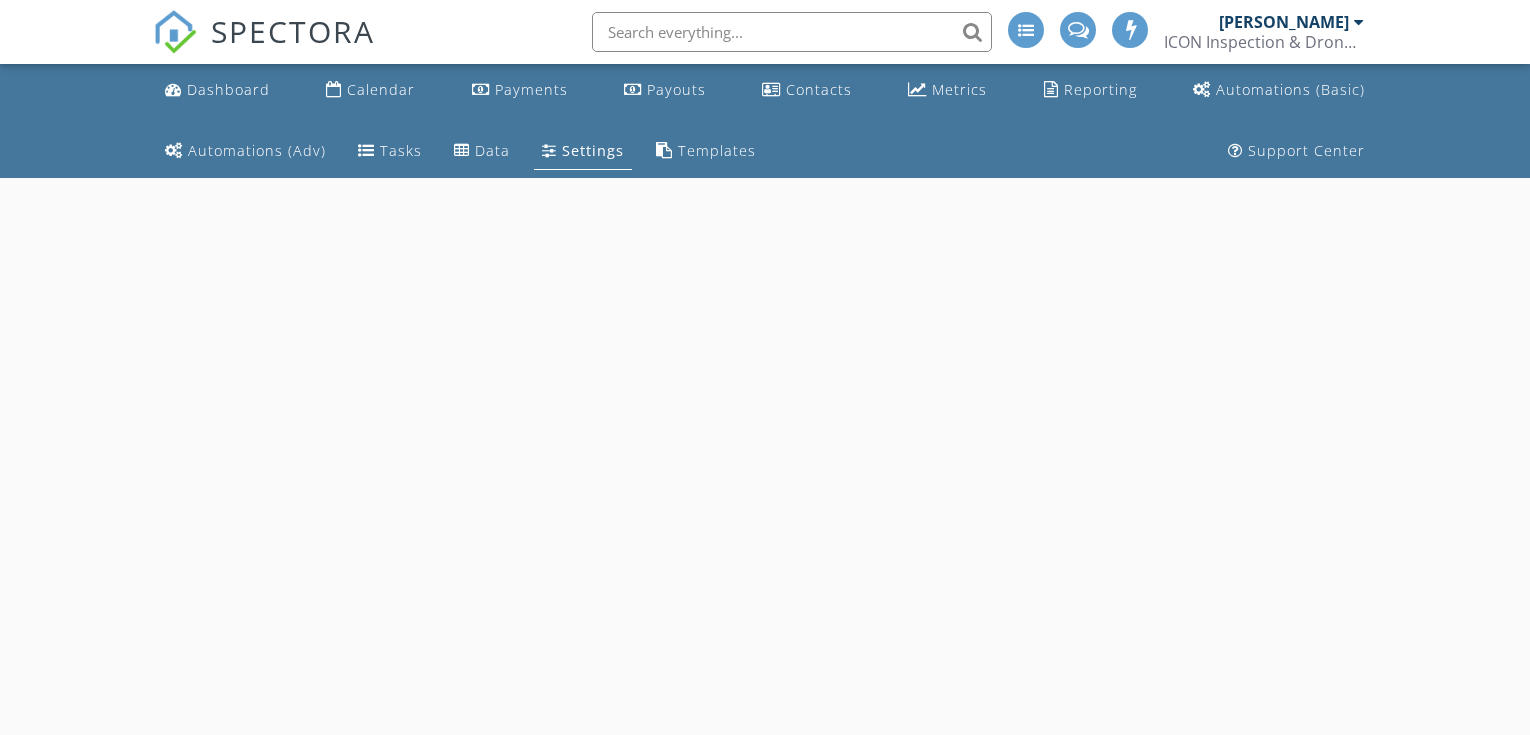 scroll, scrollTop: 0, scrollLeft: 0, axis: both 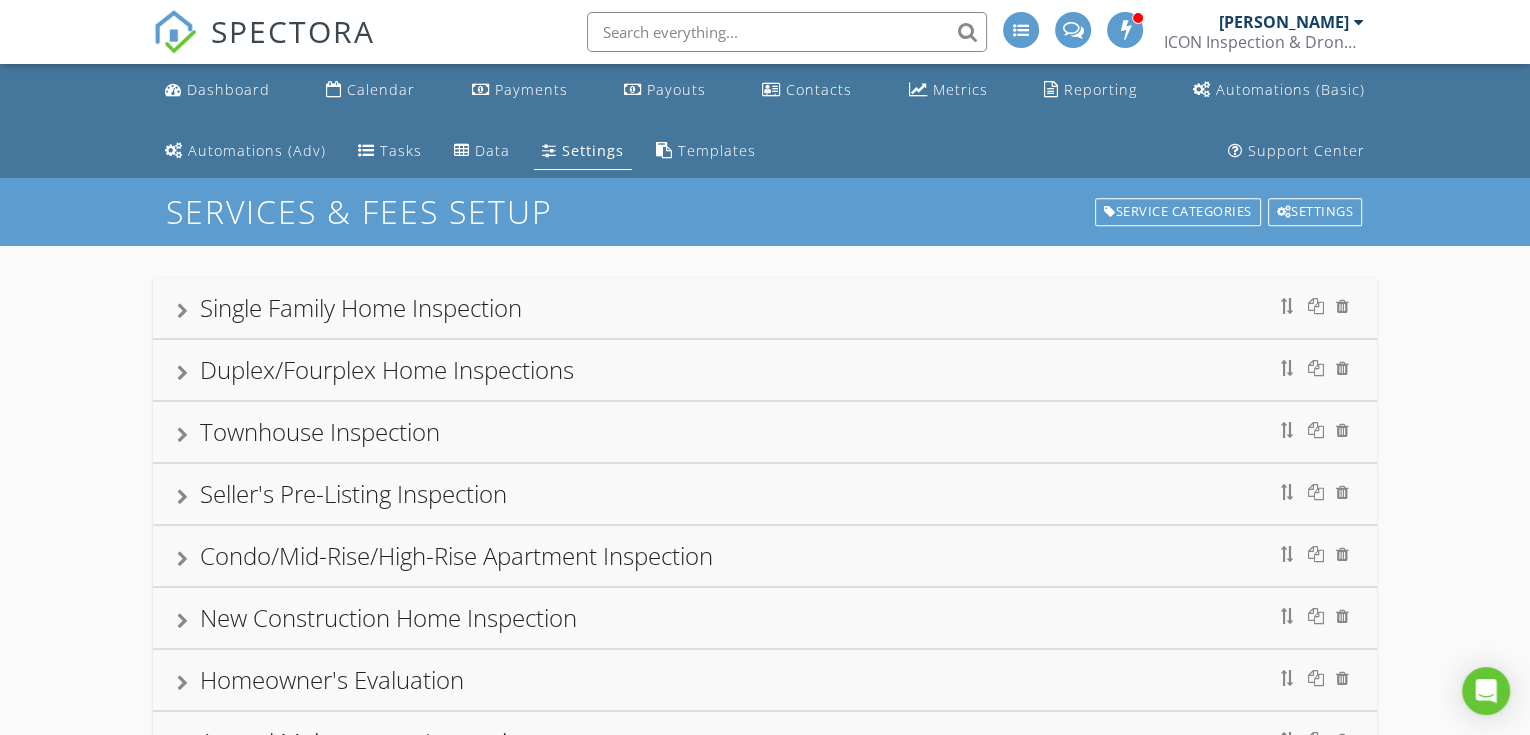 click on "Single Family Home Inspection" at bounding box center (361, 307) 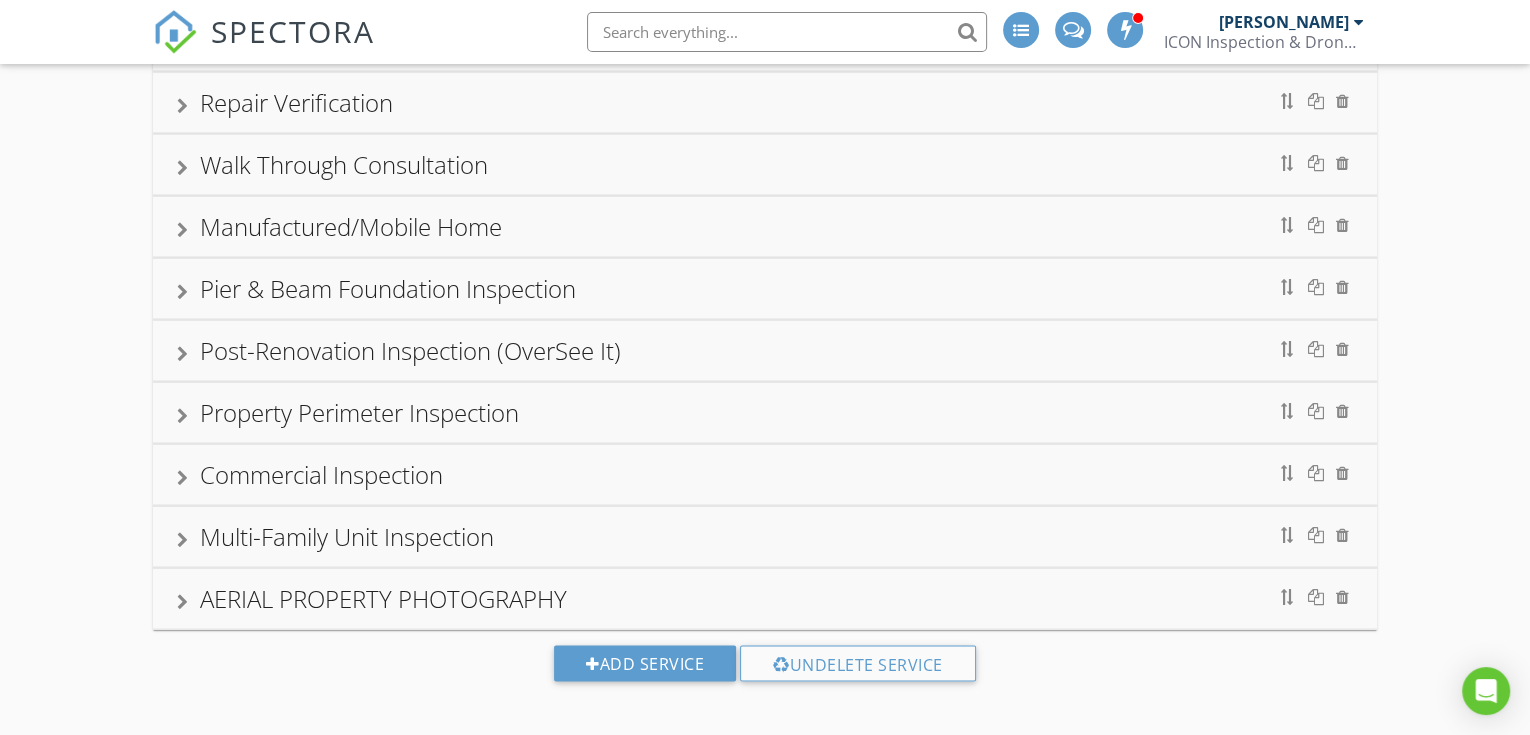 scroll, scrollTop: 10838, scrollLeft: 0, axis: vertical 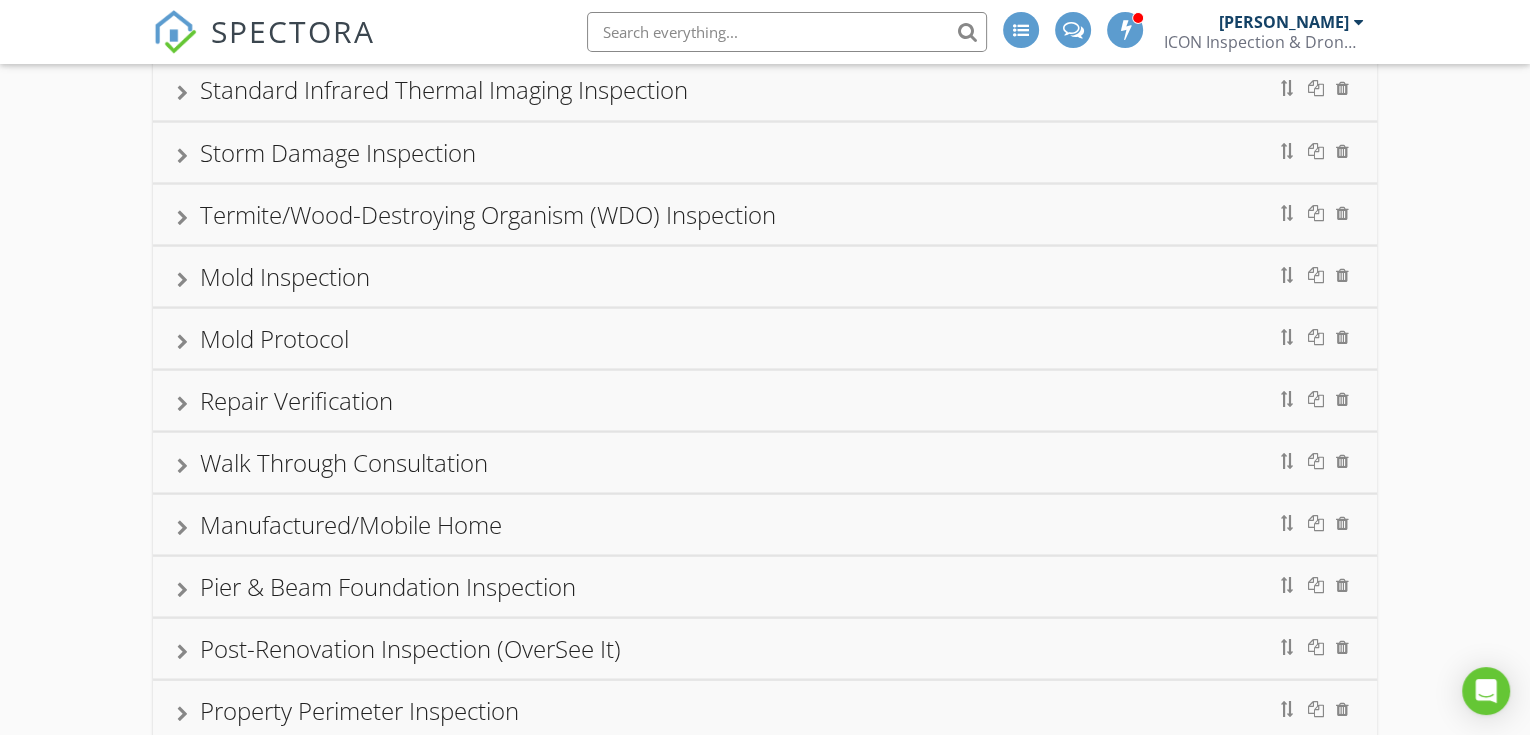 click on "Termite/Wood-Destroying Organism (WDO) Inspection" at bounding box center (488, 213) 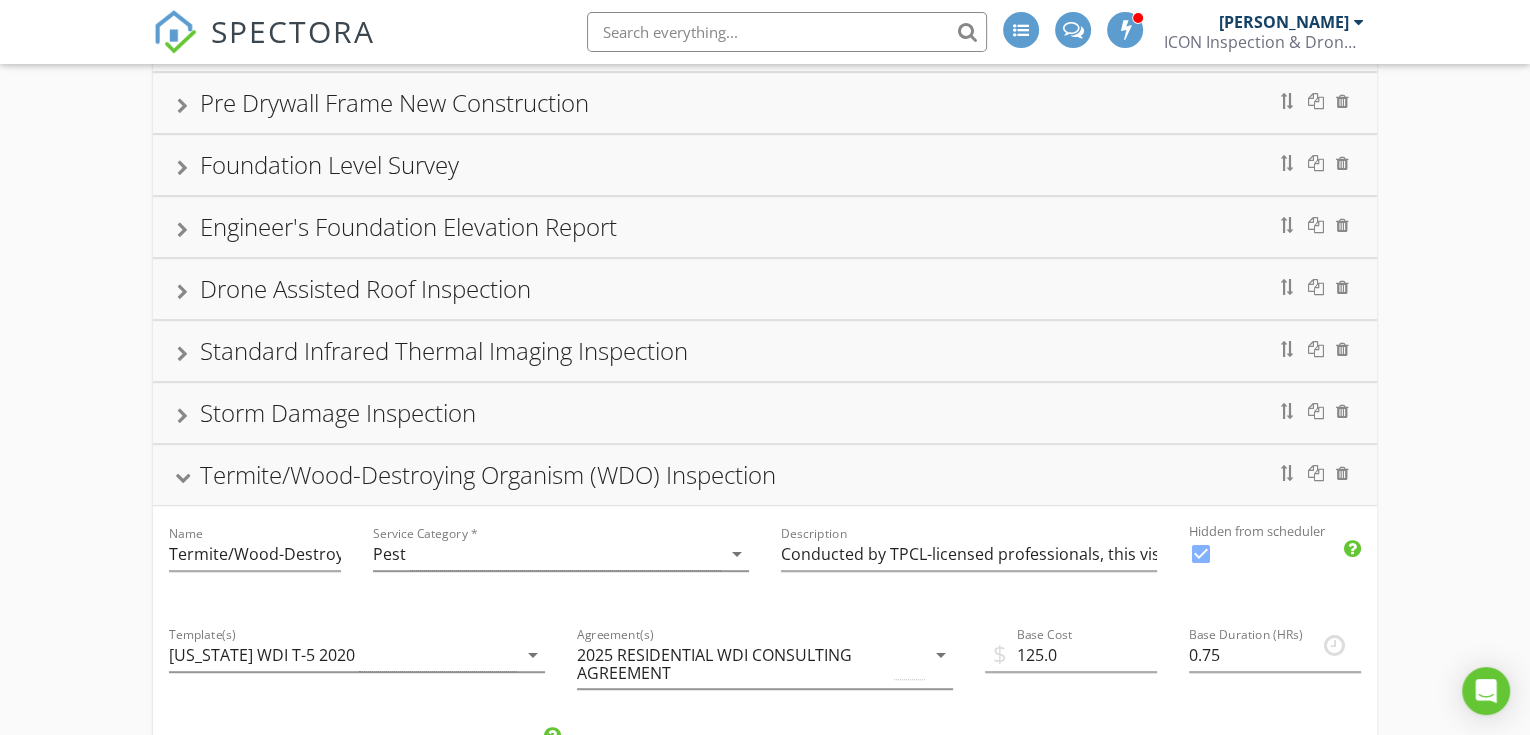 scroll, scrollTop: 1185, scrollLeft: 0, axis: vertical 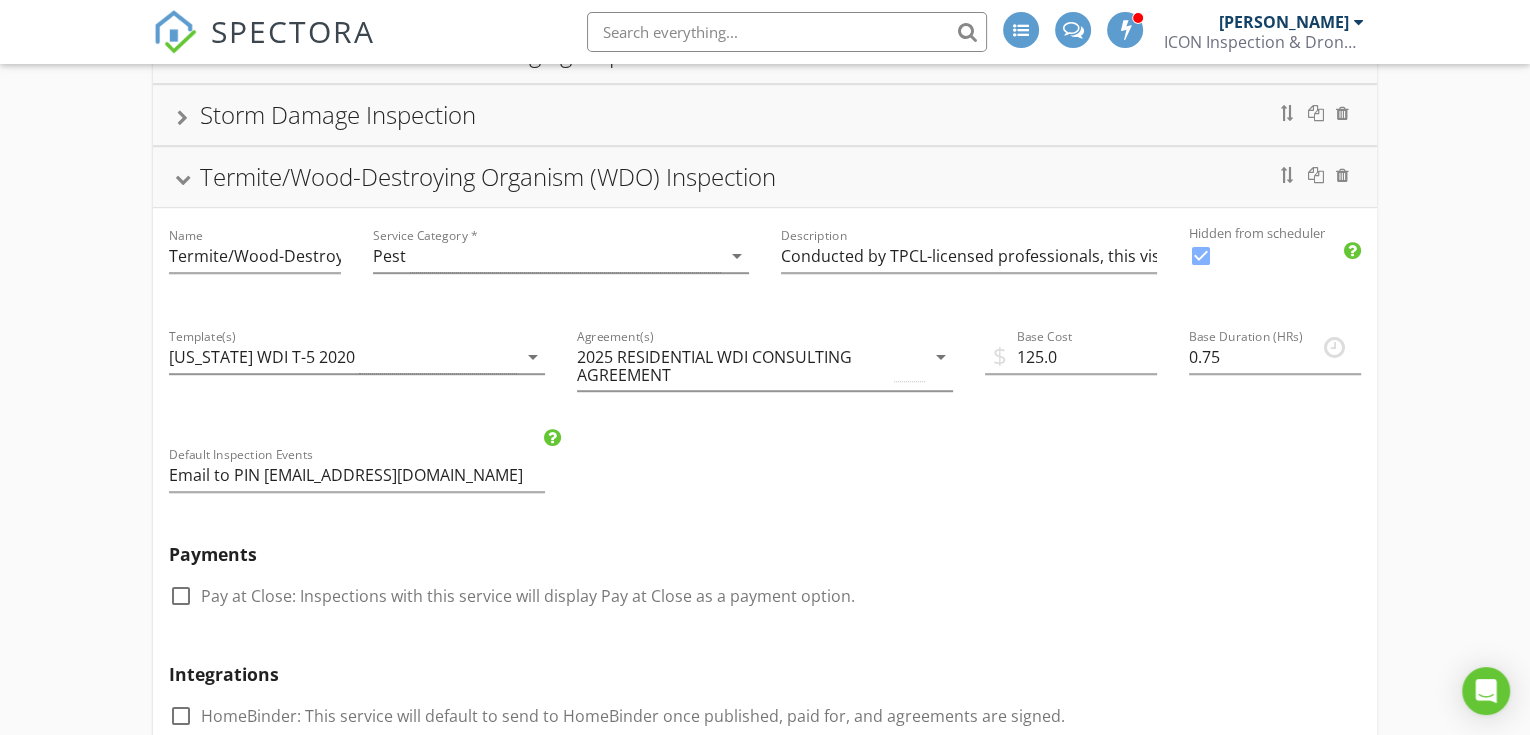 click on "Termite/Wood-Destroying Organism (WDO) Inspection" at bounding box center [488, 176] 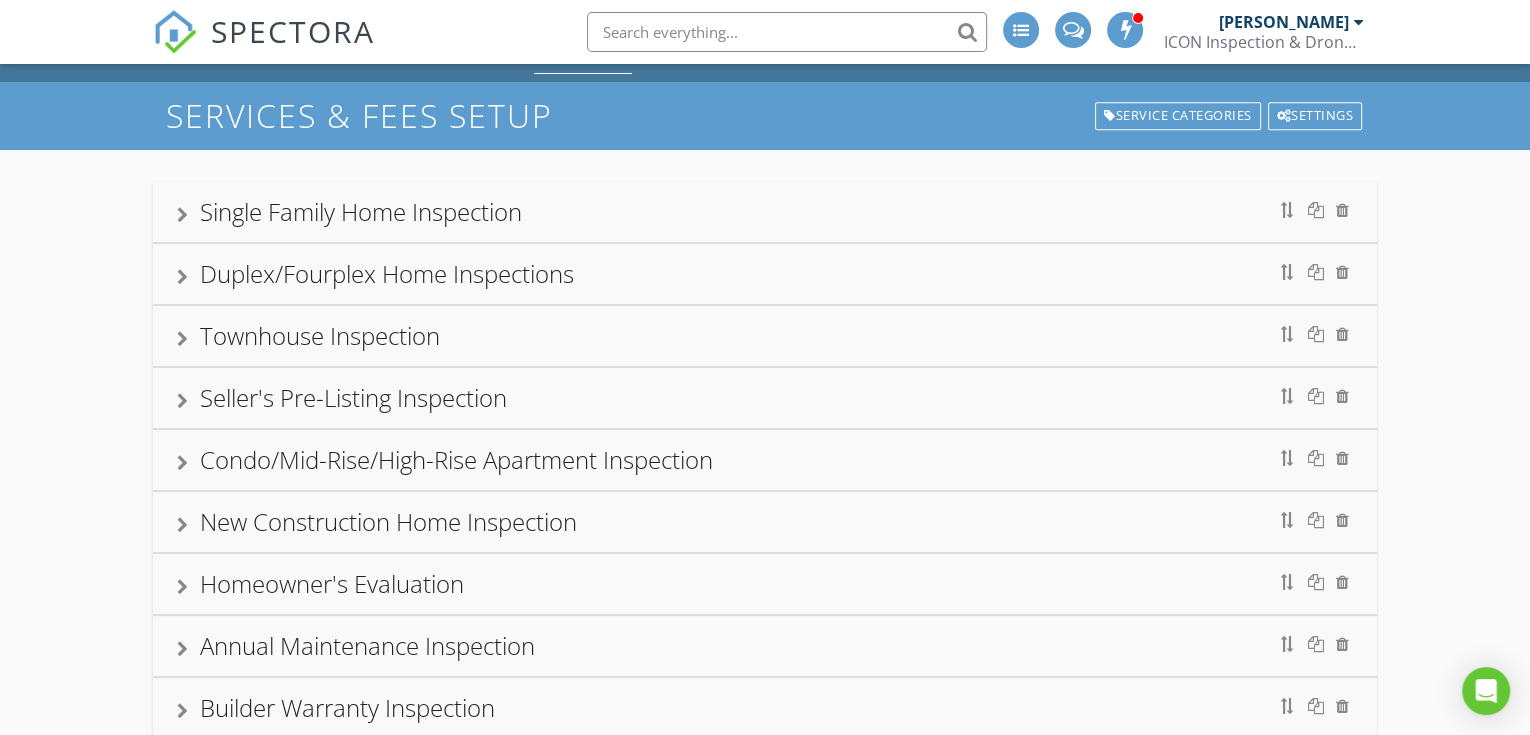 scroll, scrollTop: 0, scrollLeft: 0, axis: both 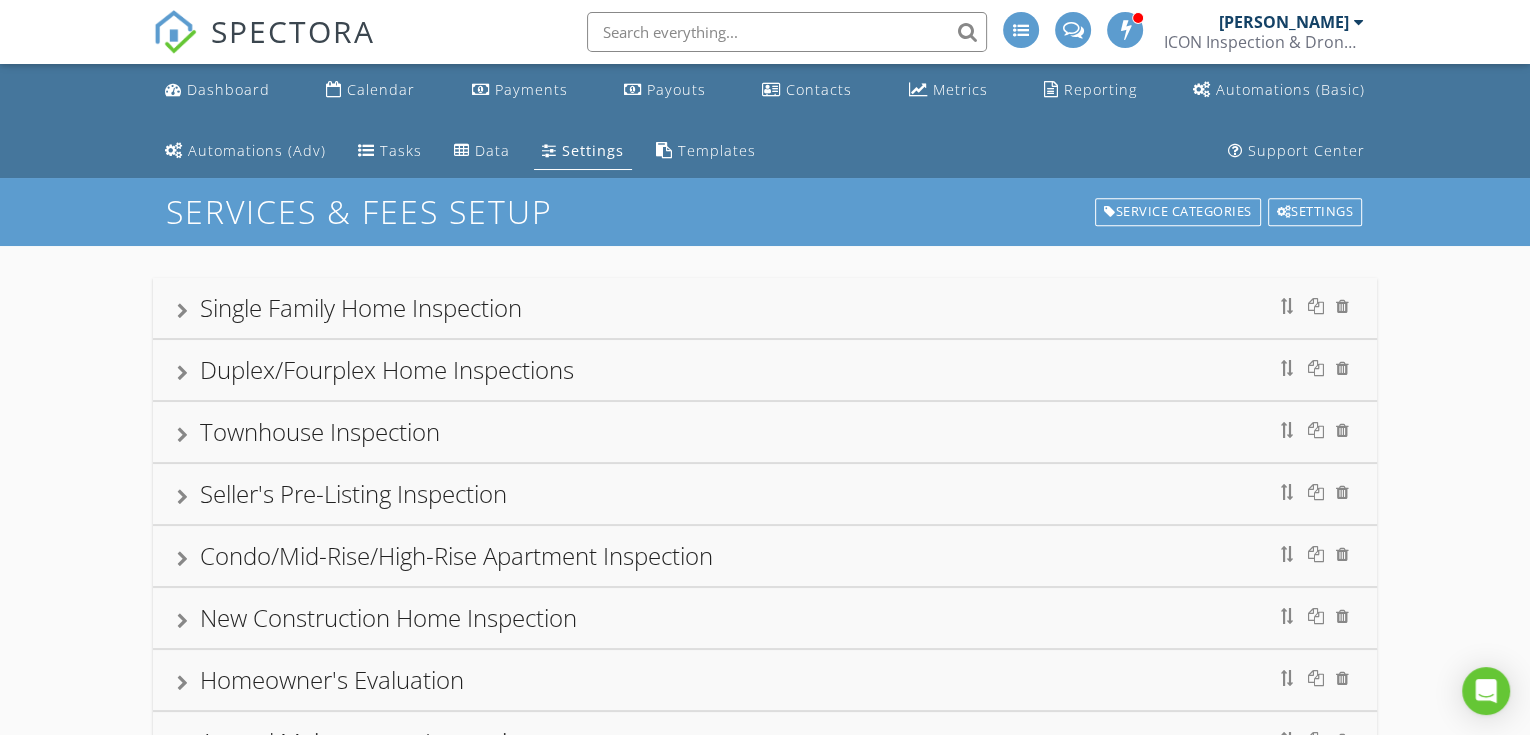 click on "Single Family Home Inspection" at bounding box center [361, 307] 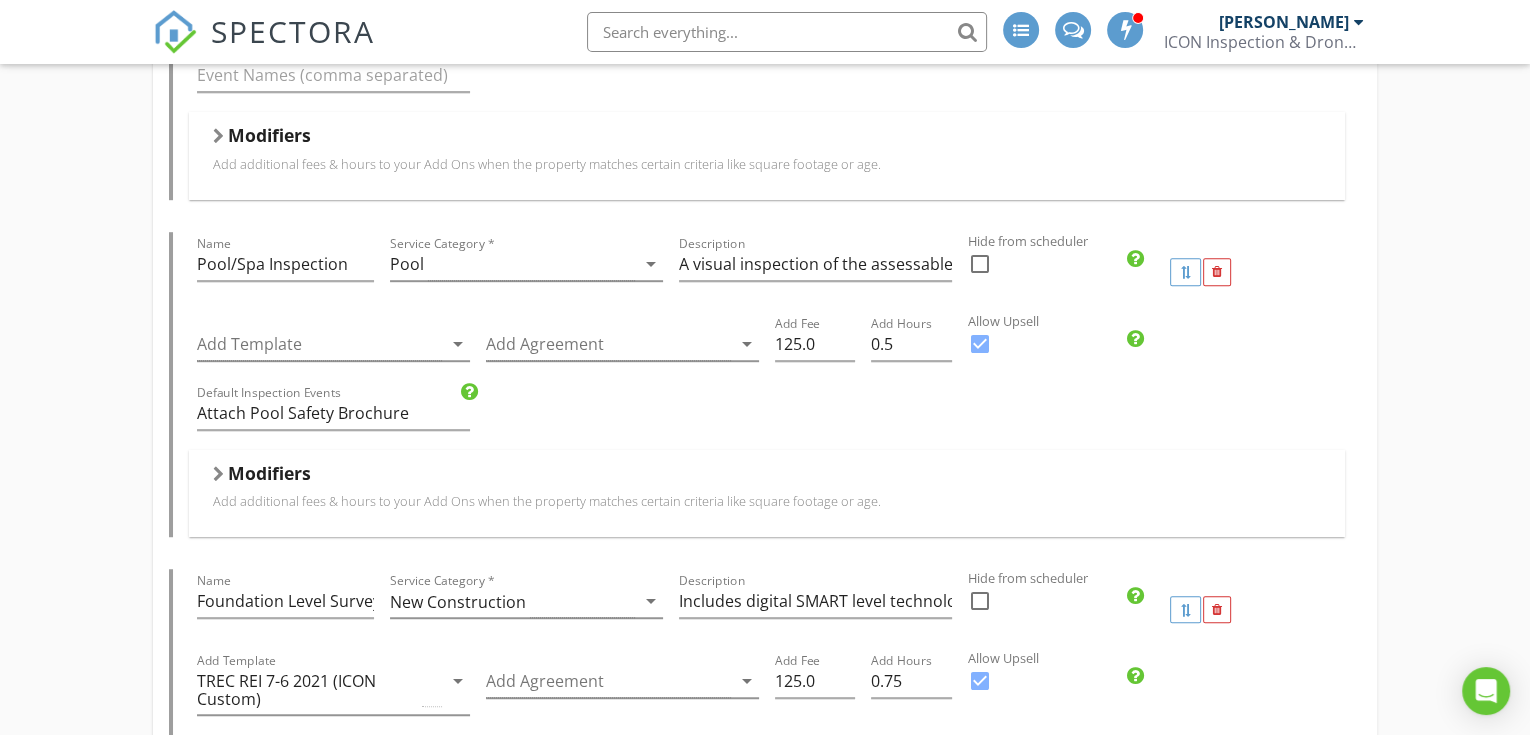 scroll, scrollTop: 0, scrollLeft: 0, axis: both 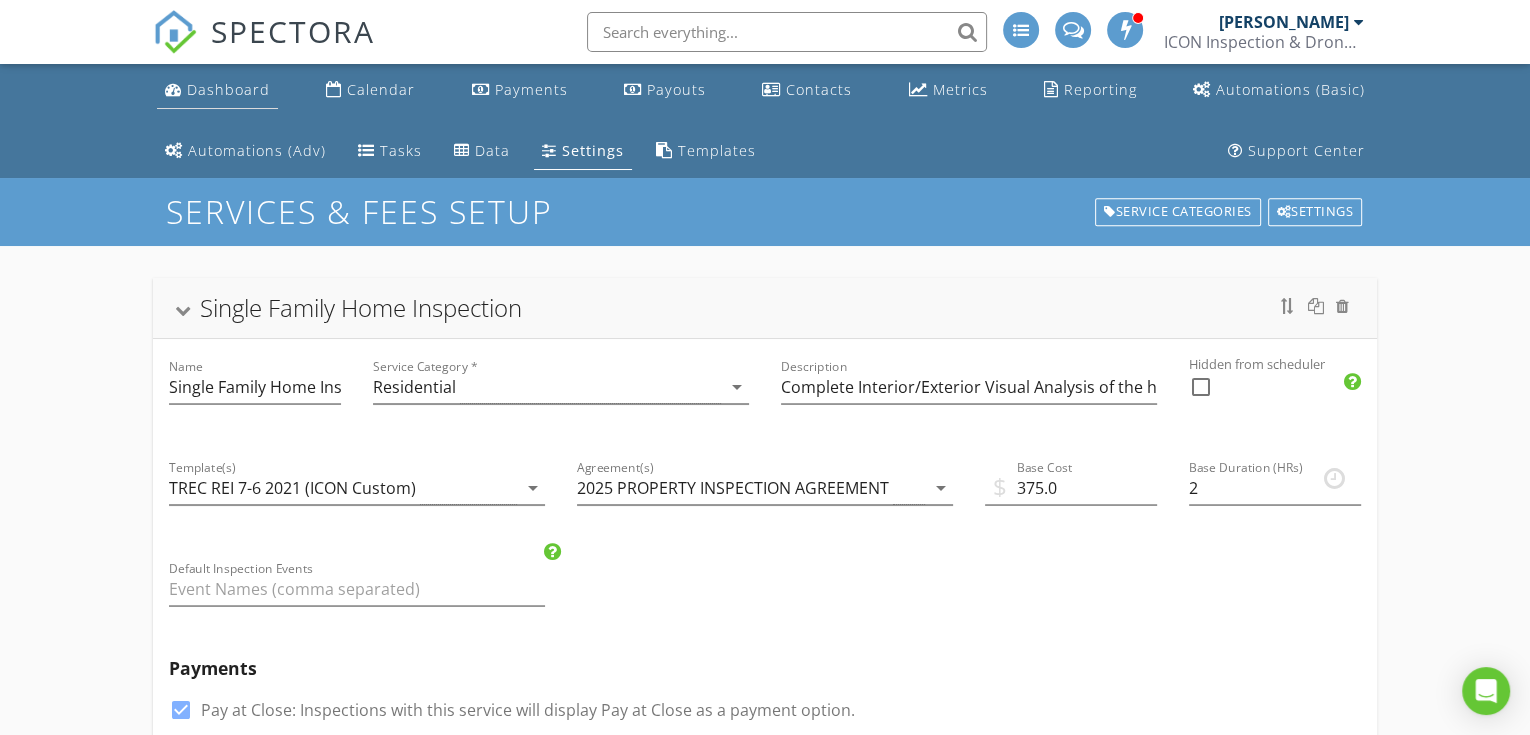 click on "Dashboard" at bounding box center [228, 89] 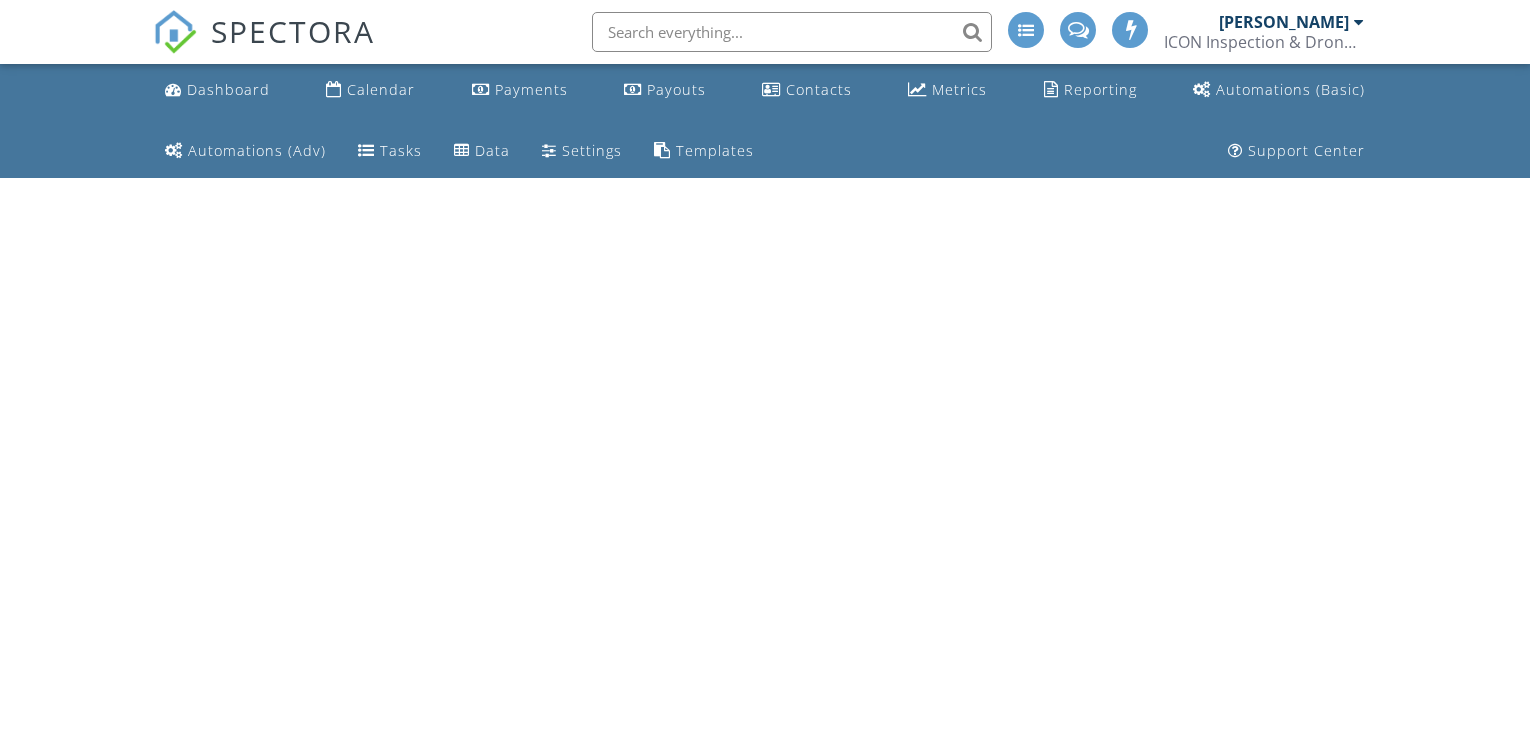 scroll, scrollTop: 0, scrollLeft: 0, axis: both 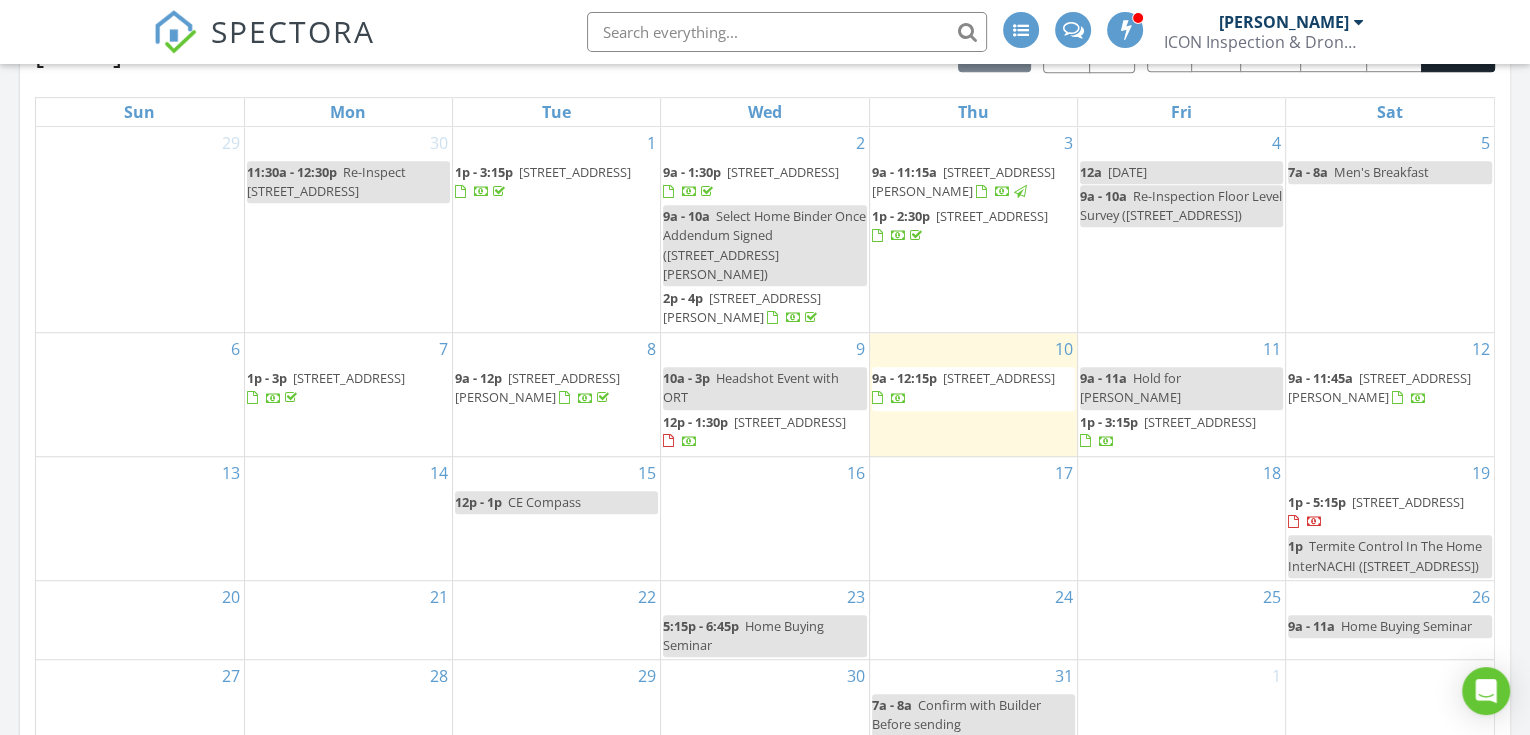 click on "[STREET_ADDRESS]" at bounding box center (1408, 502) 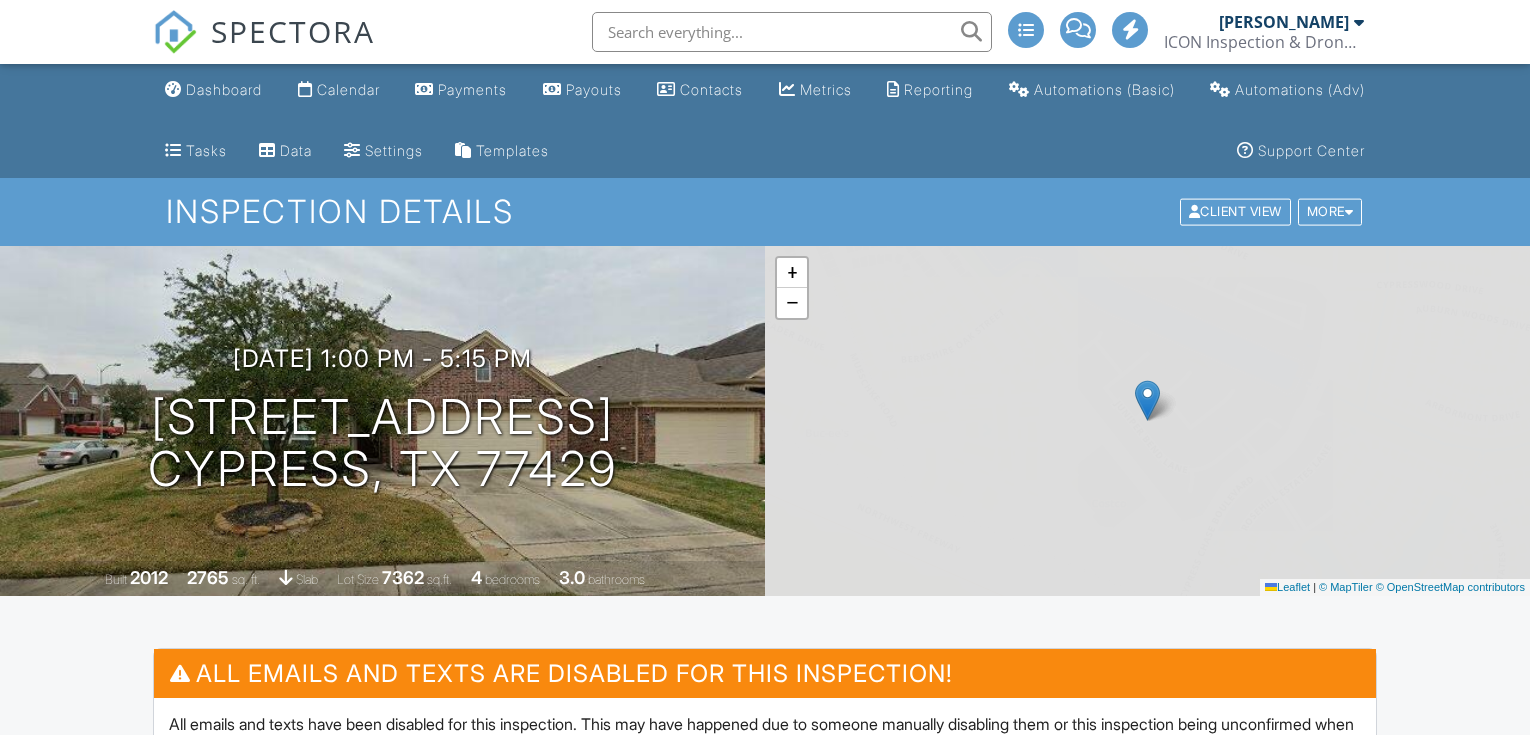 scroll, scrollTop: 0, scrollLeft: 0, axis: both 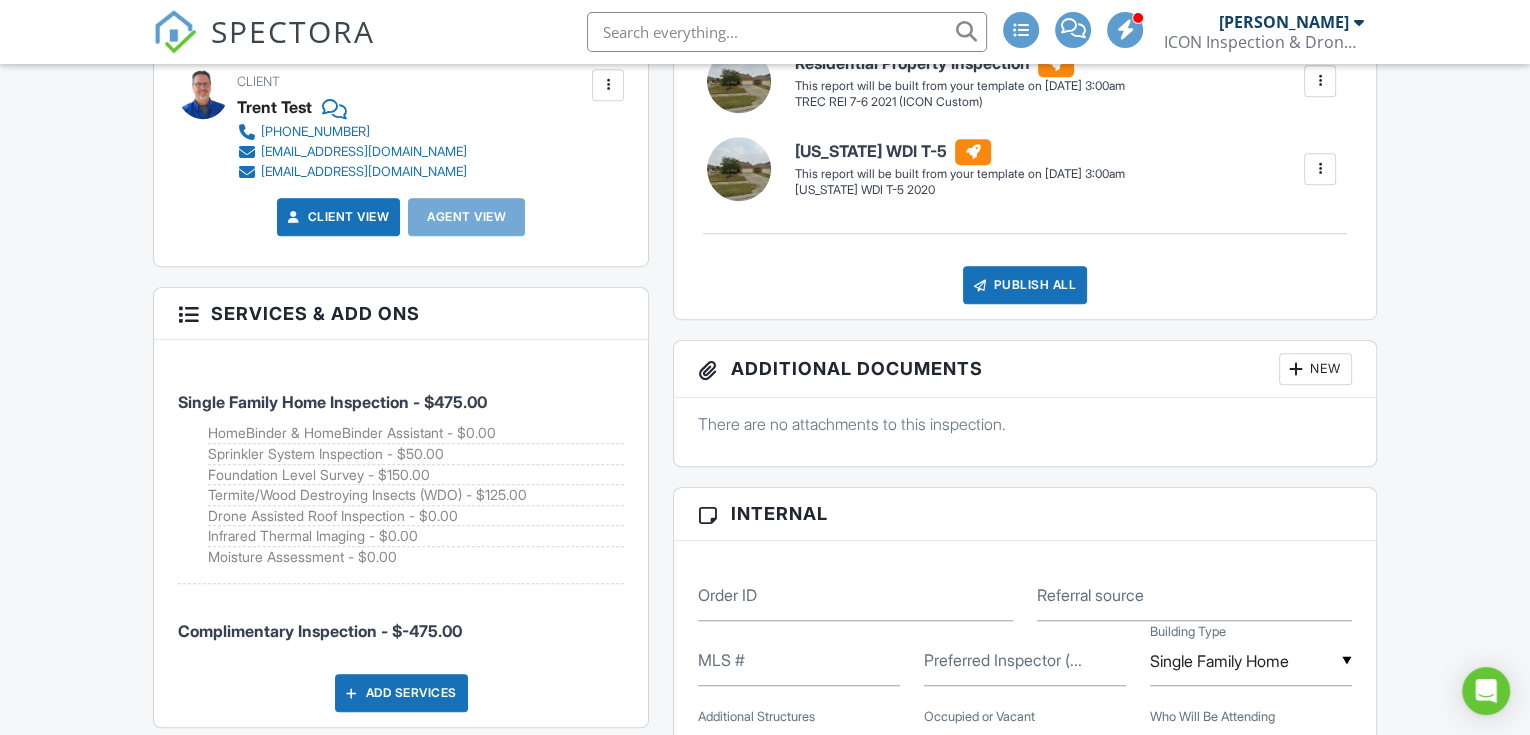 click on "Add Services" at bounding box center (401, 693) 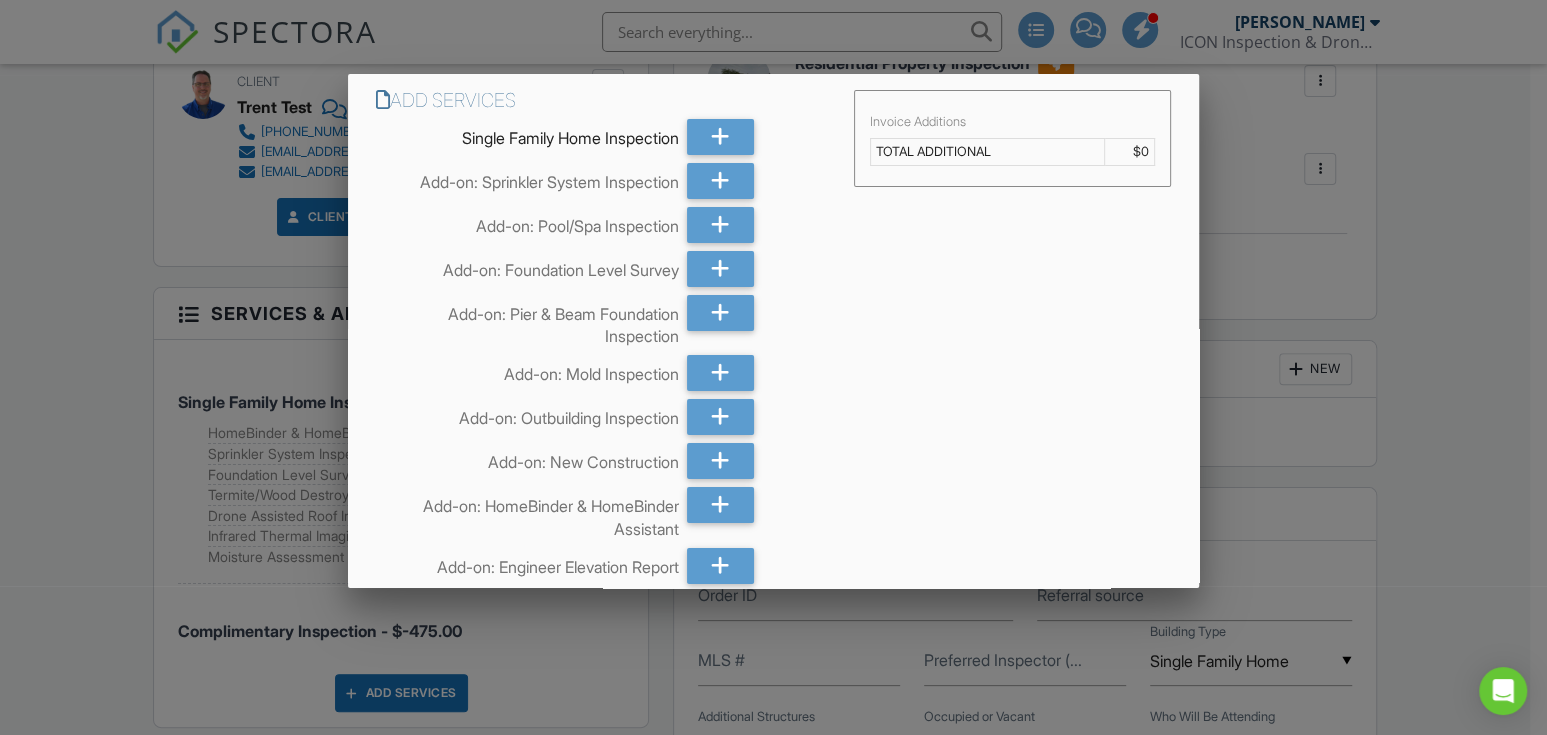 click at bounding box center [773, 359] 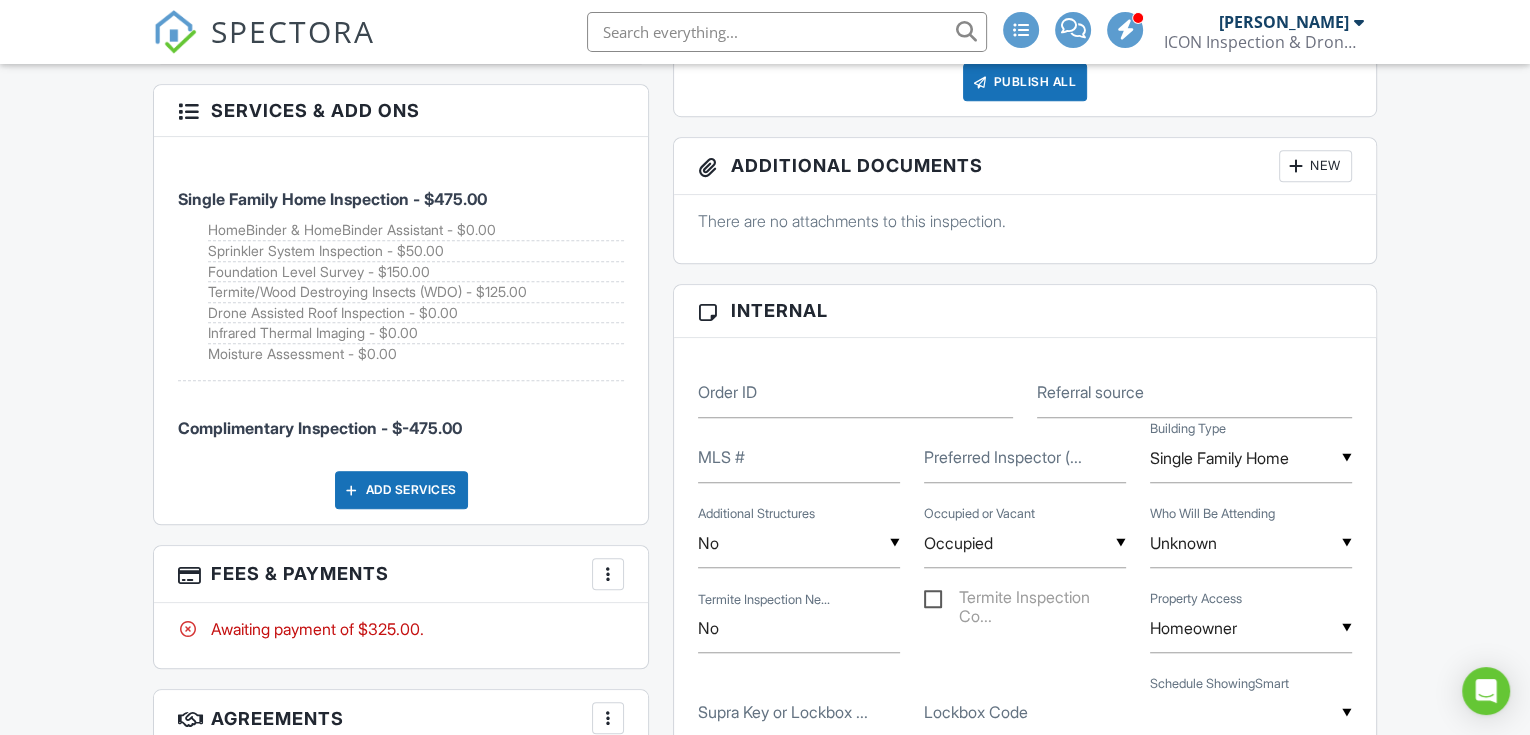 scroll, scrollTop: 1481, scrollLeft: 0, axis: vertical 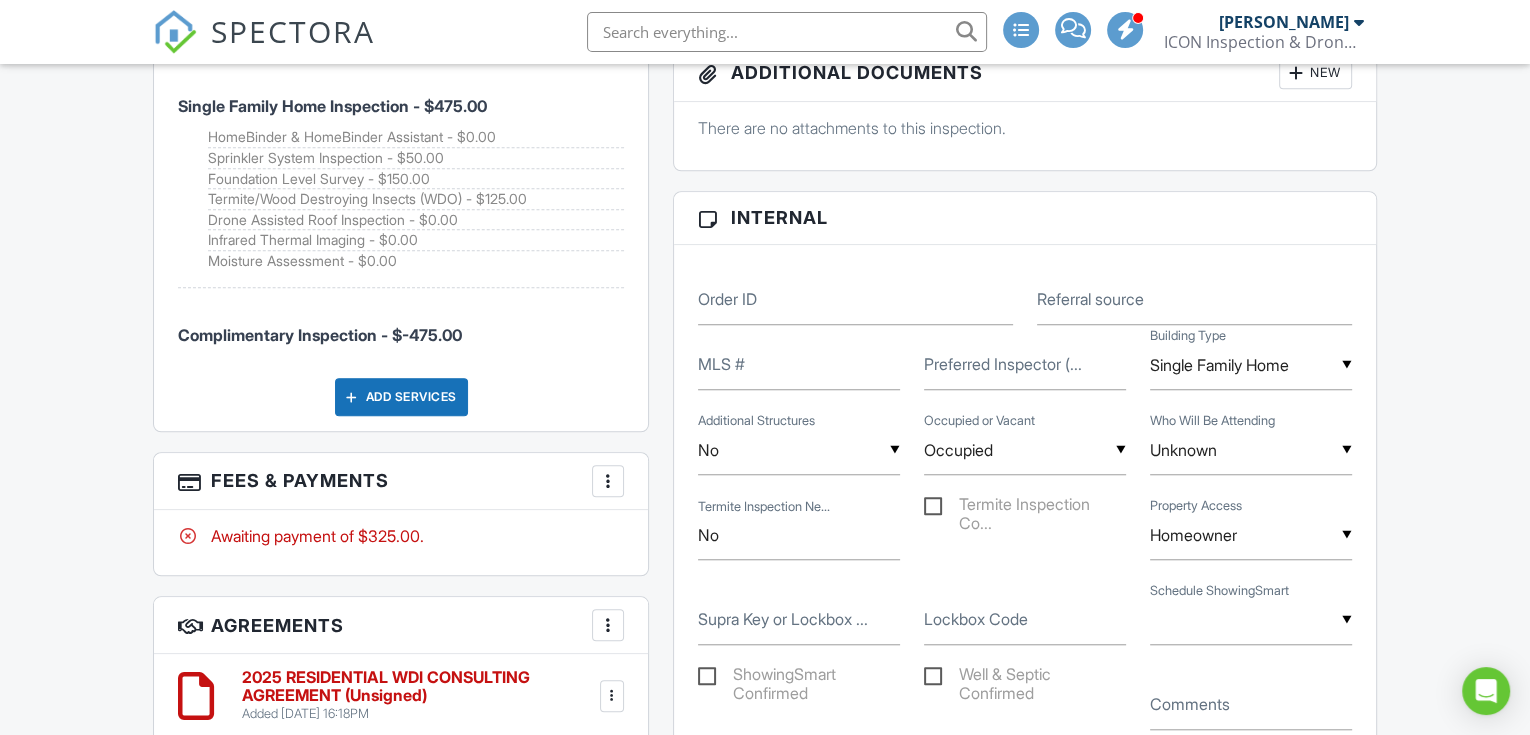 click at bounding box center [608, 481] 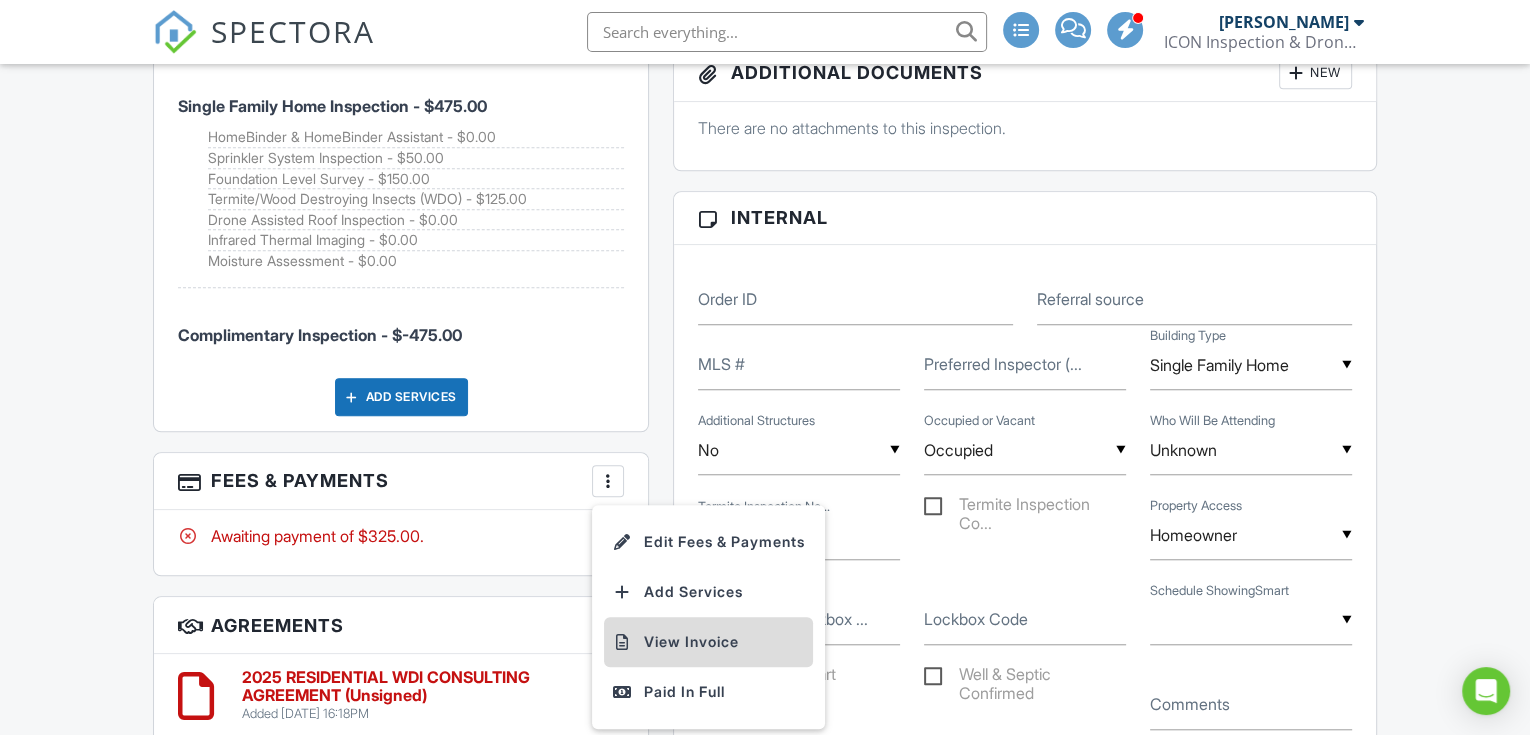 click on "View Invoice" at bounding box center [708, 642] 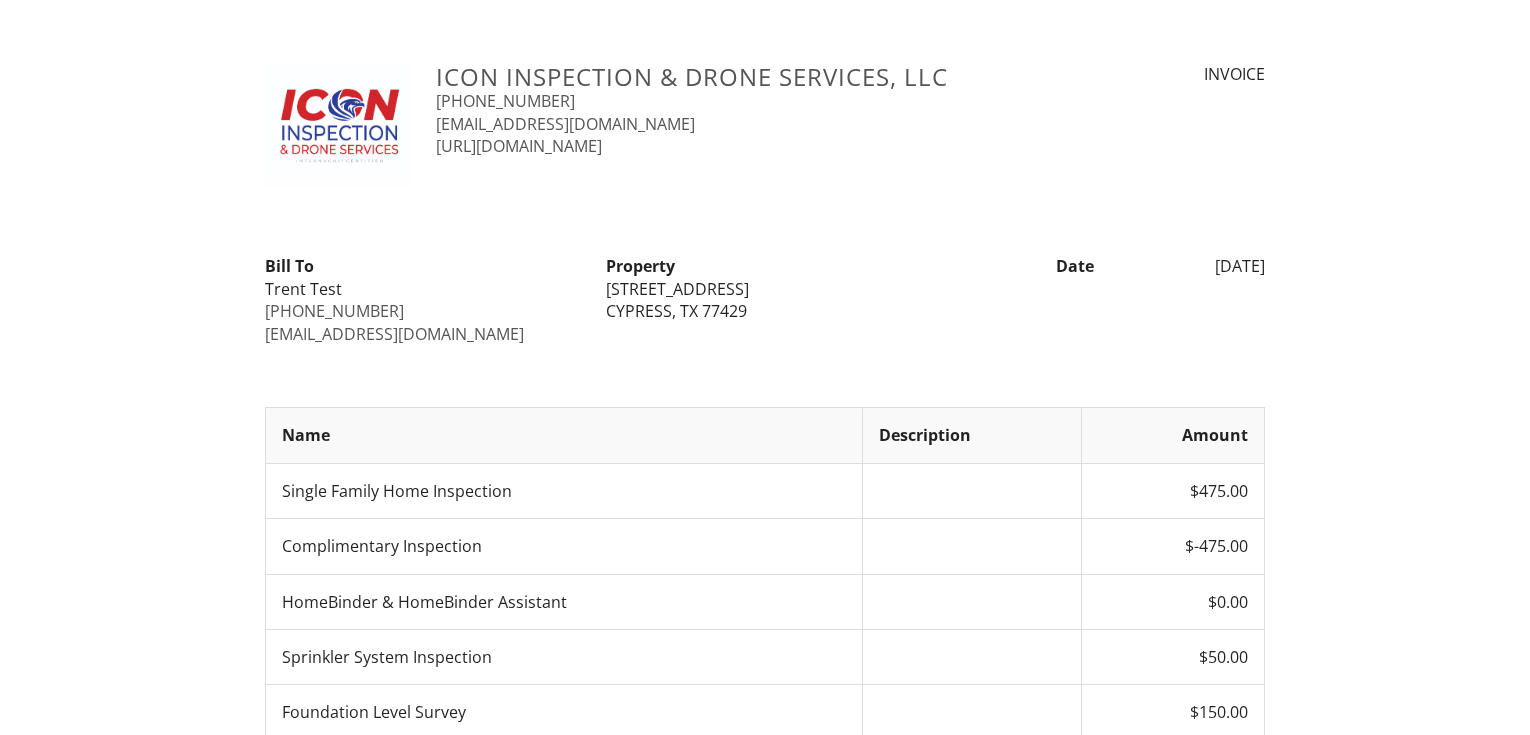 scroll, scrollTop: 0, scrollLeft: 0, axis: both 